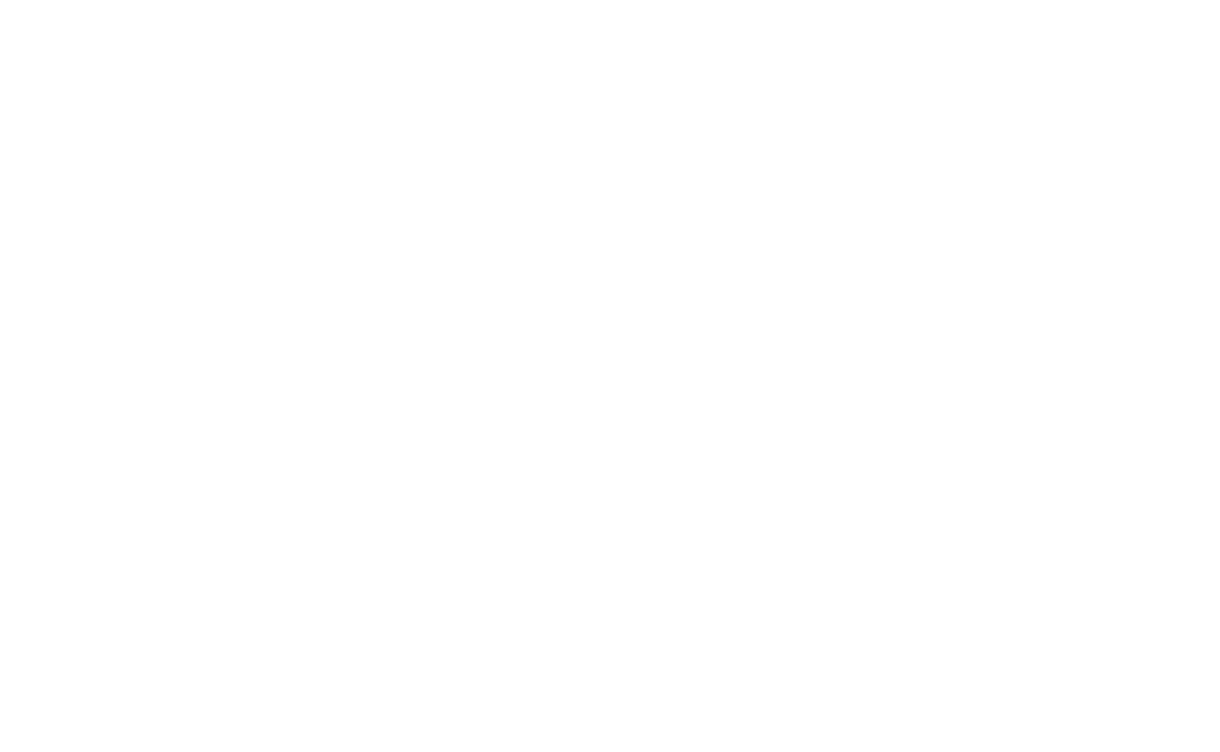 scroll, scrollTop: 0, scrollLeft: 0, axis: both 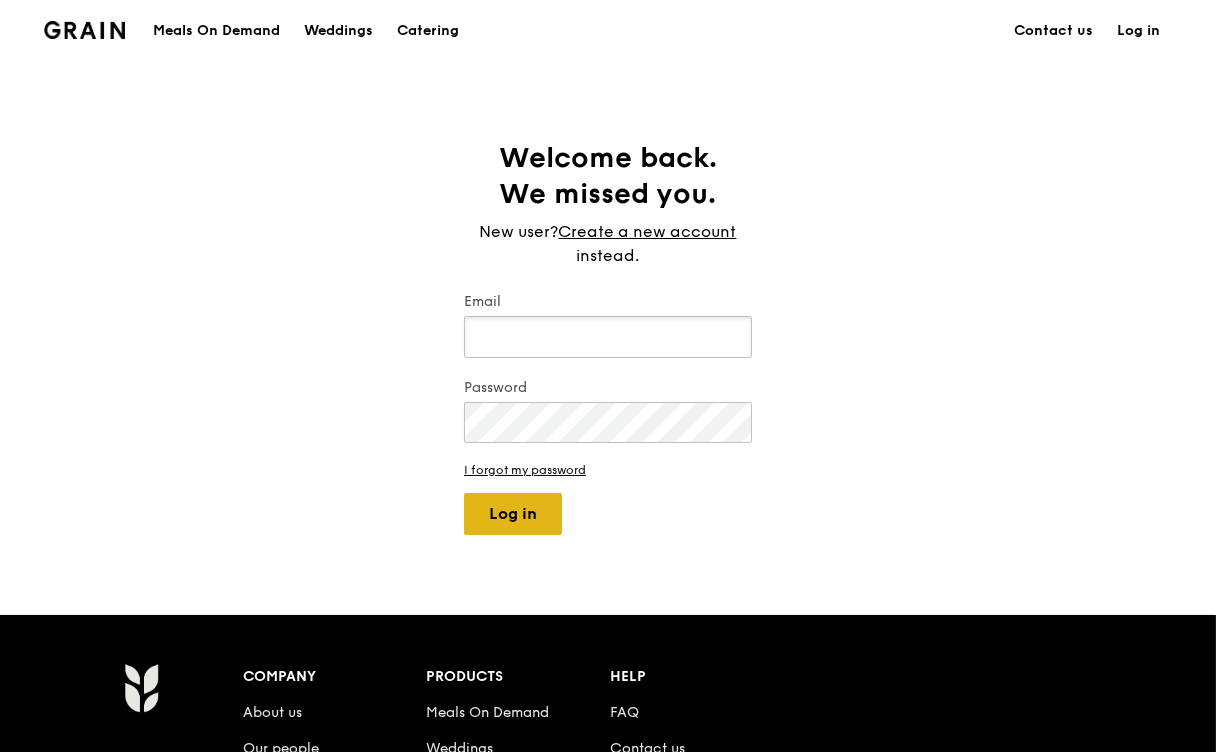 type on "[EMAIL]" 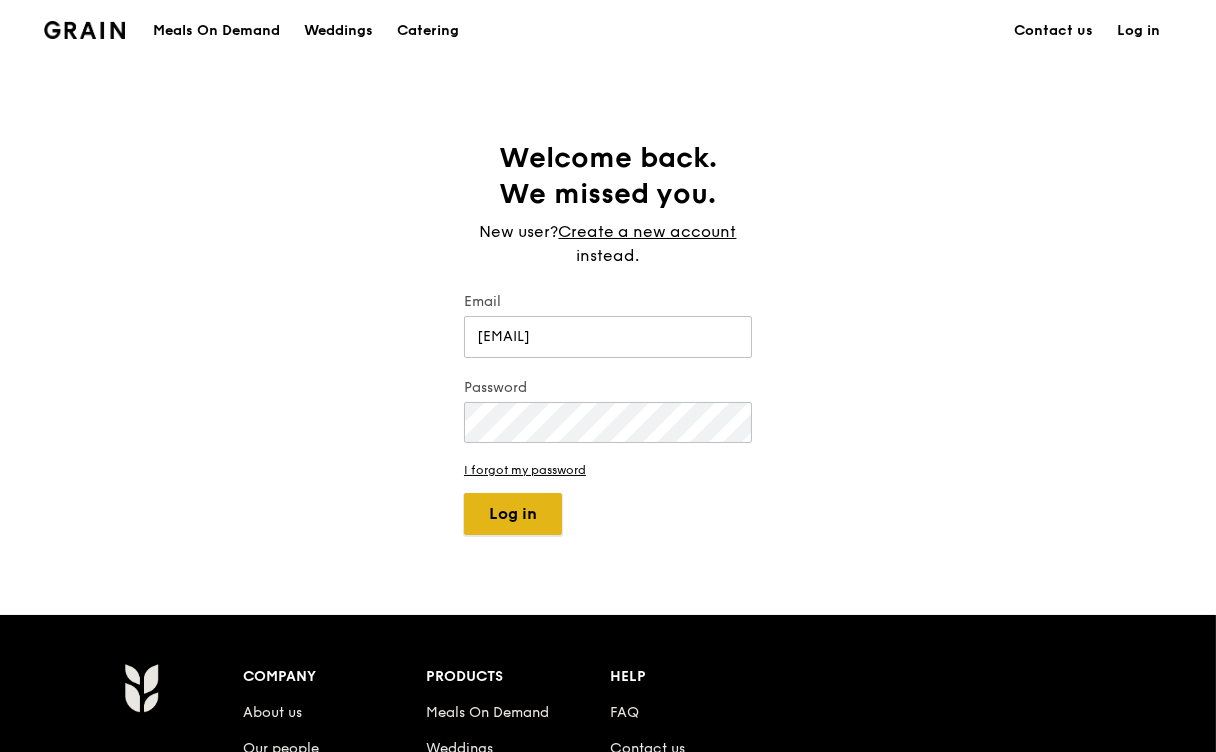 click on "Log in" at bounding box center (513, 514) 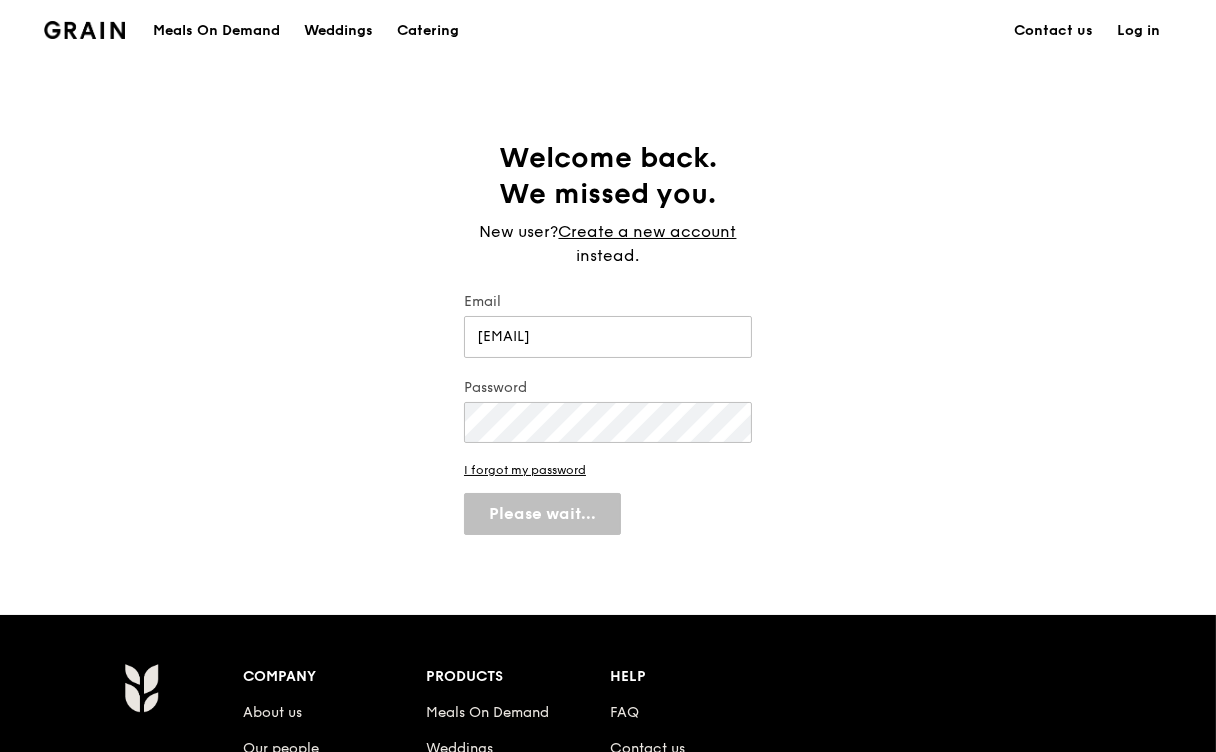 select on "100" 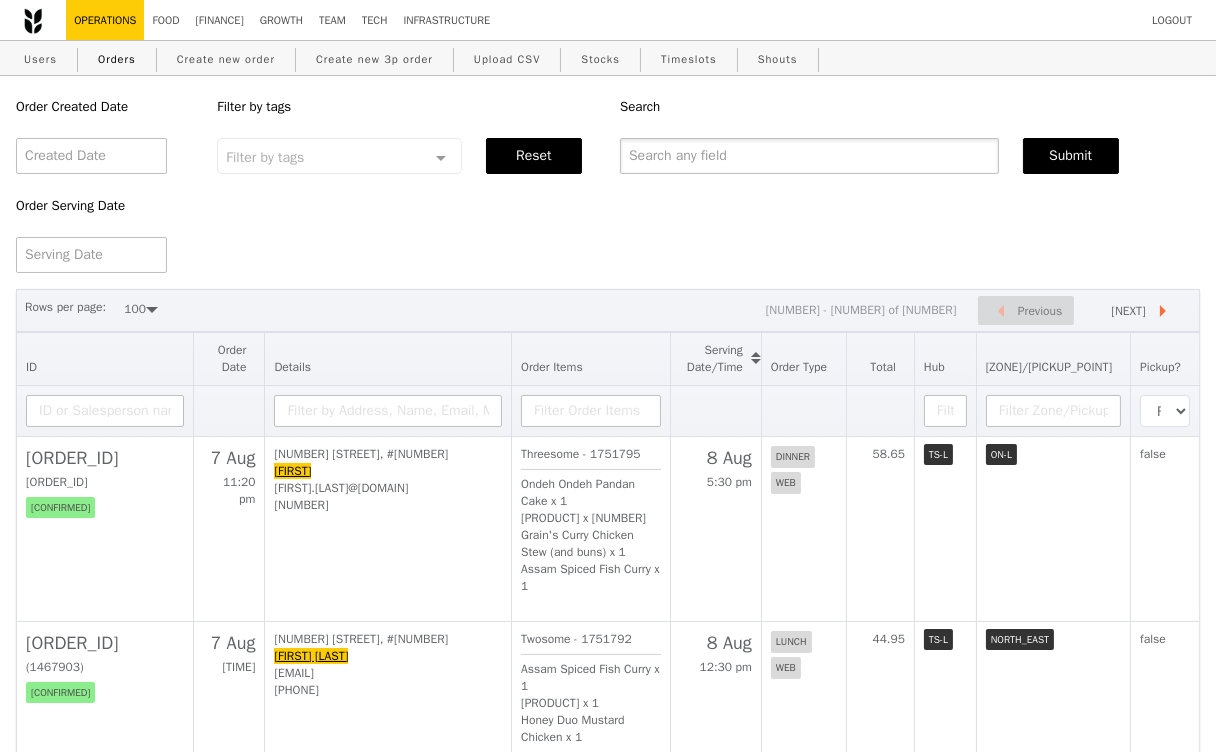 click at bounding box center [809, 156] 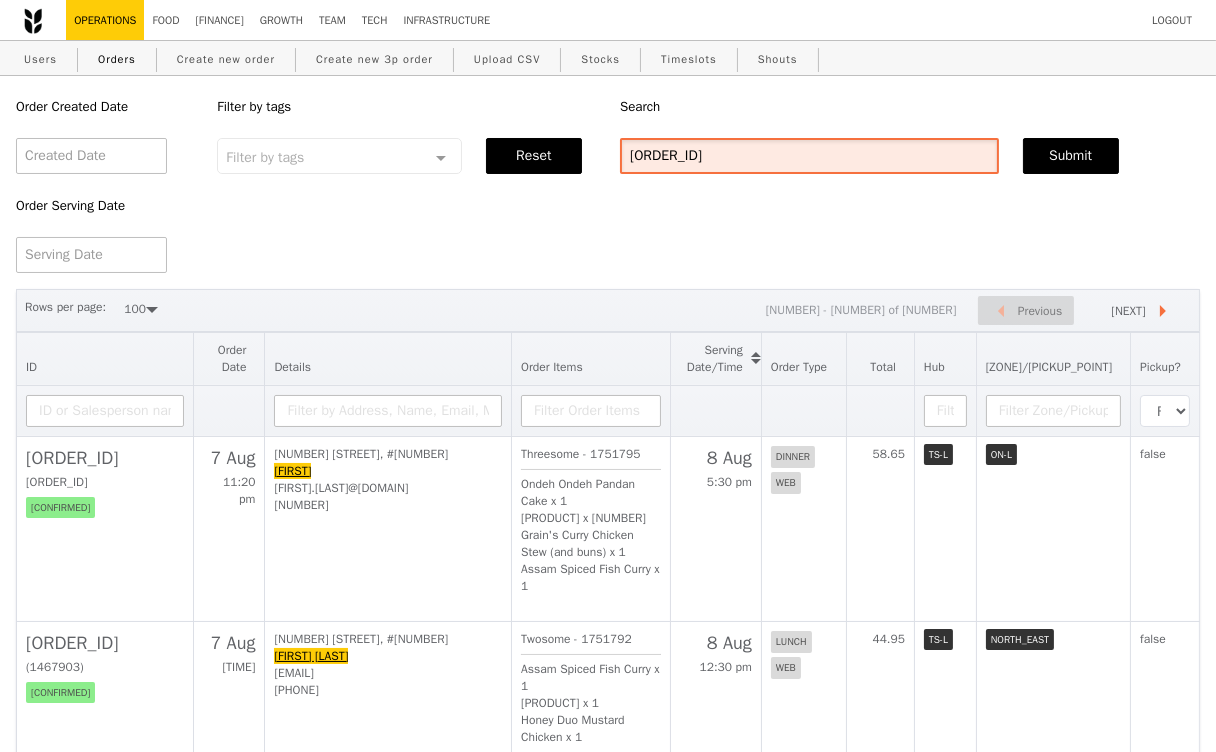 type on "[ORDER_ID]" 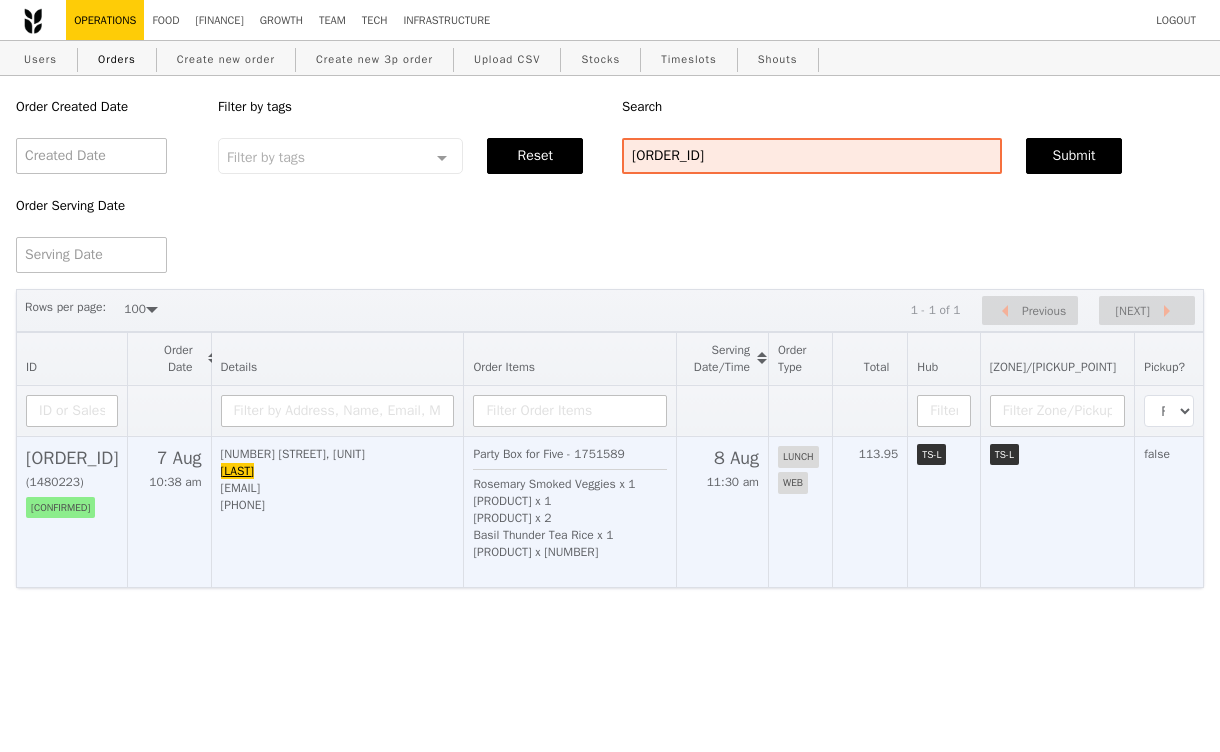click on "[NUMBER] [STREET], [POSTAL_CODE]
[NAME]
[EMAIL] [PHONE]" at bounding box center [337, 511] 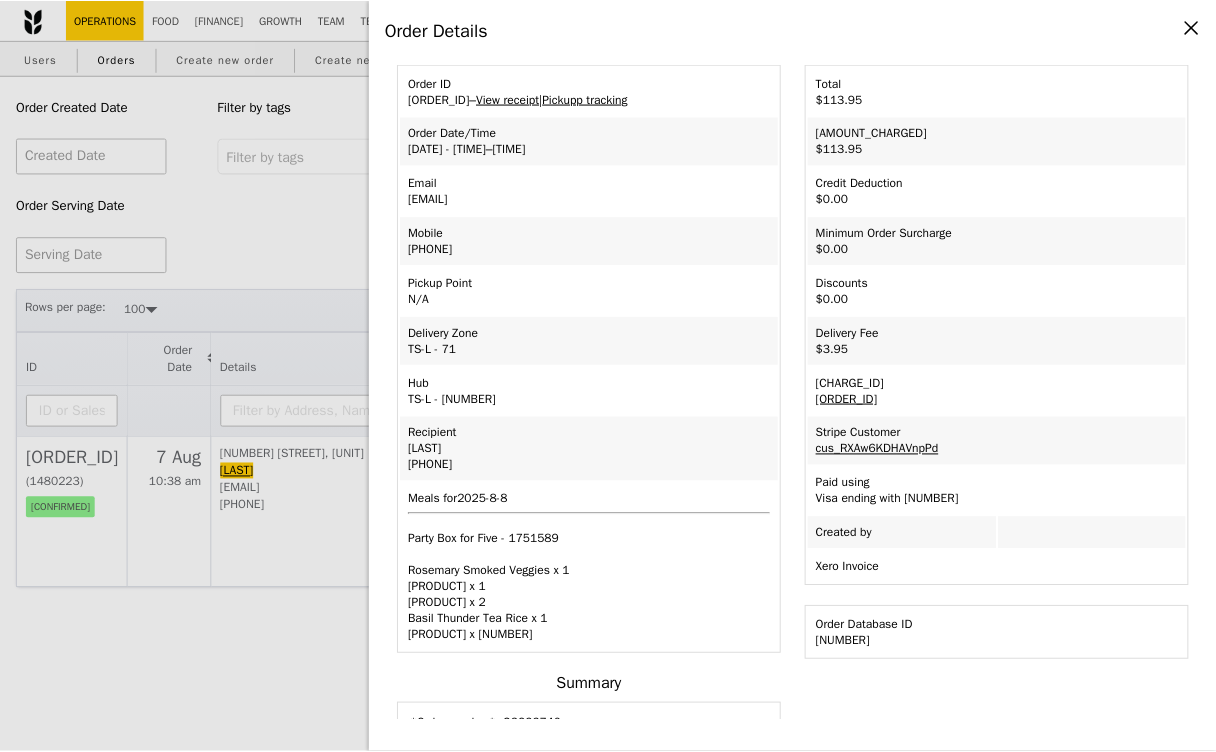 scroll, scrollTop: 0, scrollLeft: 0, axis: both 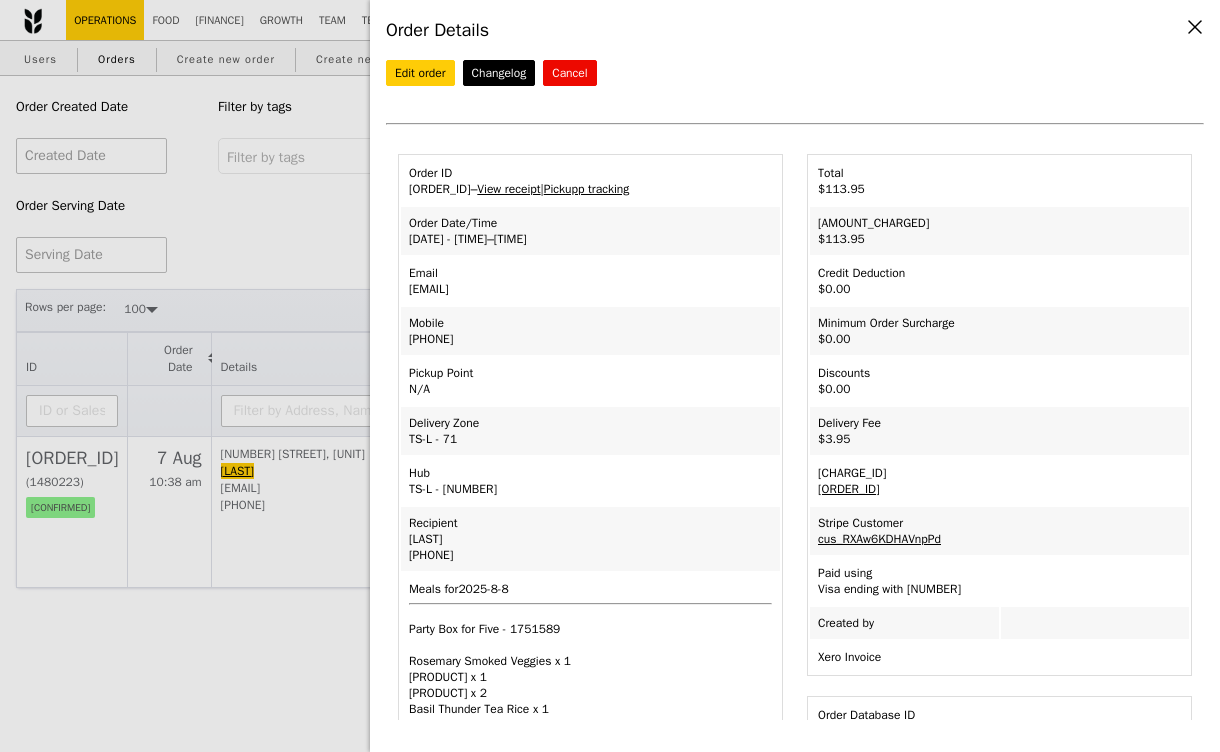 click on "Order ID
G3266740
–
View receipt
|
Pickupp tracking" at bounding box center (590, 181) 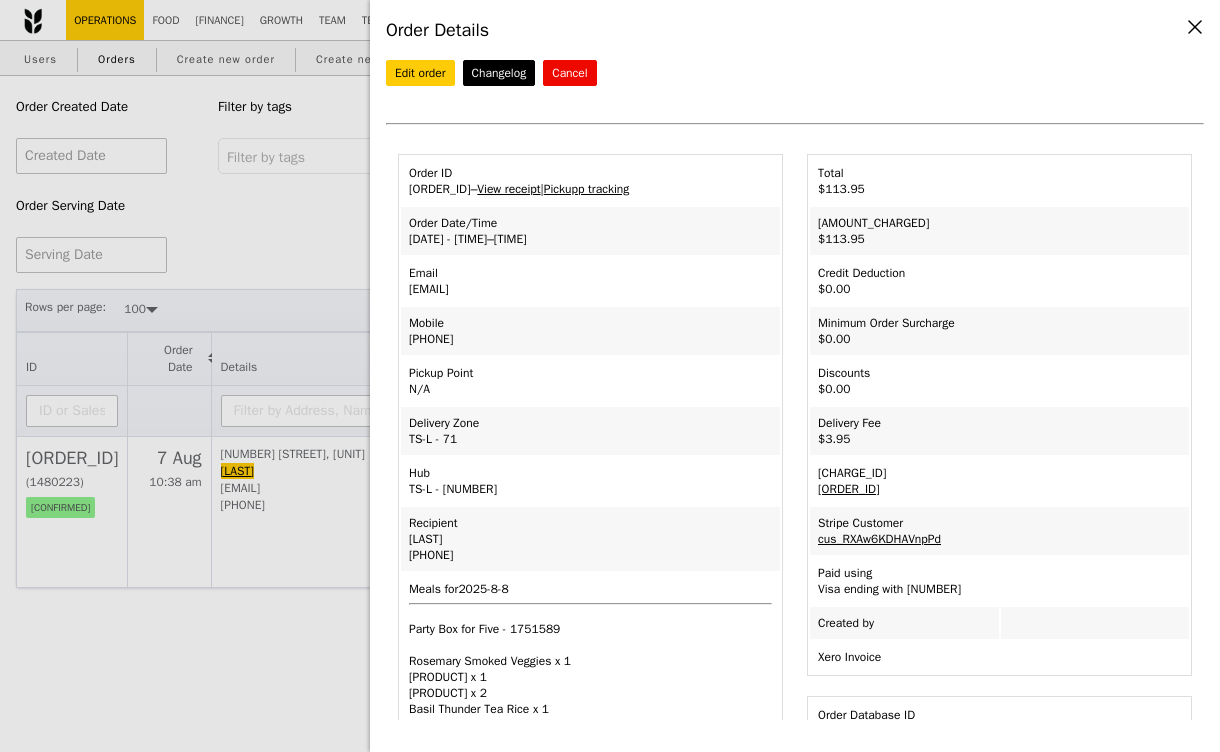 click on "View receipt" at bounding box center (508, 189) 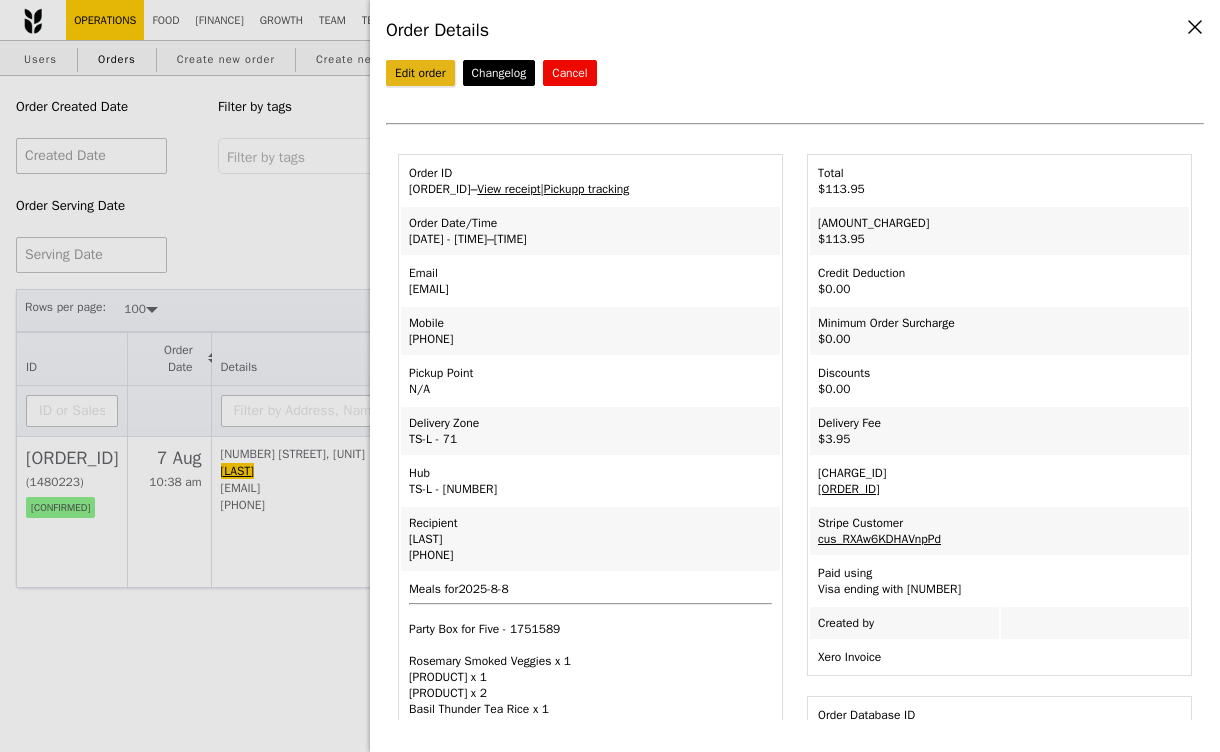 click on "Edit order" at bounding box center (420, 73) 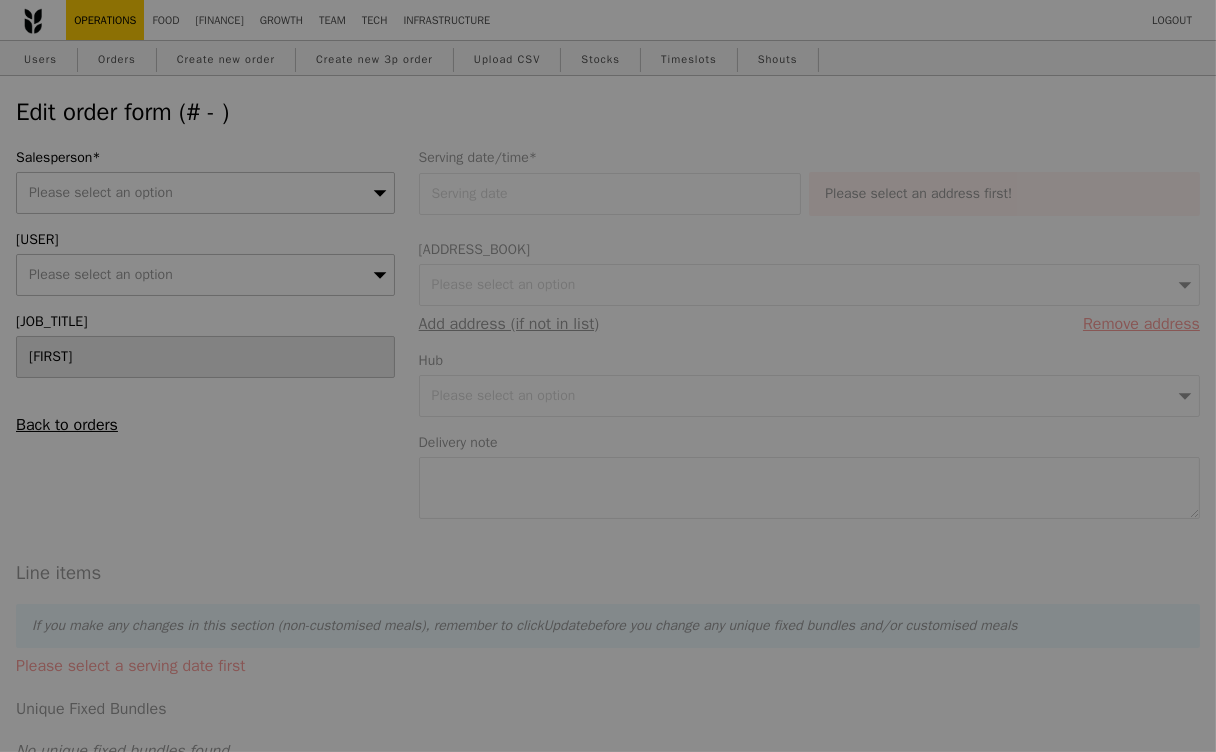 type on "08 Aug 2025" 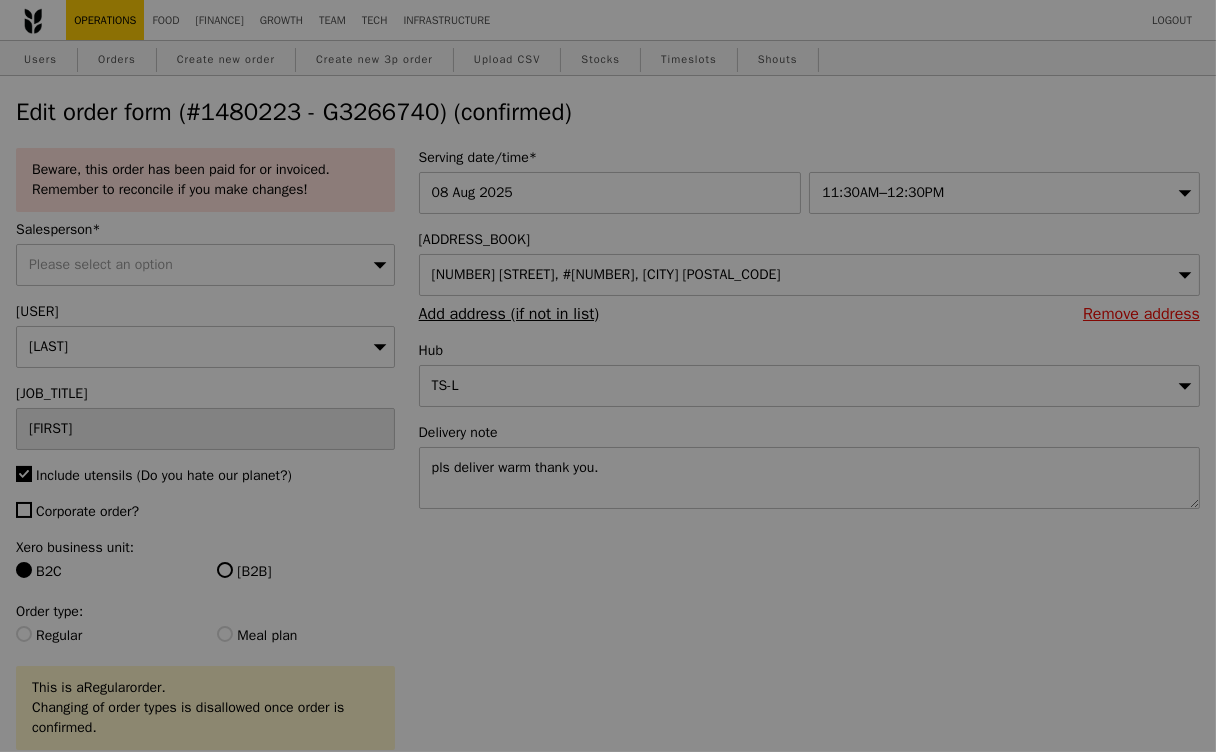 type on "Update" 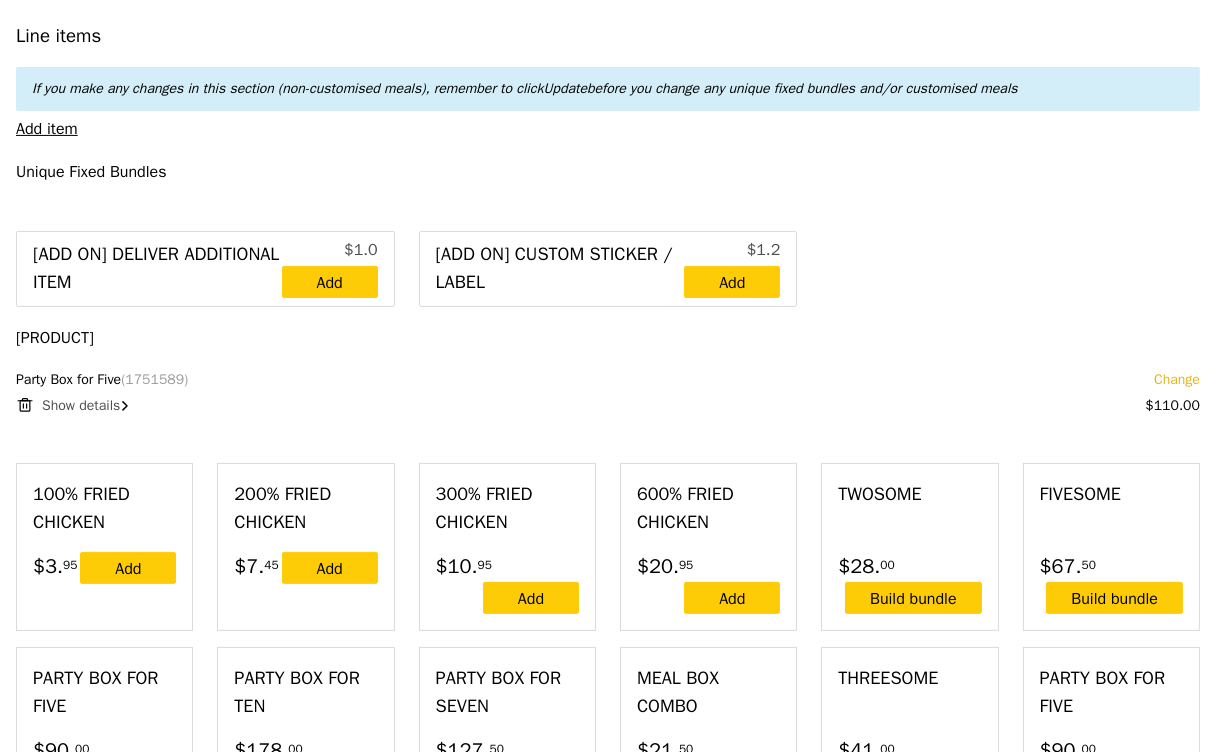 scroll, scrollTop: 802, scrollLeft: 0, axis: vertical 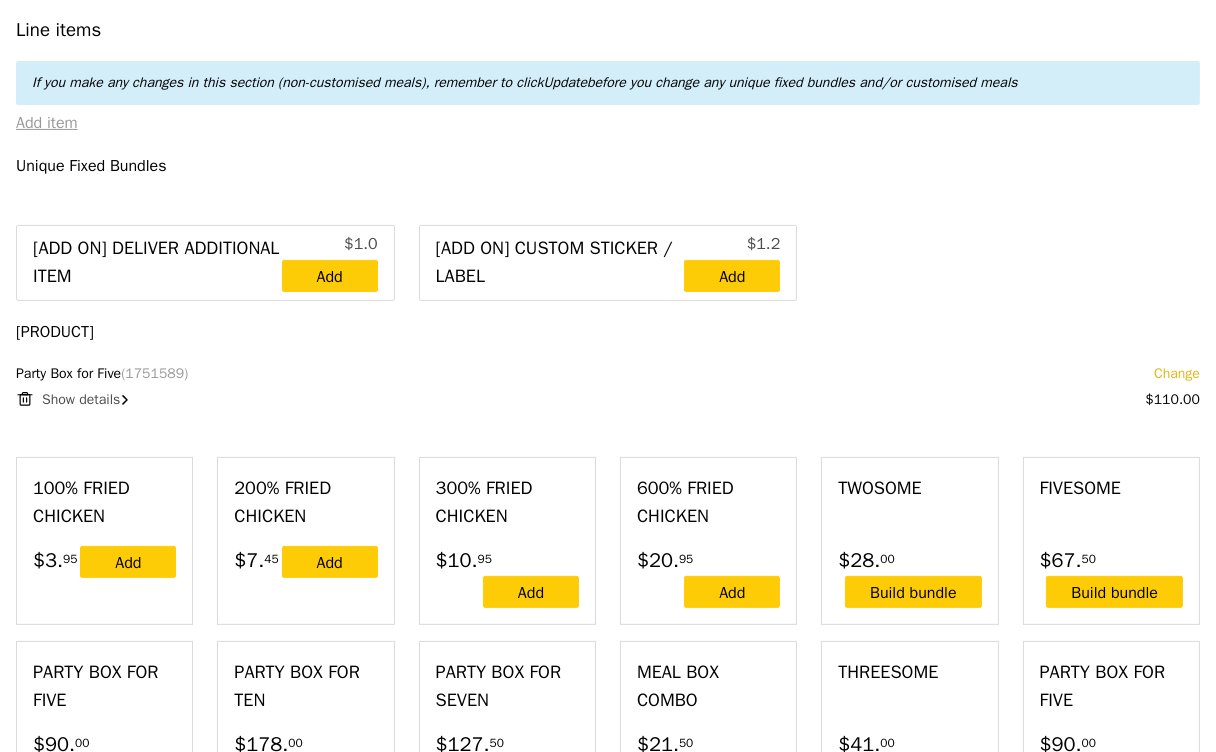 click on "Add item" at bounding box center (47, 123) 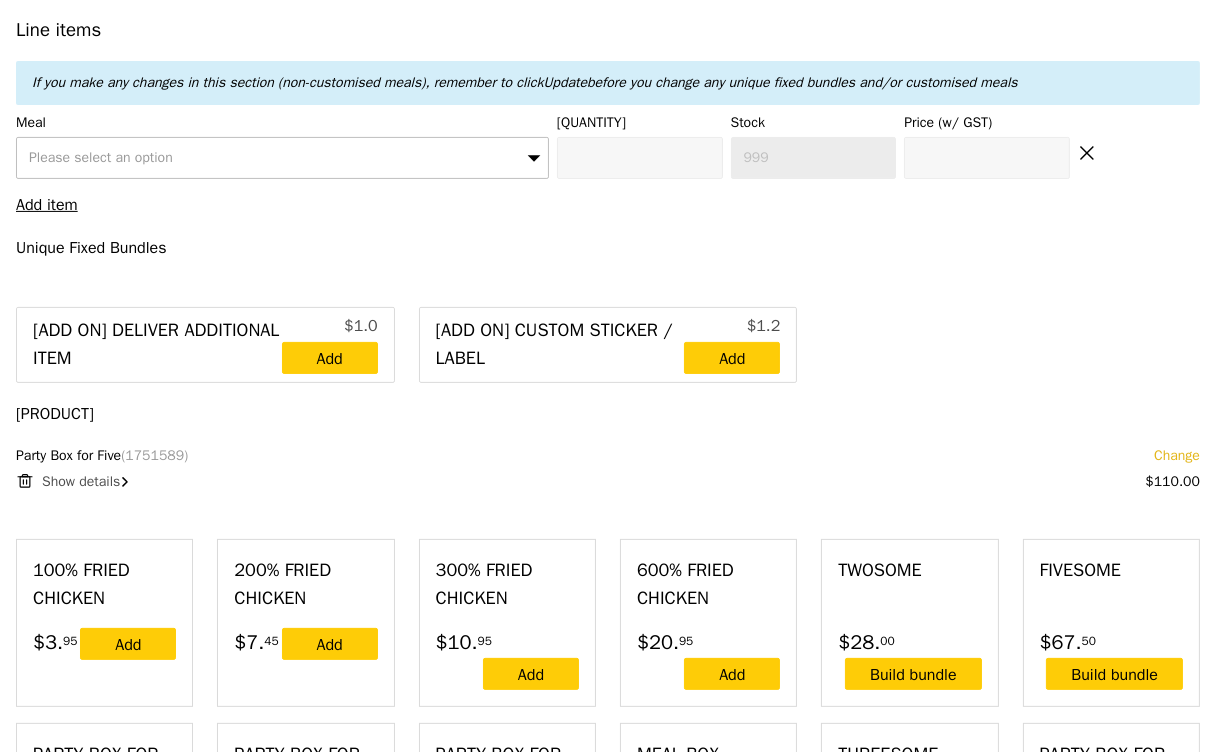 click on "Please select an option" at bounding box center [101, 157] 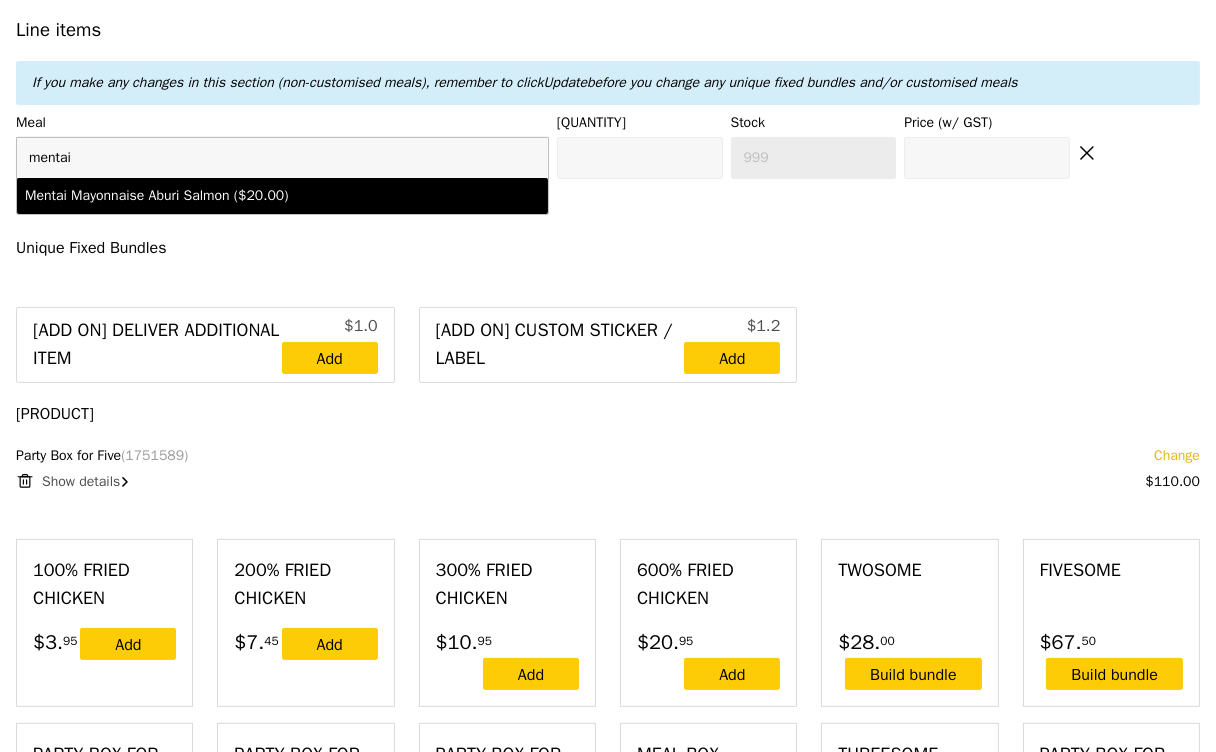 type on "mentai" 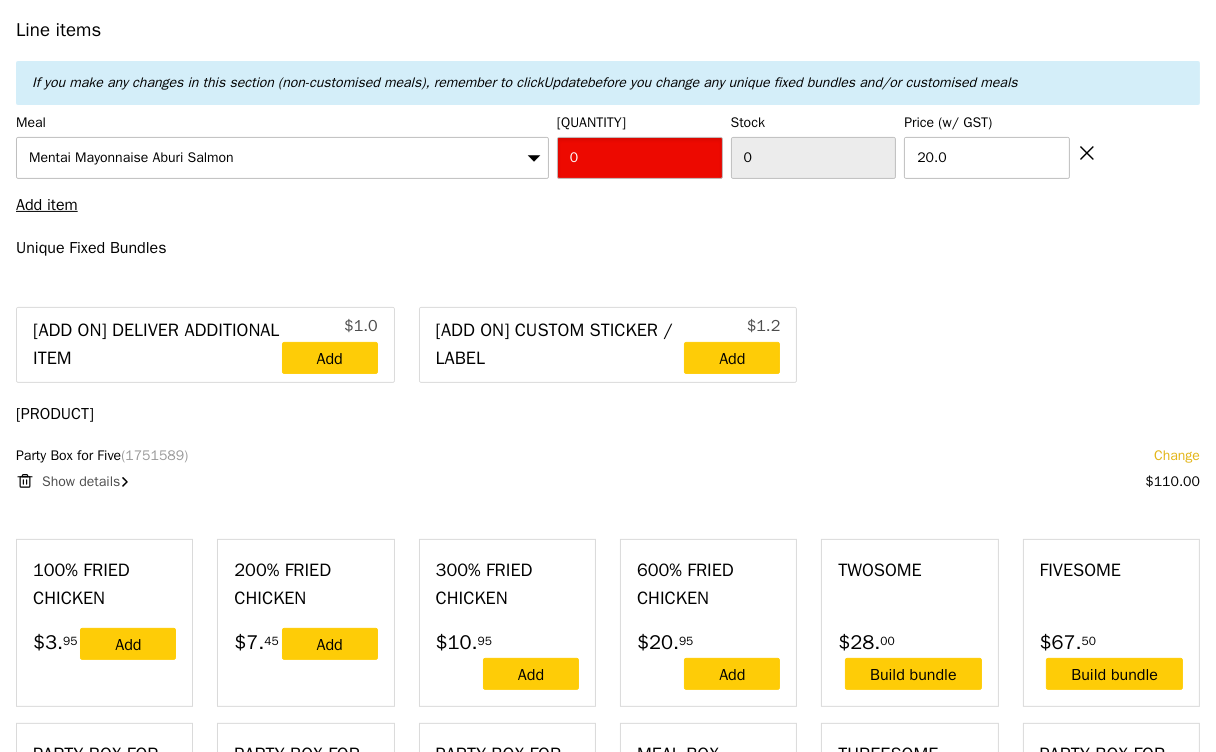 click on "0" at bounding box center [640, 158] 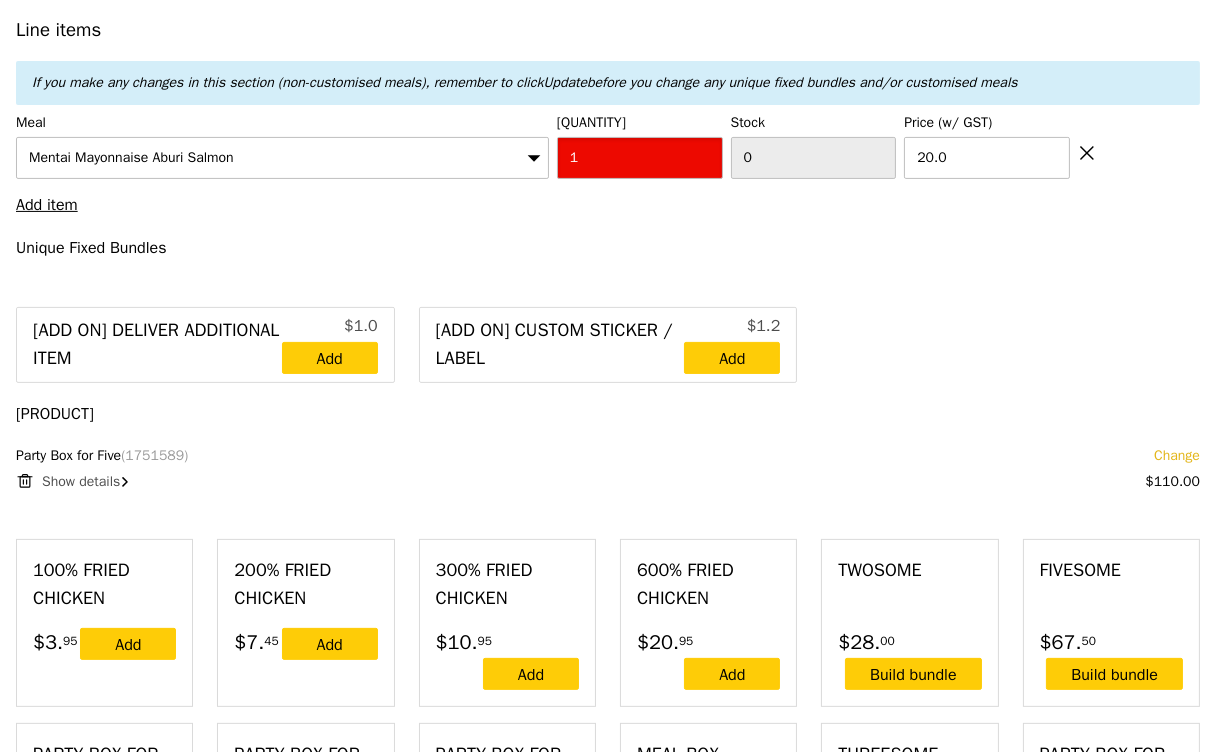 type on "1" 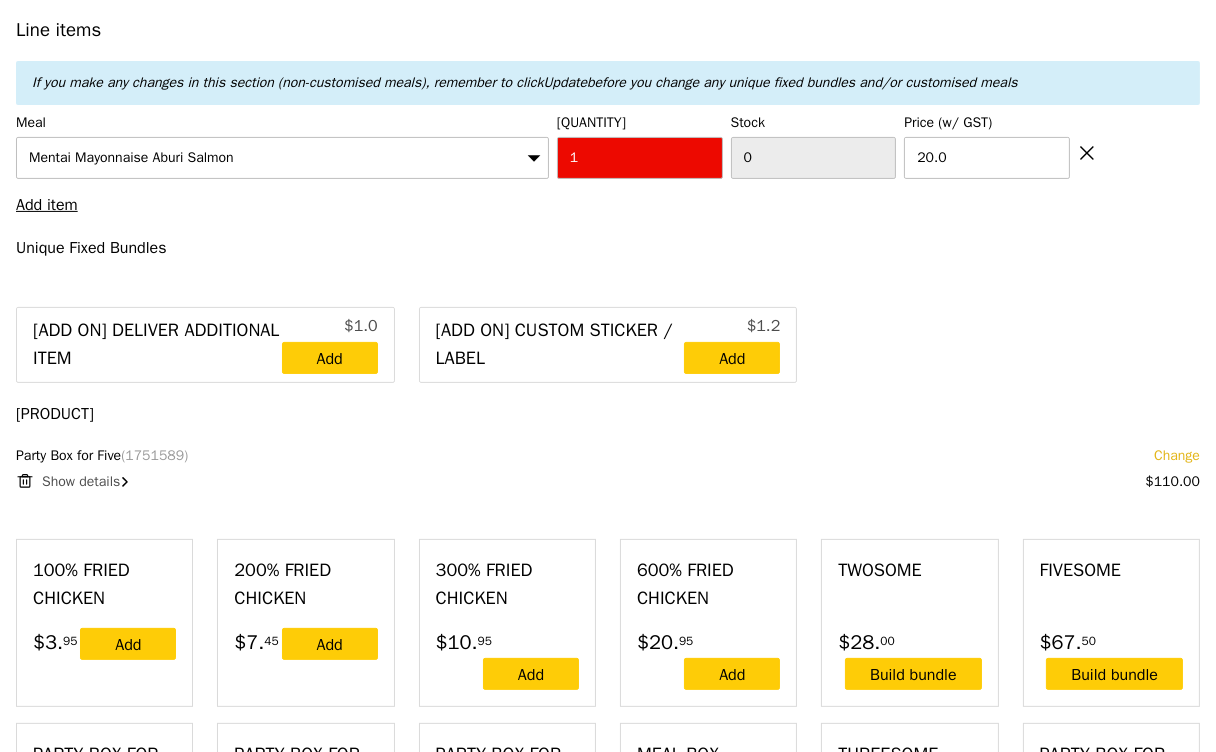 click on "Unique Fixed Bundles" at bounding box center [608, 248] 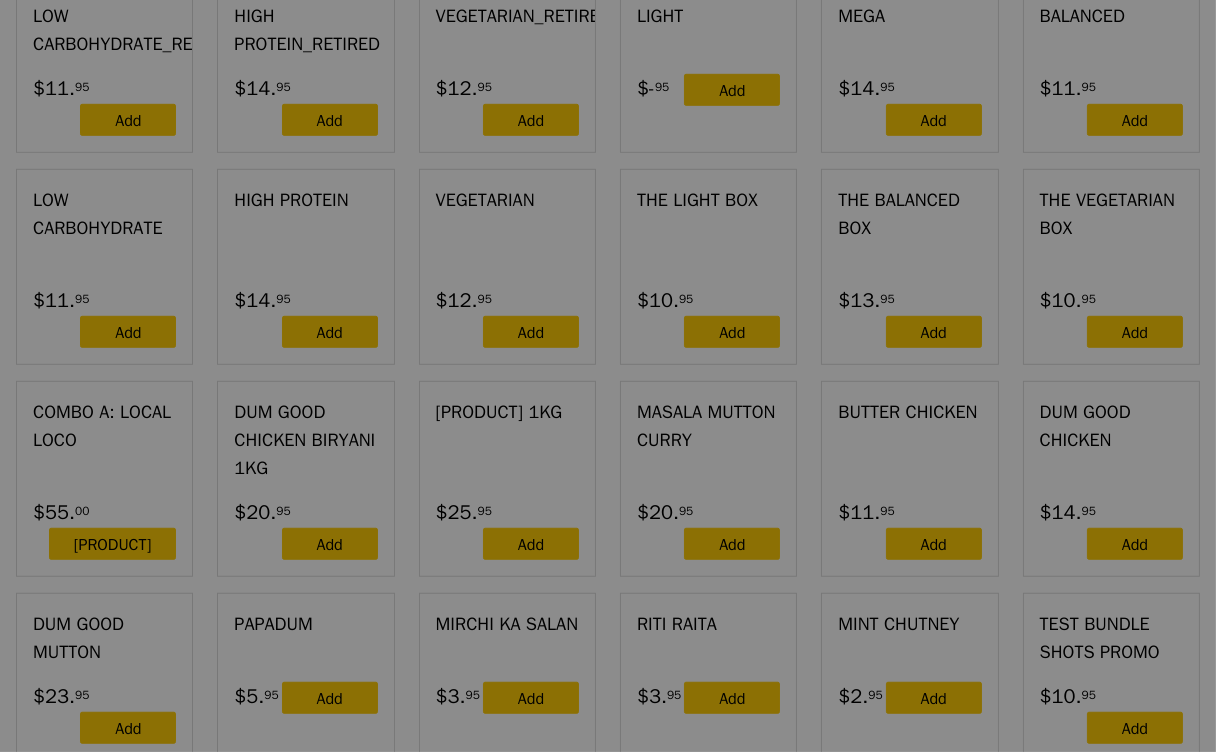 type on "0.00" 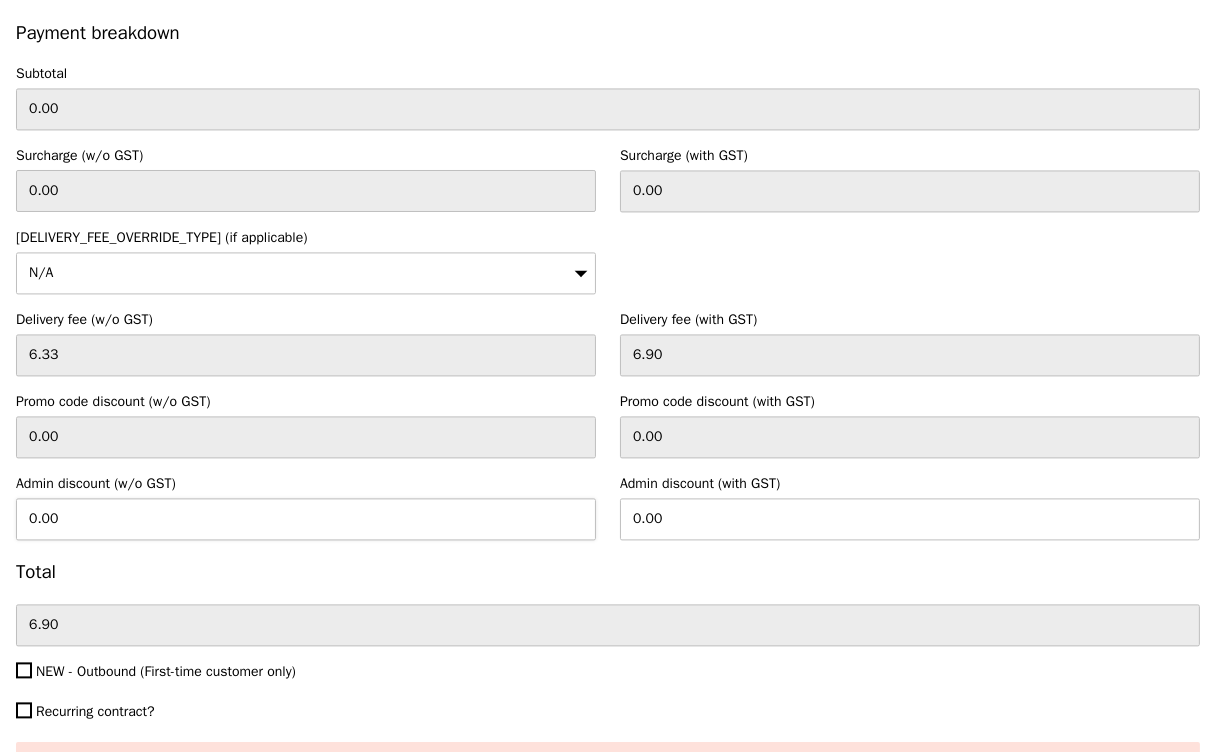 scroll, scrollTop: 6244, scrollLeft: 0, axis: vertical 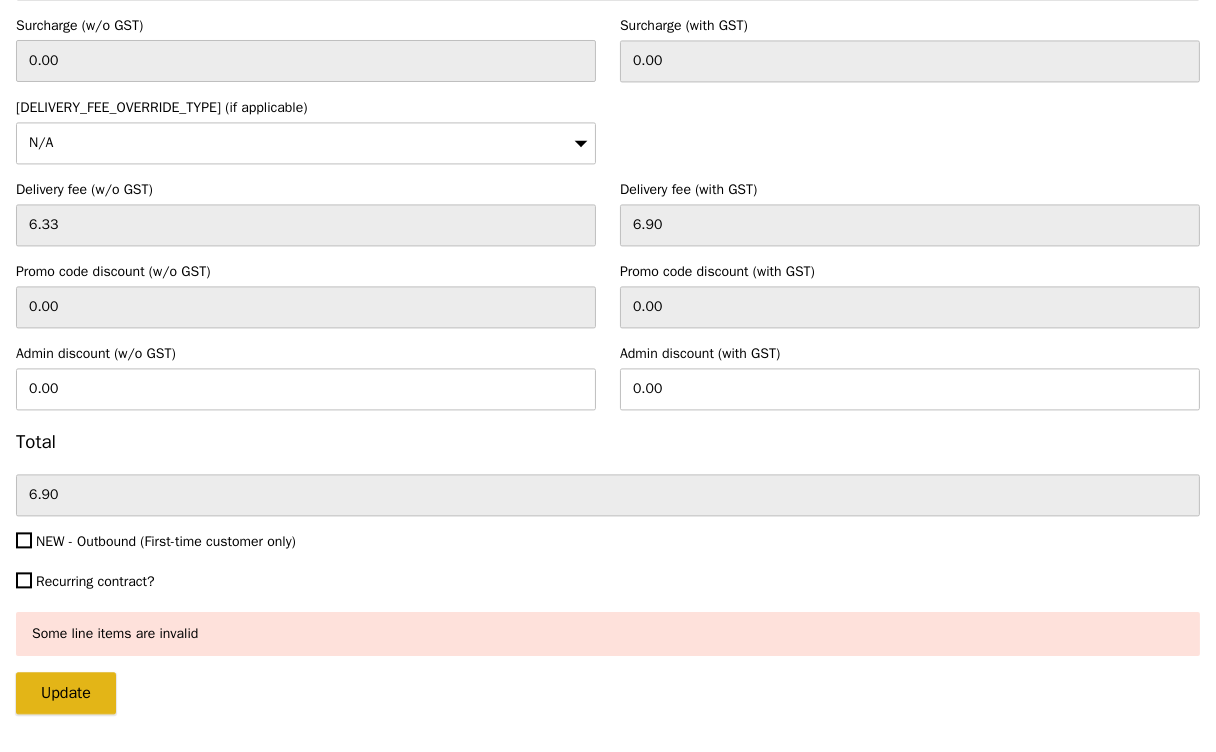 click on "Update" at bounding box center [66, 693] 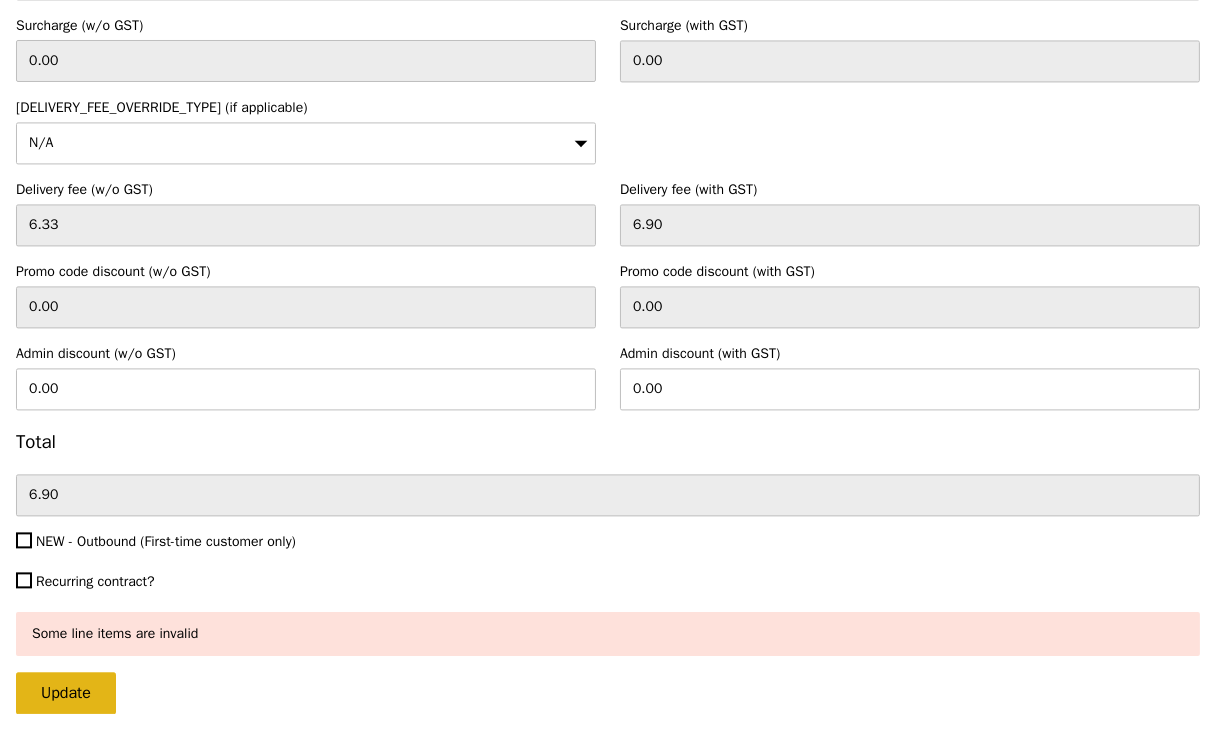 type on "Loading..." 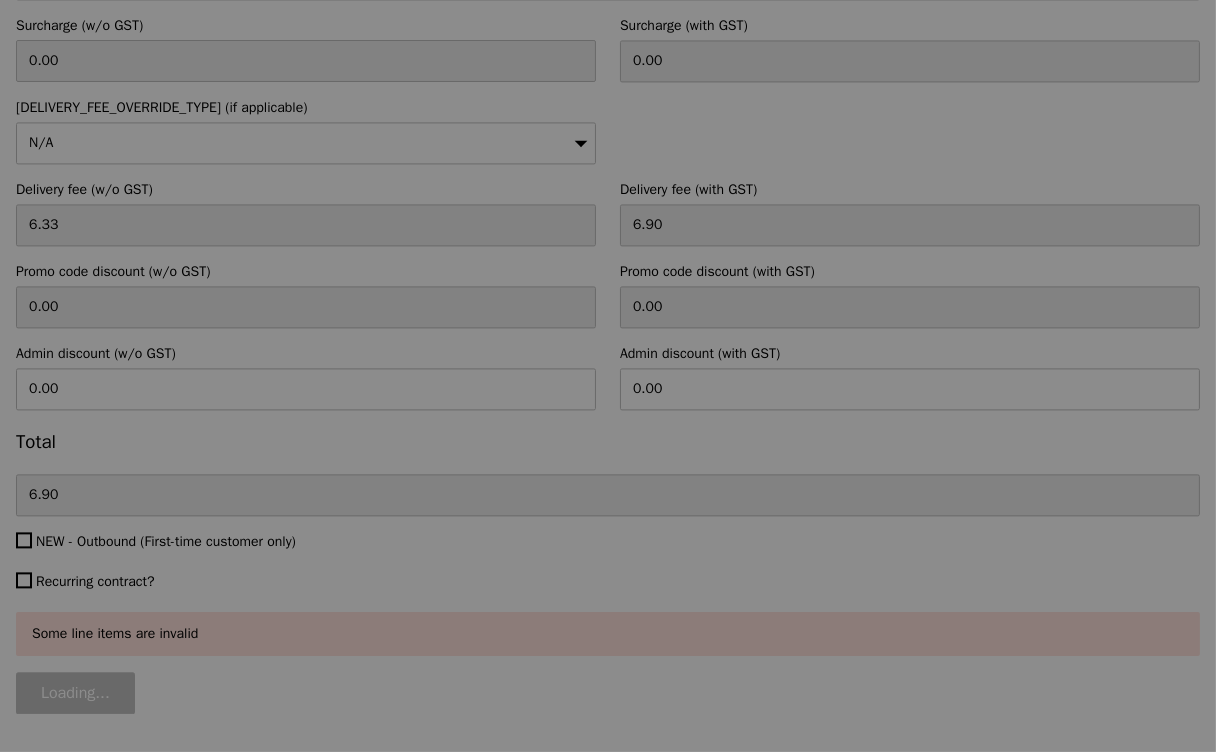 type on "130.00" 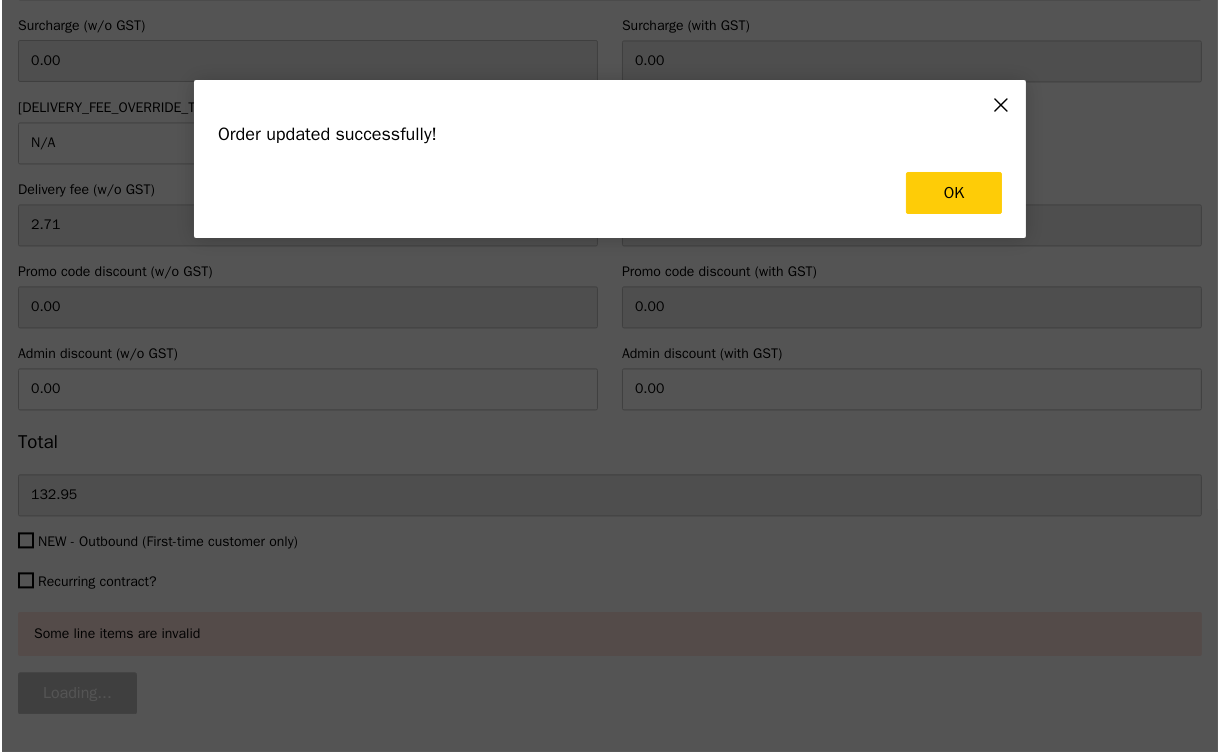 scroll, scrollTop: 0, scrollLeft: 0, axis: both 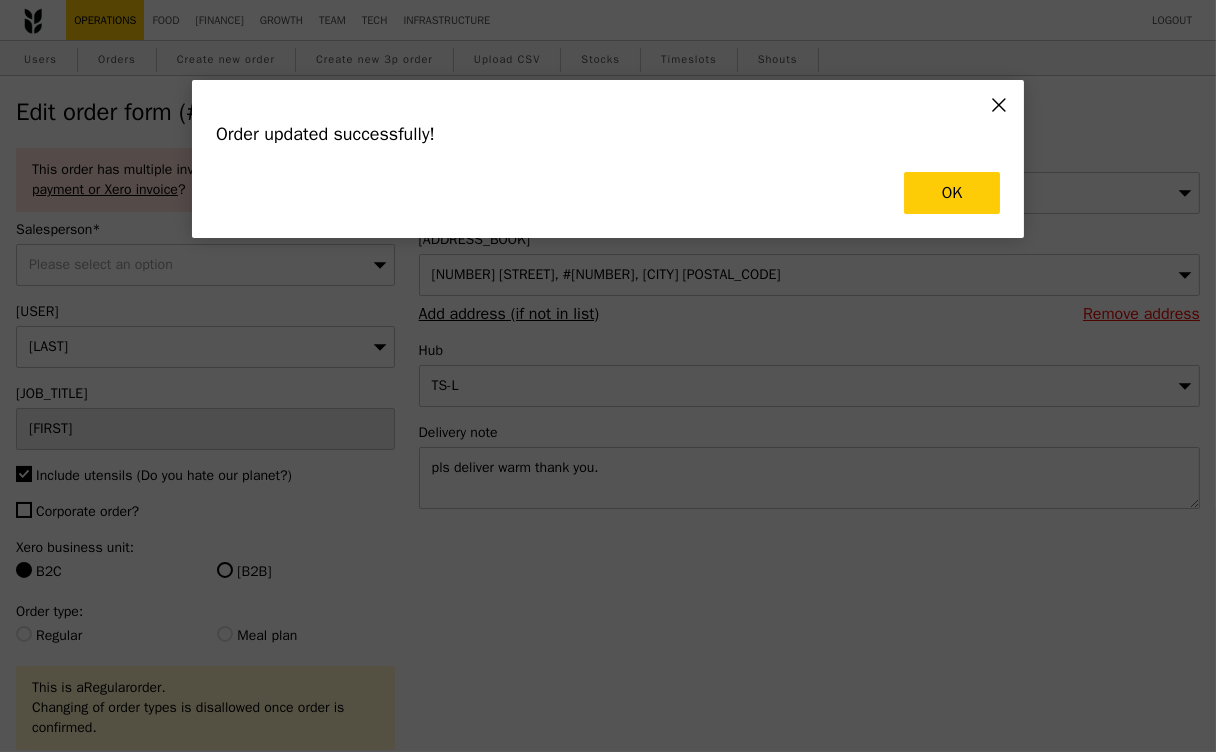 type on "Update" 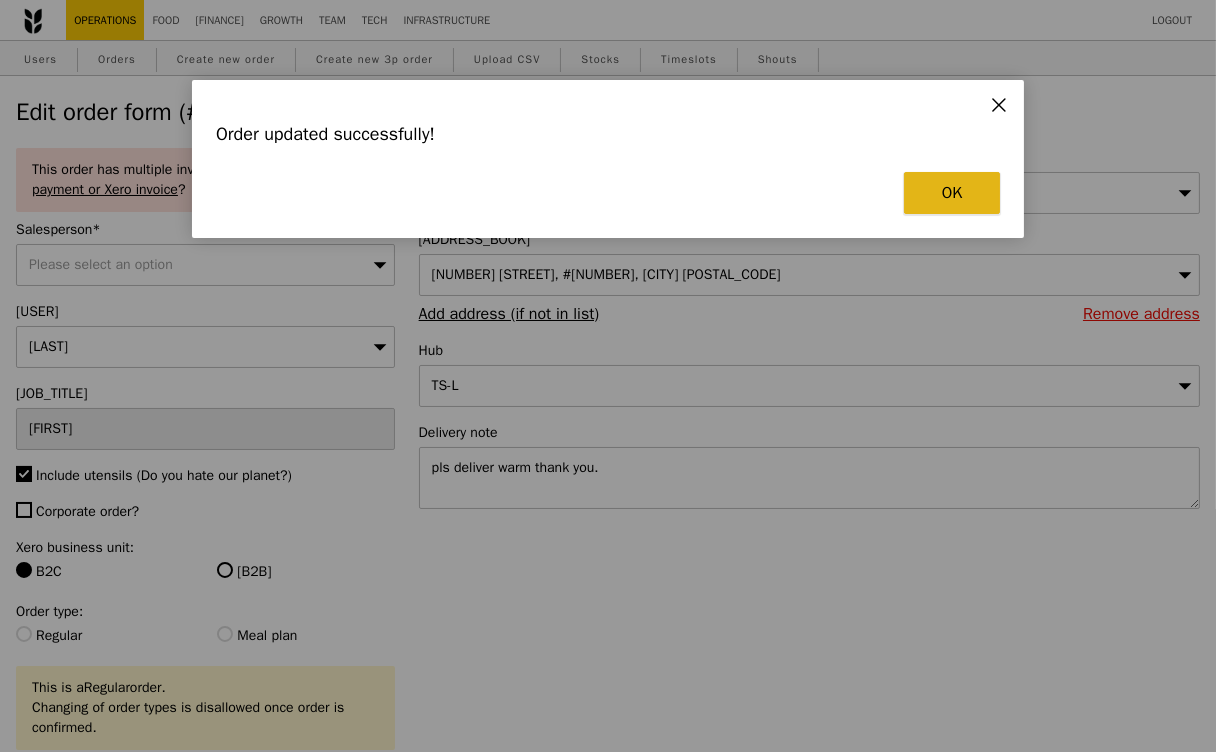 click on "OK" at bounding box center [952, 193] 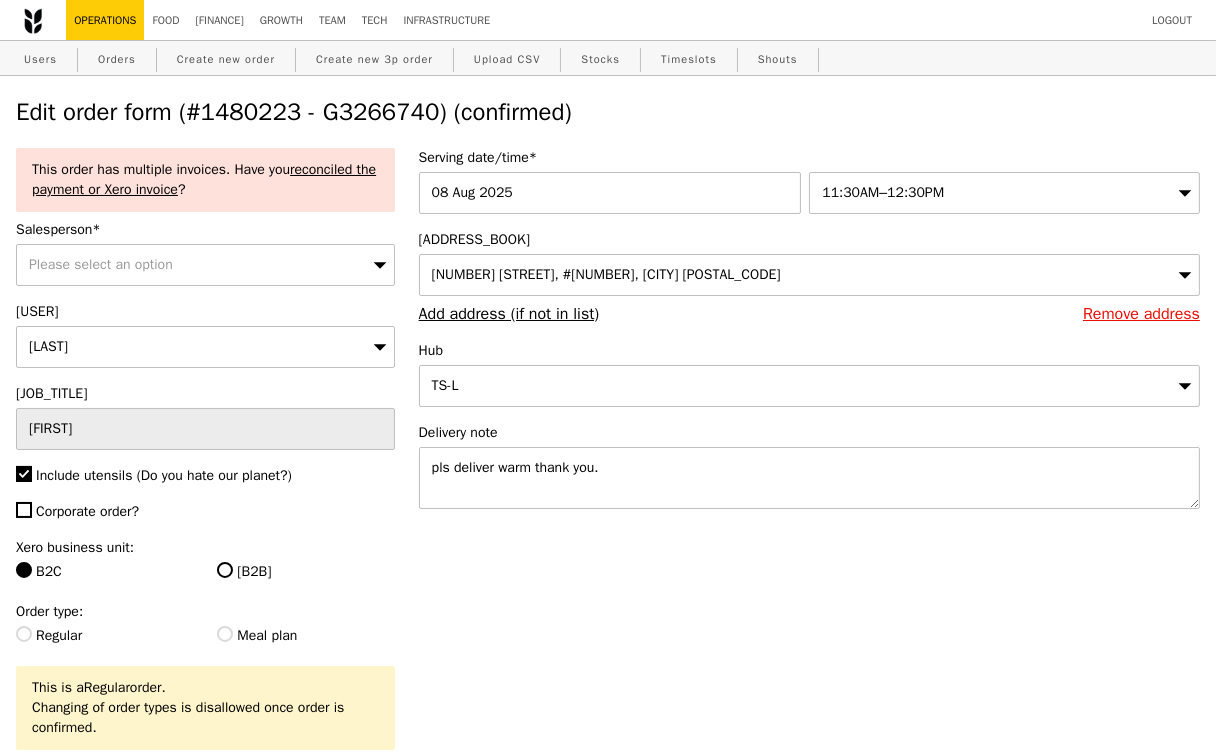 click on "Edit order form (#1480223 - G3266740)
(confirmed)" at bounding box center [608, 112] 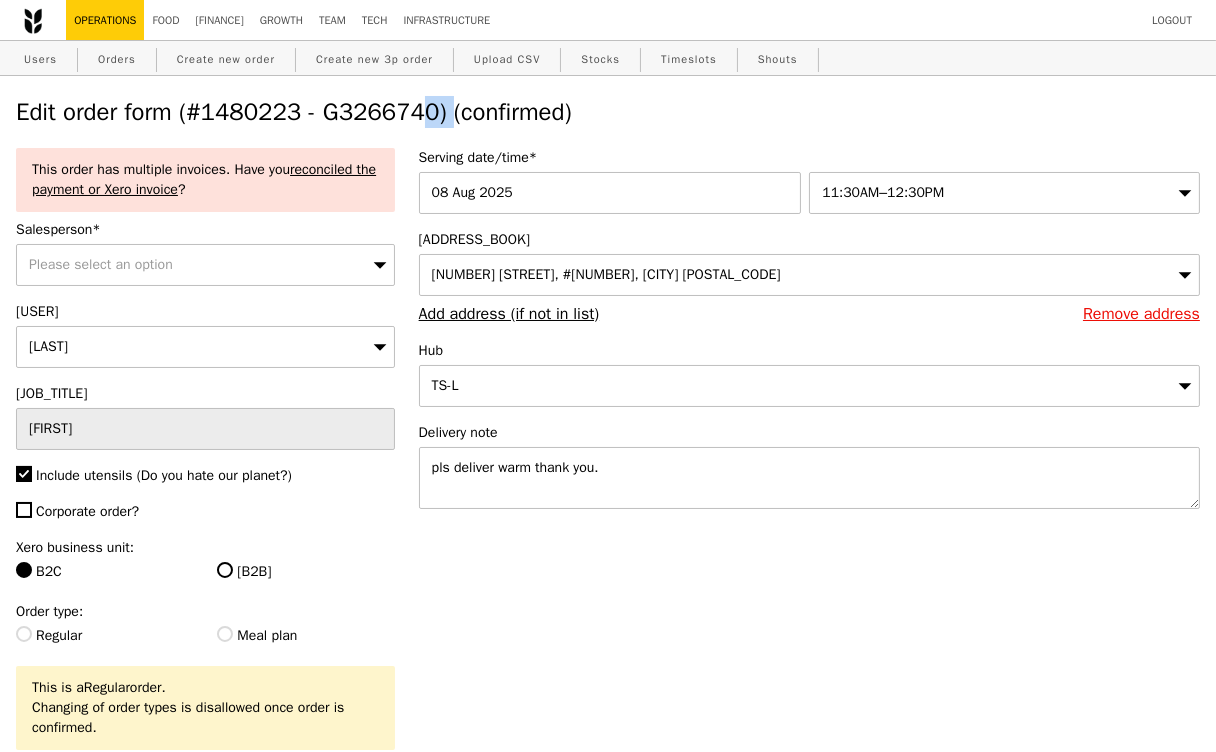 click on "Edit order form (#1480223 - G3266740)
(confirmed)" at bounding box center [608, 112] 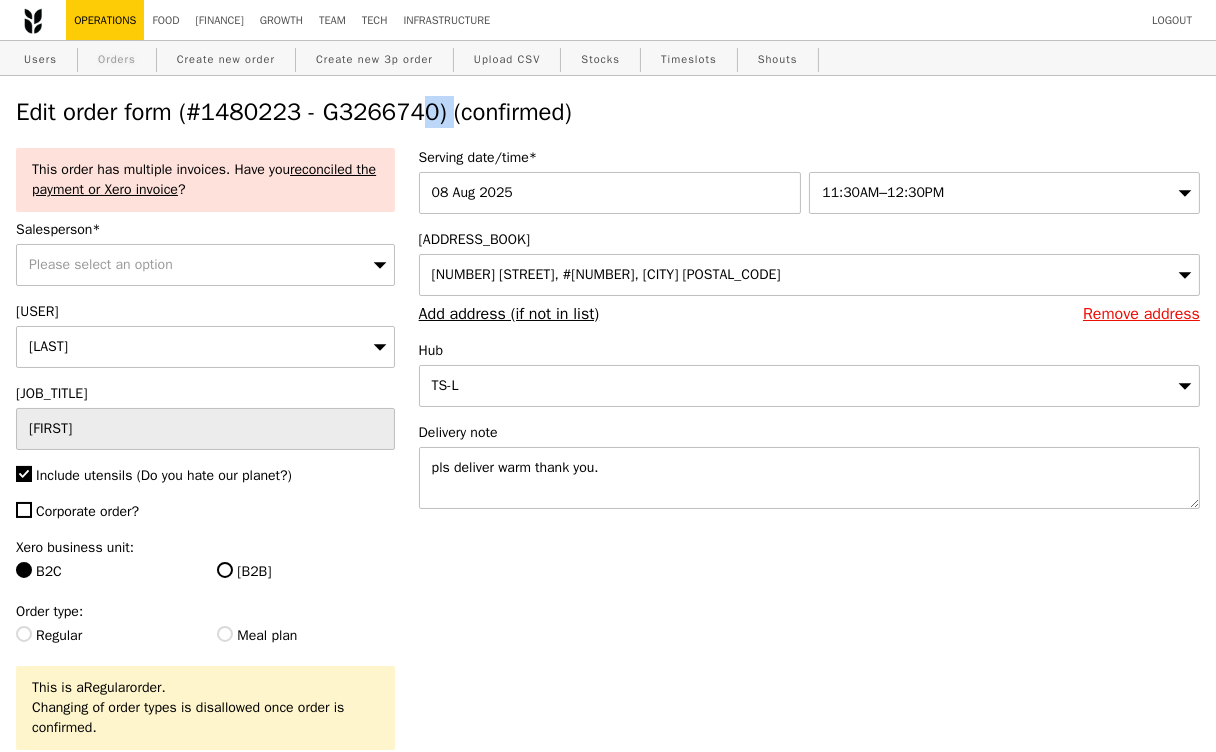 click on "Orders" at bounding box center (117, 59) 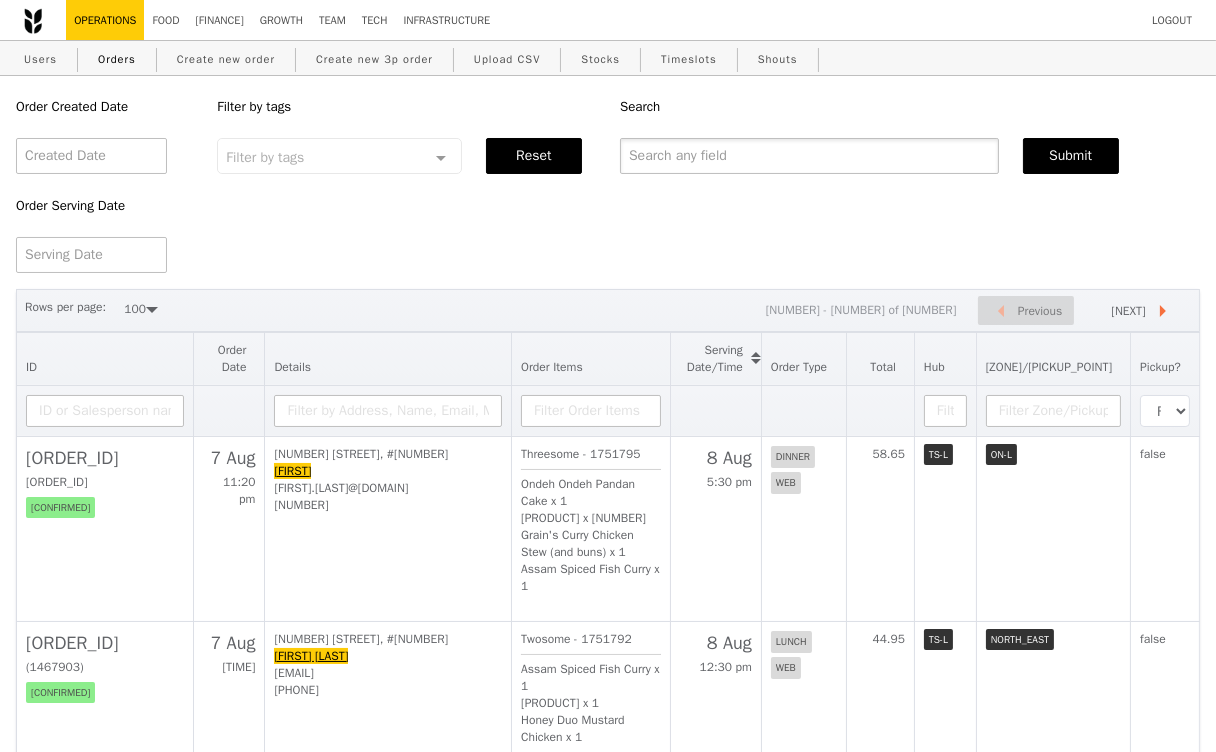 click at bounding box center [809, 156] 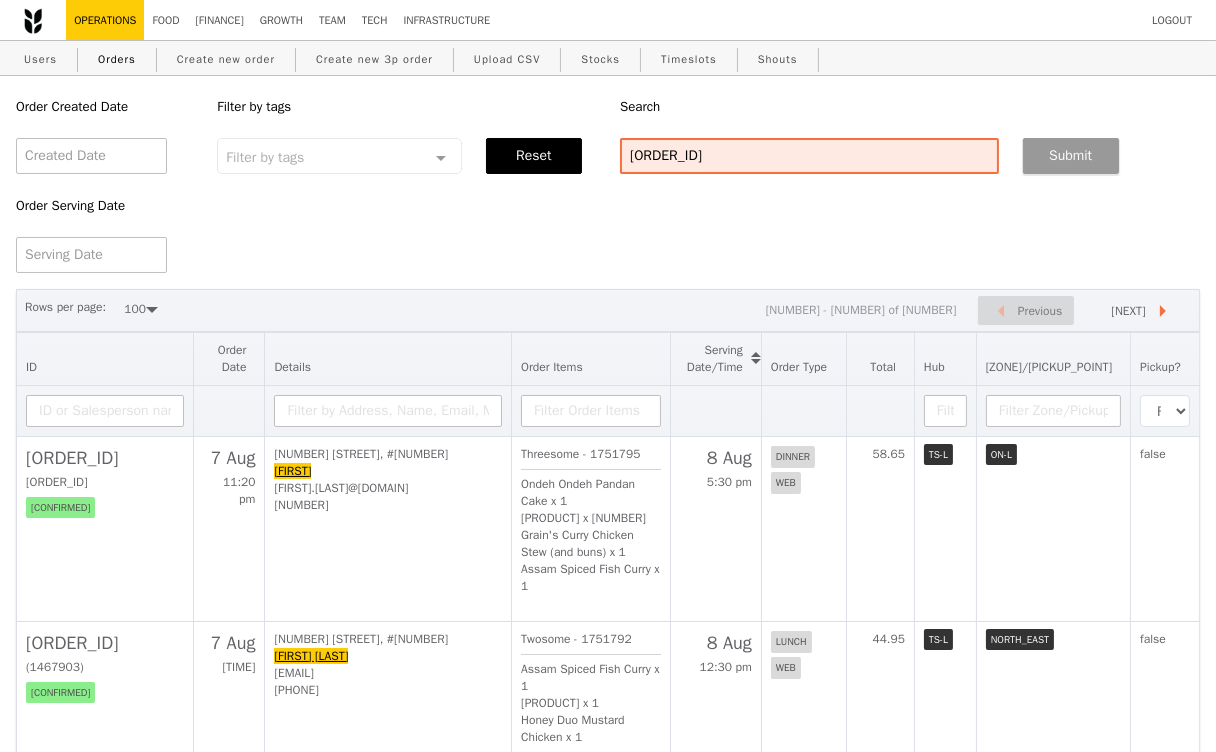click on "Submit" at bounding box center [1071, 156] 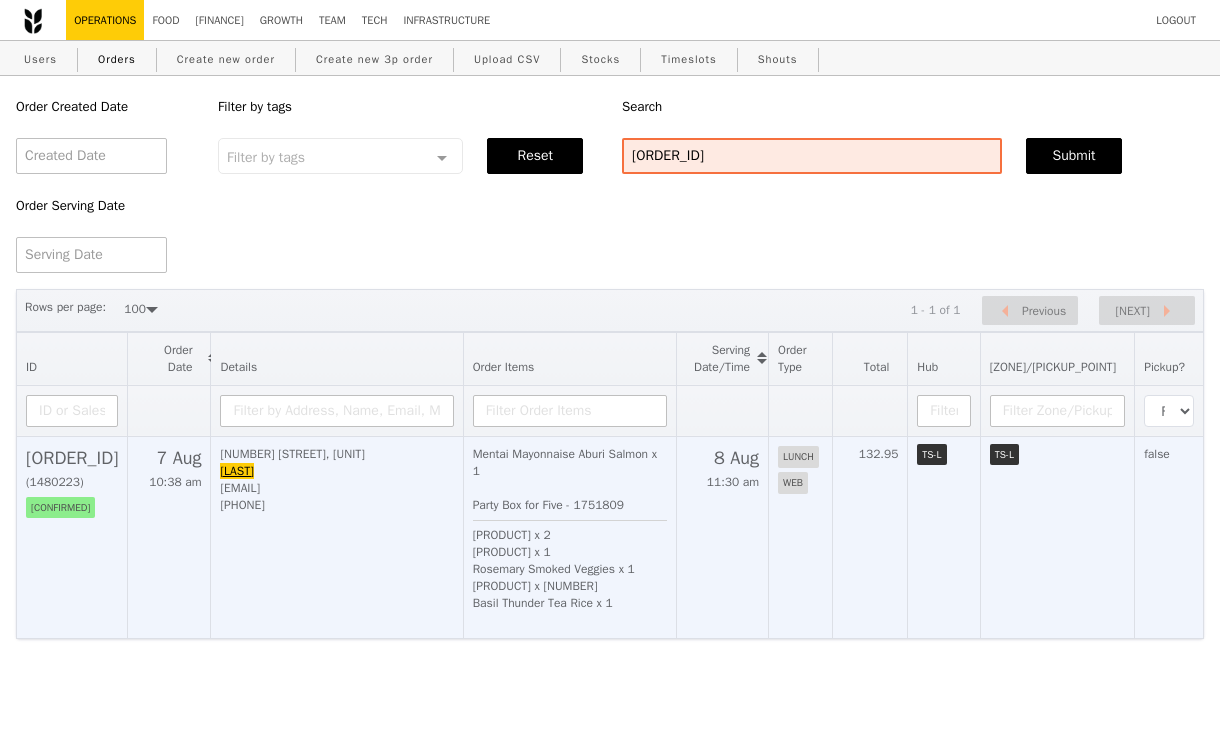 click on "[NUMBER] [STREET], [POSTAL_CODE]
[NAME]
[EMAIL] [PHONE]" at bounding box center [337, 537] 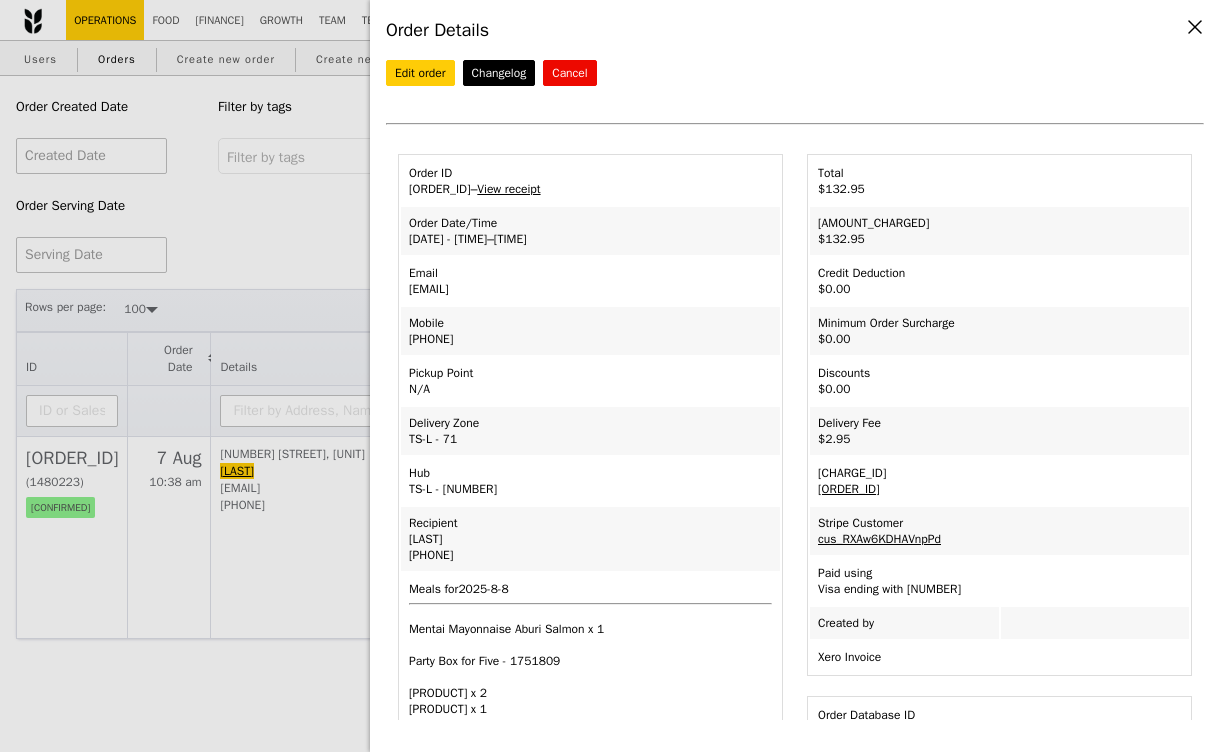 drag, startPoint x: 564, startPoint y: 281, endPoint x: 403, endPoint y: 281, distance: 161 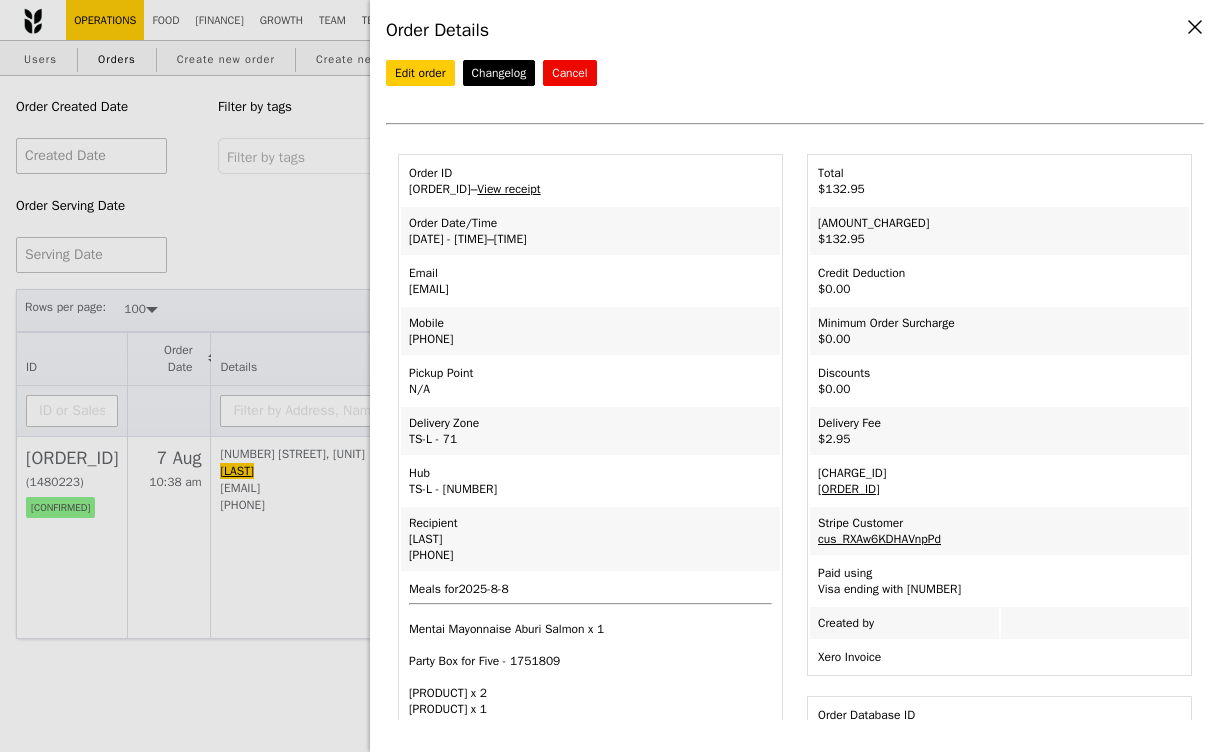 drag, startPoint x: 477, startPoint y: 527, endPoint x: 408, endPoint y: 531, distance: 69.115845 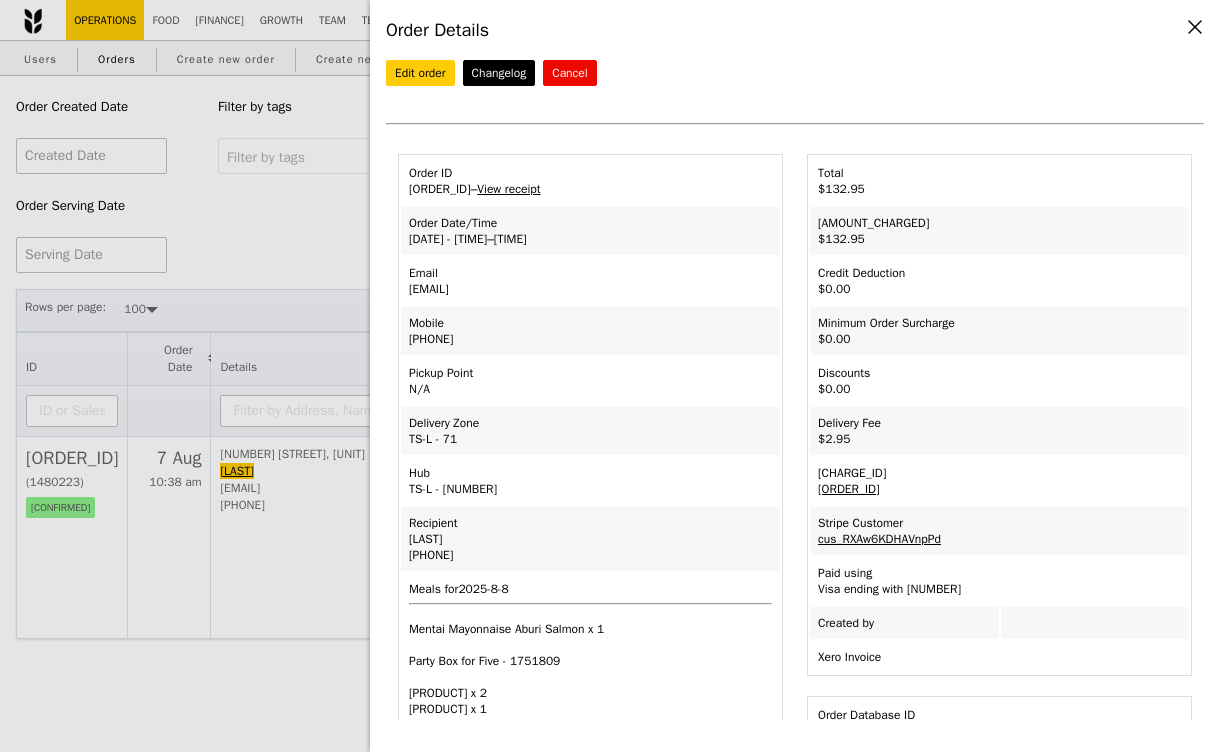 click on "[LAST]" at bounding box center [590, 539] 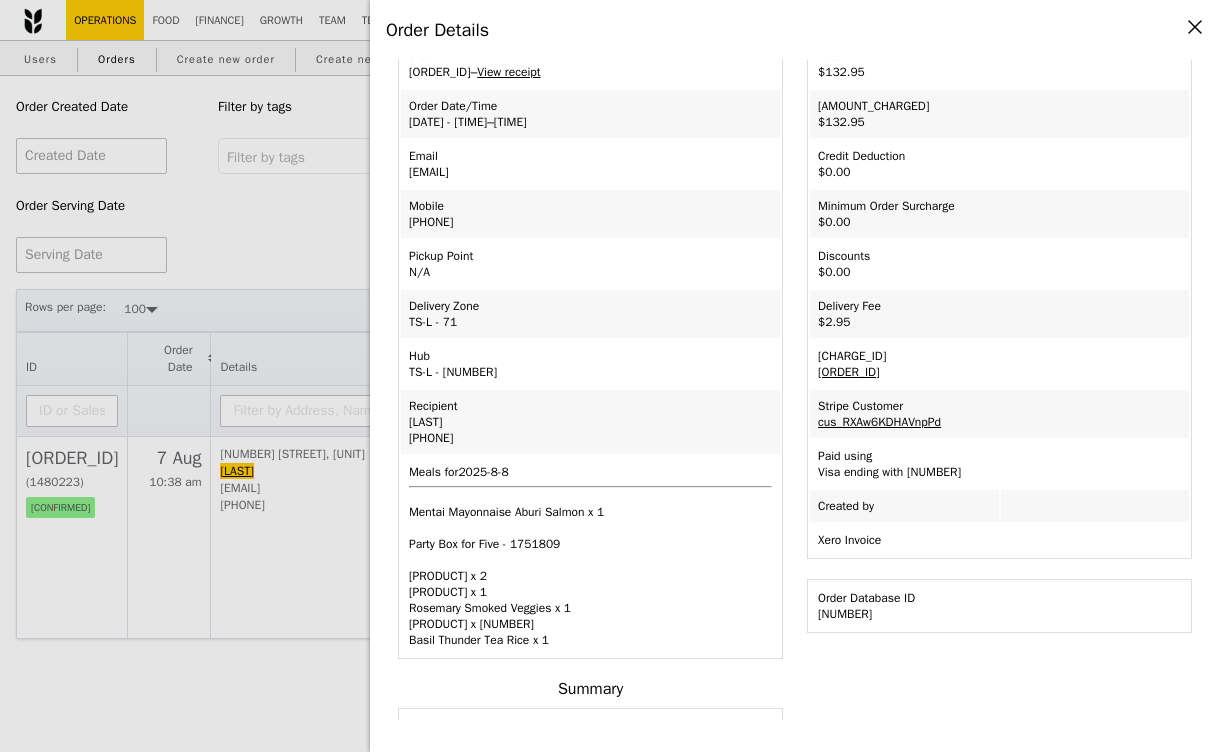 scroll, scrollTop: 126, scrollLeft: 0, axis: vertical 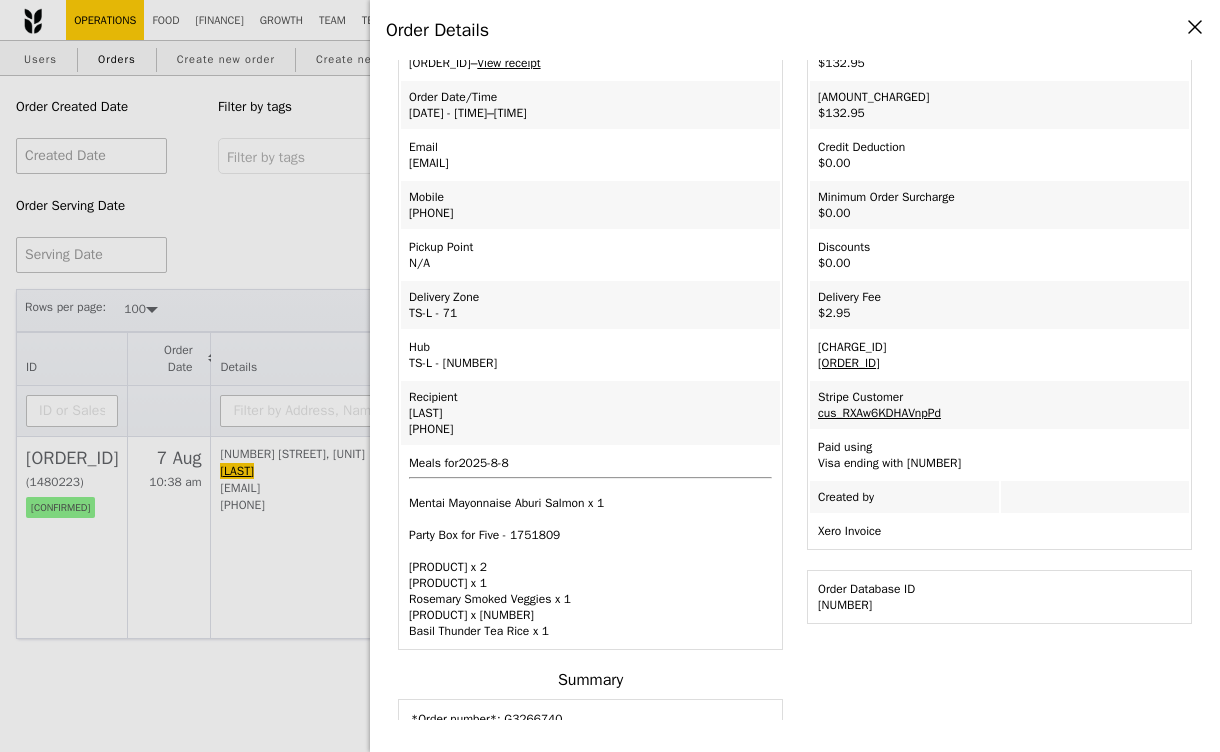 click on "Hub
[LOCATION] - [NUMBER]" at bounding box center [590, 355] 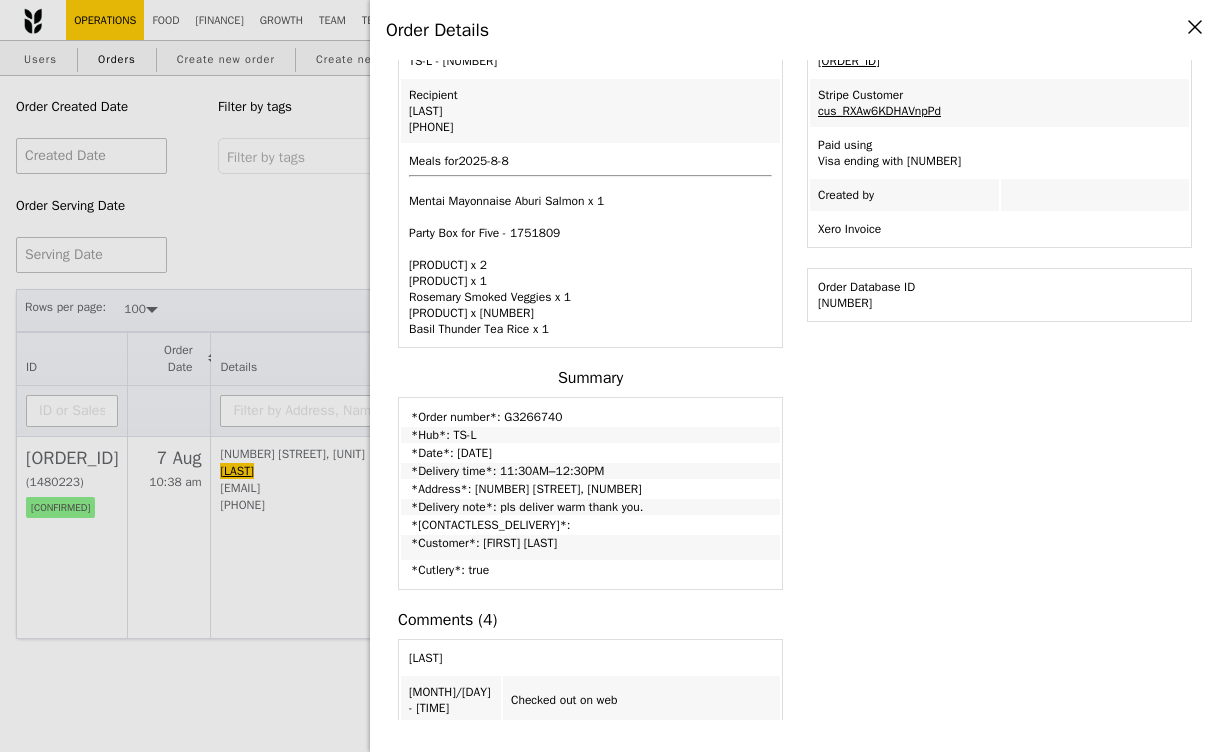 scroll, scrollTop: 438, scrollLeft: 0, axis: vertical 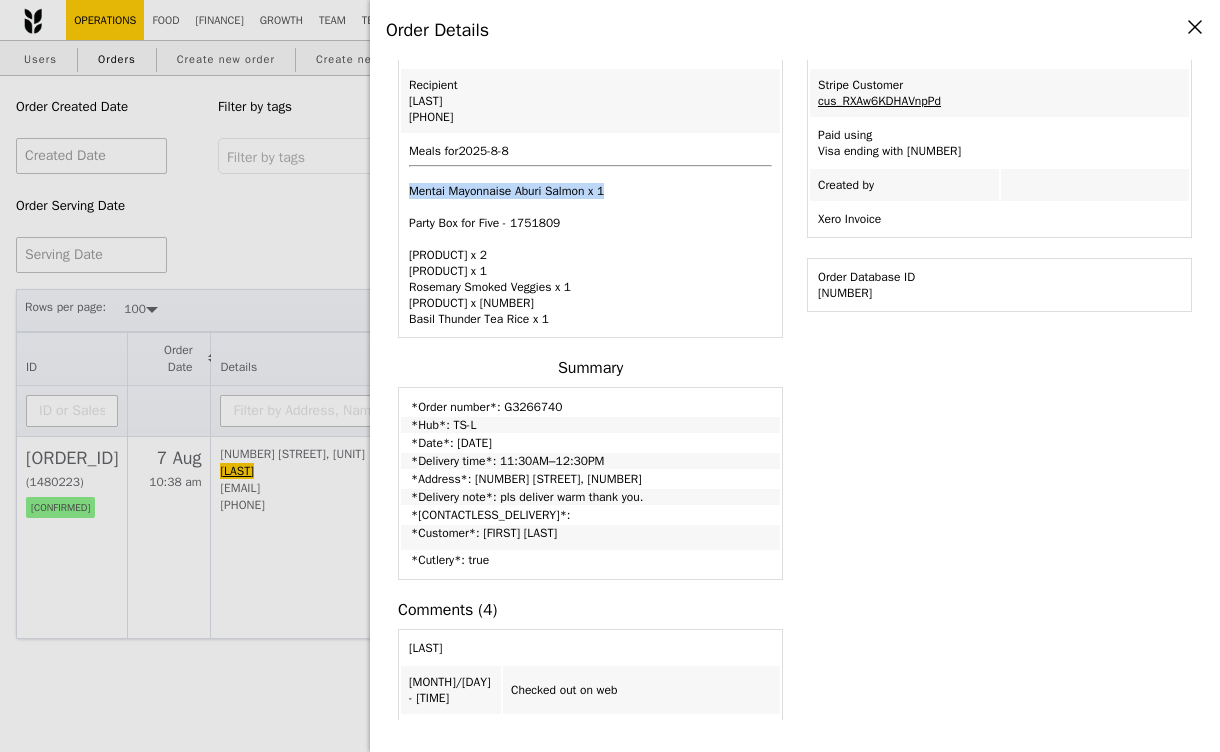 drag, startPoint x: 645, startPoint y: 185, endPoint x: 401, endPoint y: 180, distance: 244.05122 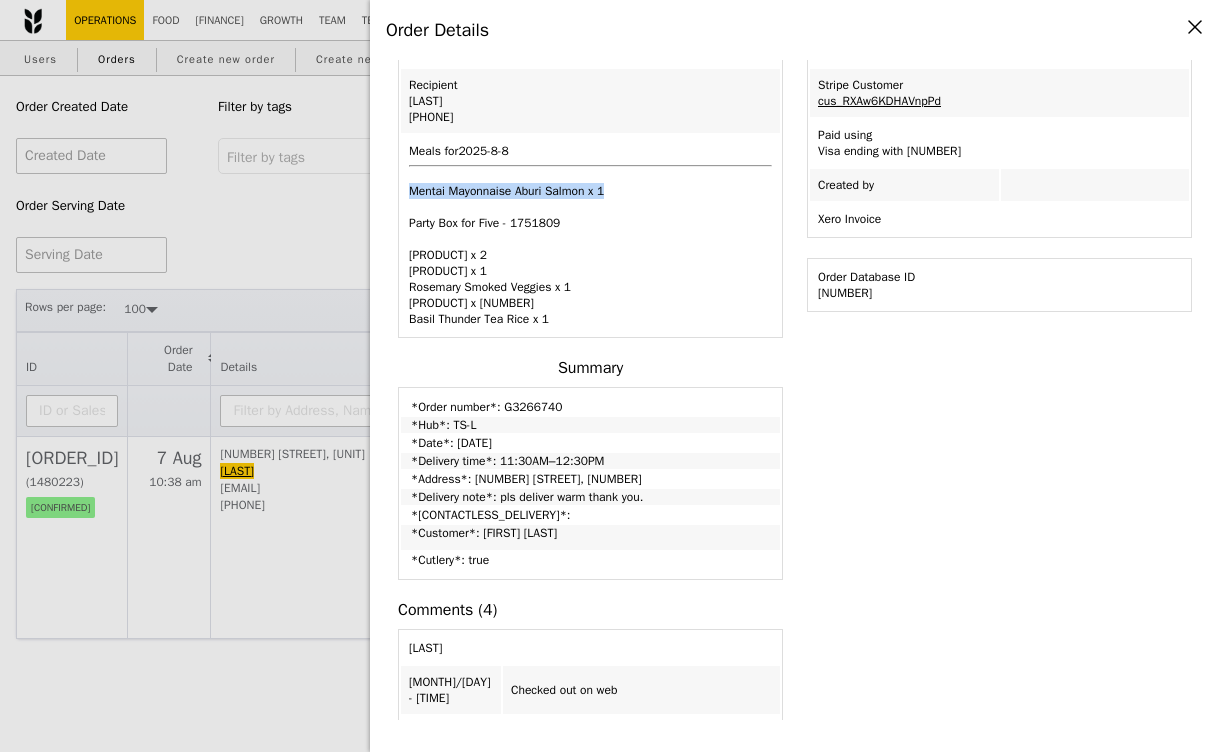 click on "Meals for
2025-8-8
Mentai Mayonnaise Aburi Salmon x 1 Party Box for Five - 1751809
Levantine Cauliflower and Hummus x 2
Maple Cinnamon Sweet Potato x 1
Rosemary Smoked Veggies x 1
Mentai Mayonnaise Aburi Salmon x 4
Basil Thunder Tea Rice x 1" at bounding box center [590, 235] 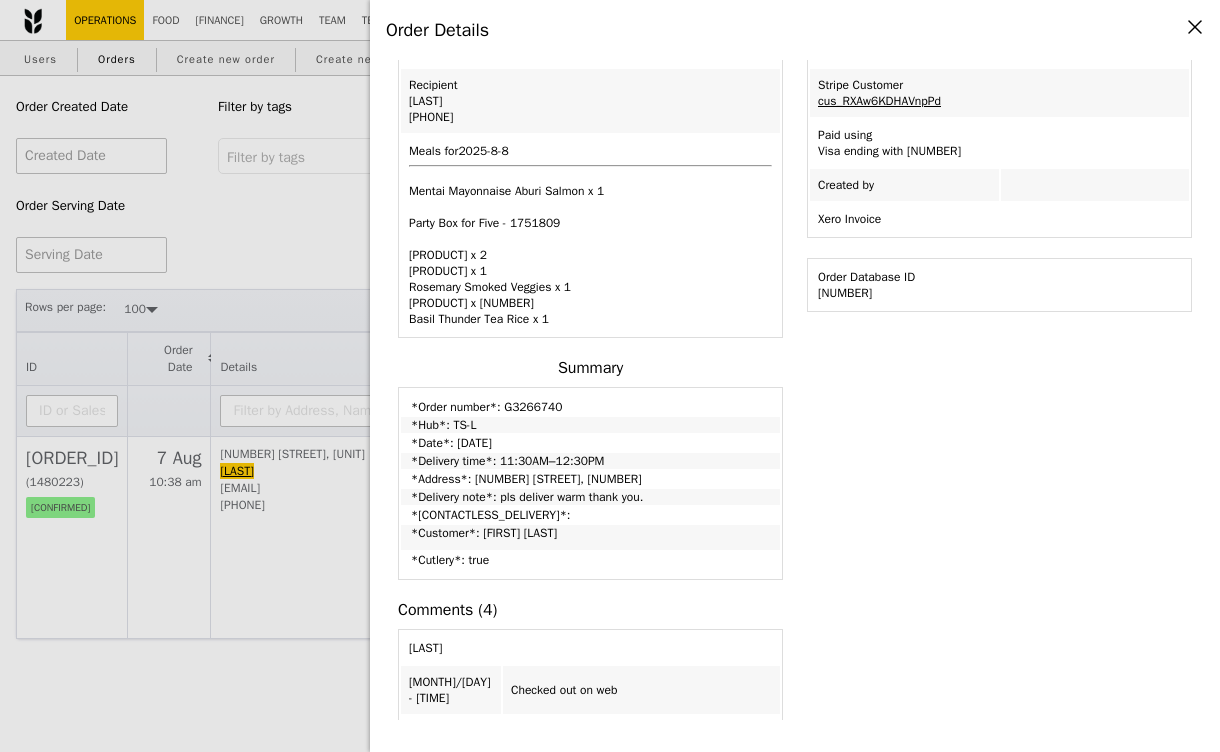 click on "Order Date/Time
8/8 – [TIME]–[TIME]
Email
[EMAIL]
Mobile
[PHONE]
Pickup Point
N/A
Delivery Zone
TS-L - 71
Hub
SIEW KIM [COMPANY] Cha" at bounding box center (610, 376) 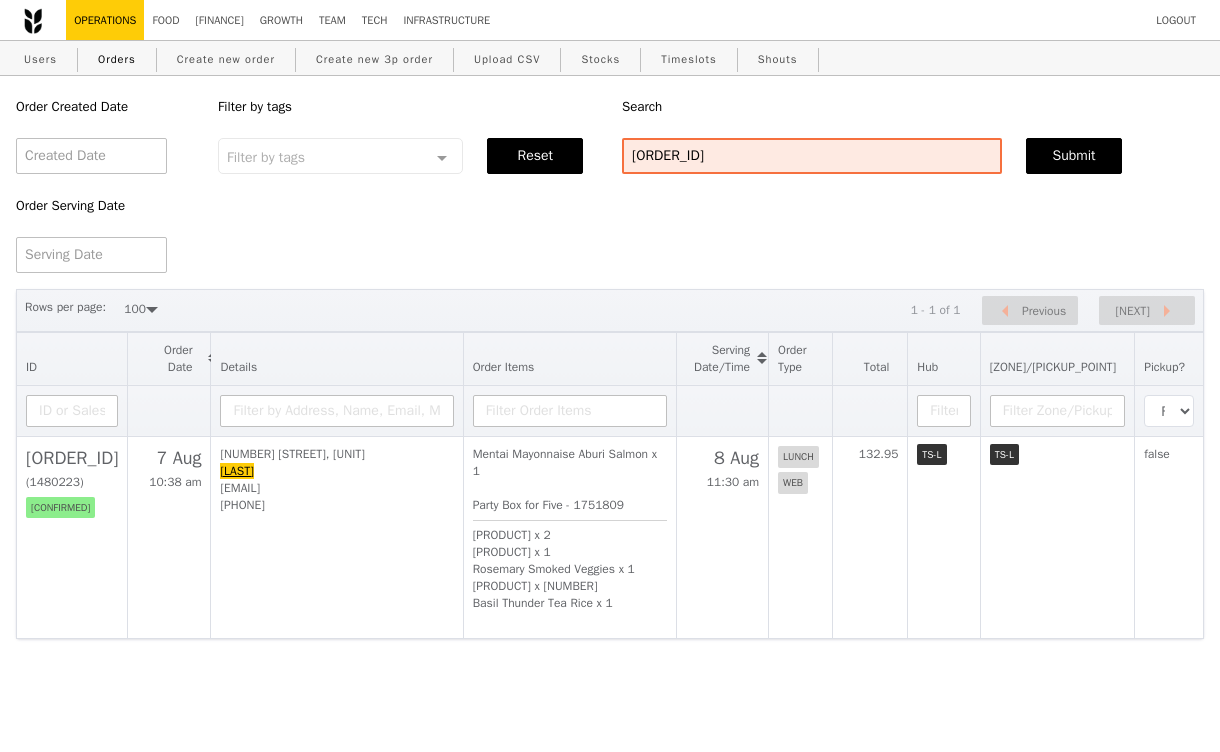 scroll, scrollTop: 537, scrollLeft: 0, axis: vertical 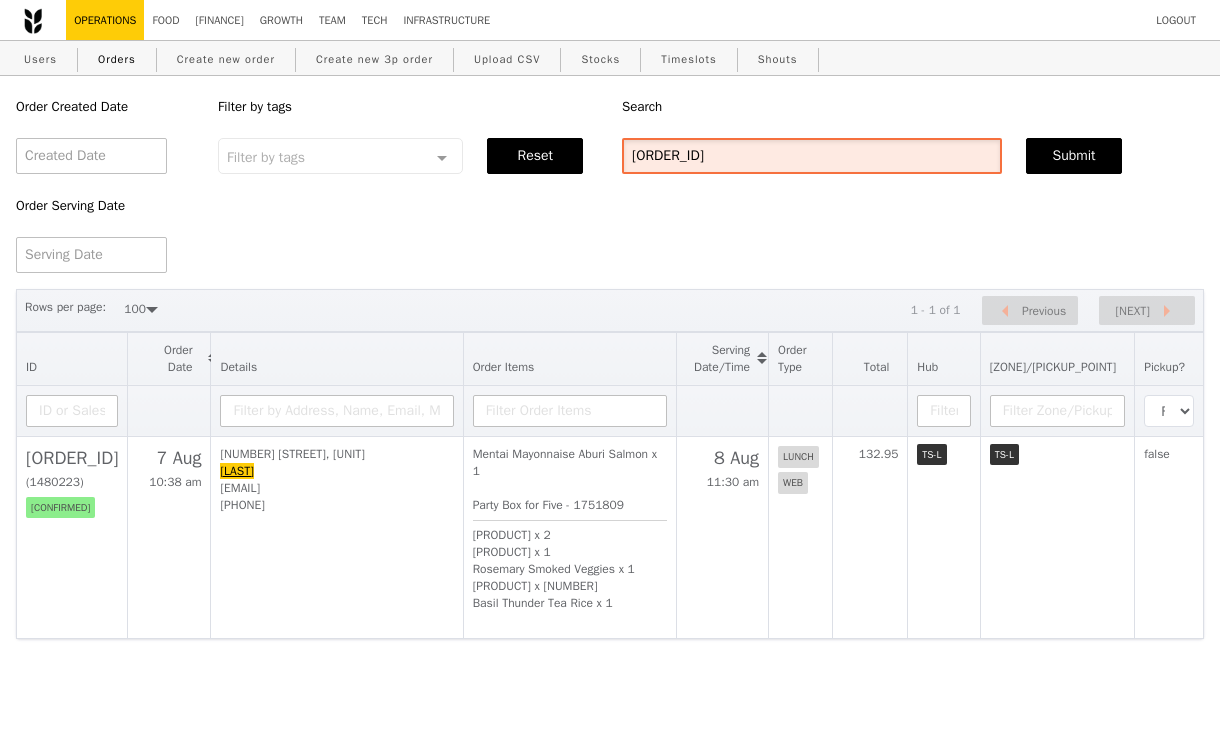 click on "[ORDER_ID]" at bounding box center [812, 156] 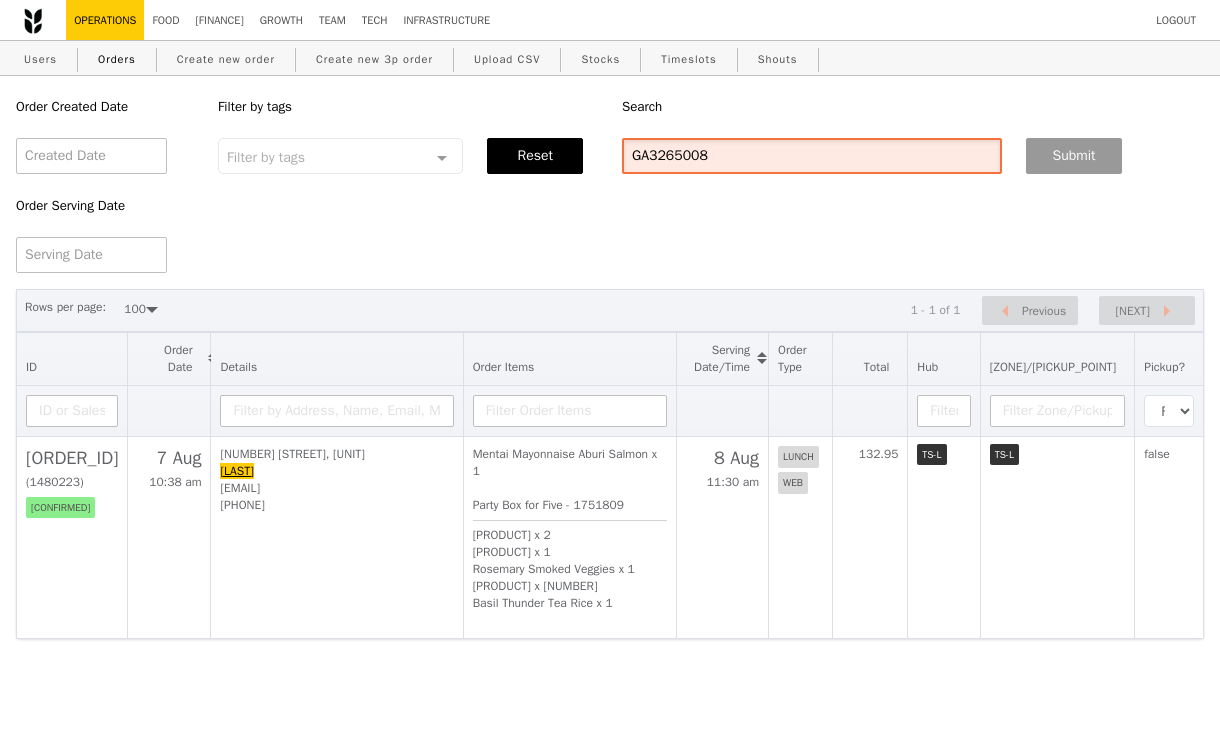 type on "GA3265008" 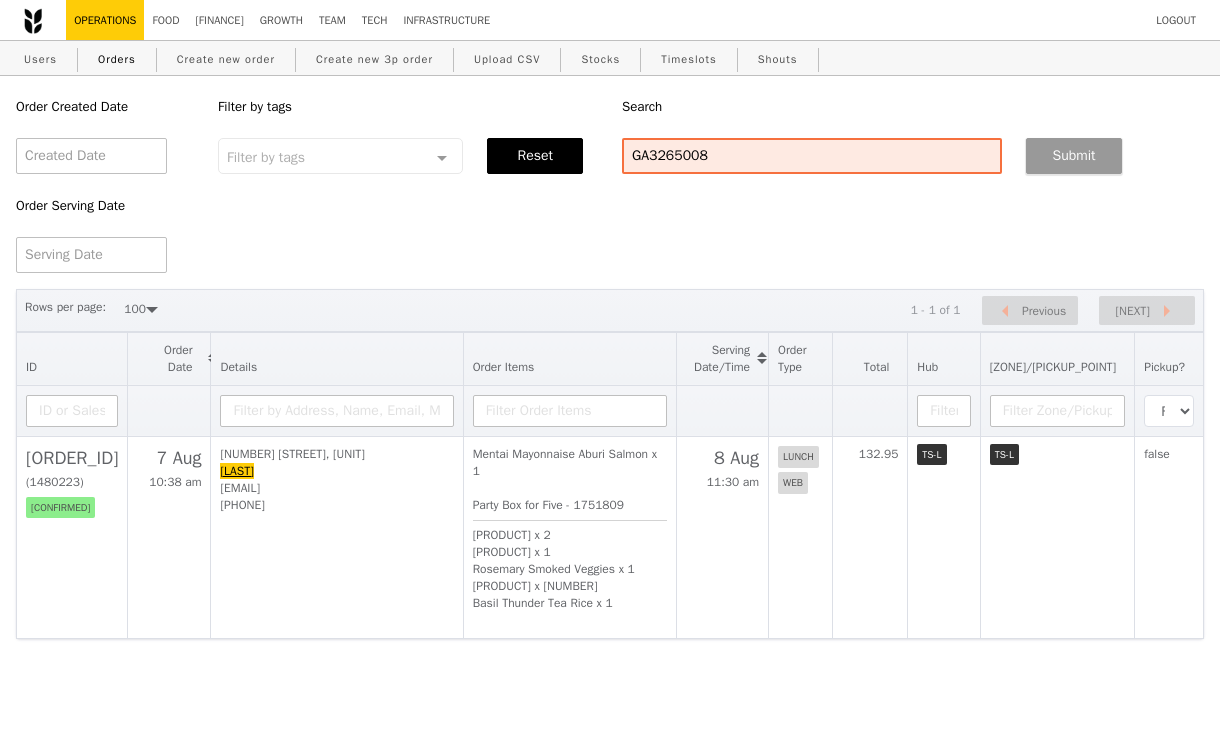 click on "Submit" at bounding box center [1074, 156] 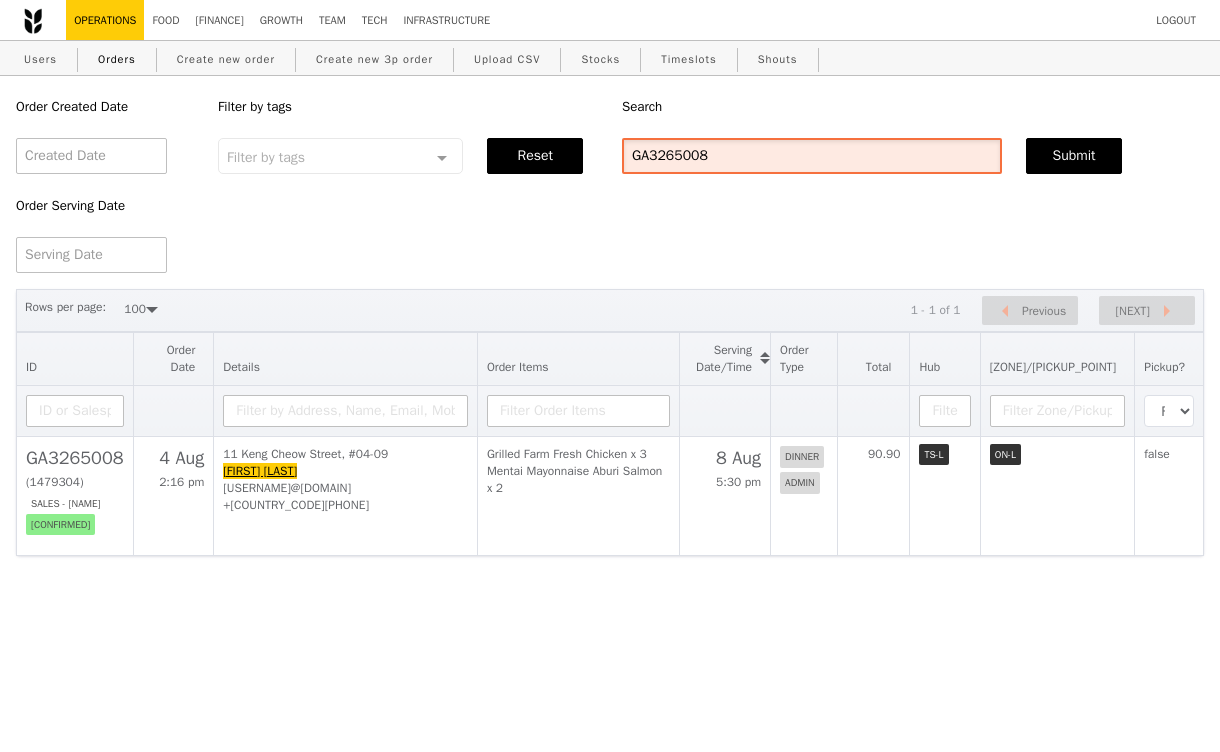 click on "GA3265008" at bounding box center (812, 156) 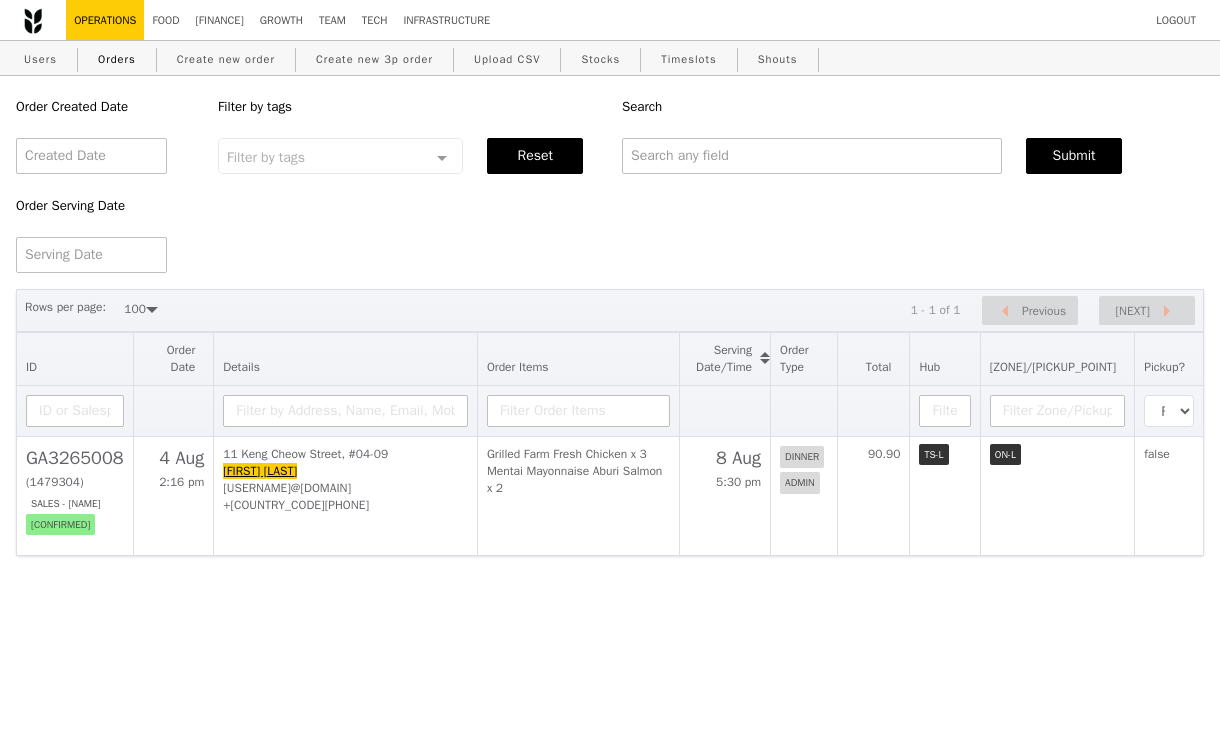 click on "Order Created Date        Order Serving Date        Filter by tags
Filter by tags
Meal_Plan   Web   Mobile   Lunch   Dinner   Group     No elements found. Consider changing the search query.   List is empty.
Reset
Search
Submit" at bounding box center (610, 174) 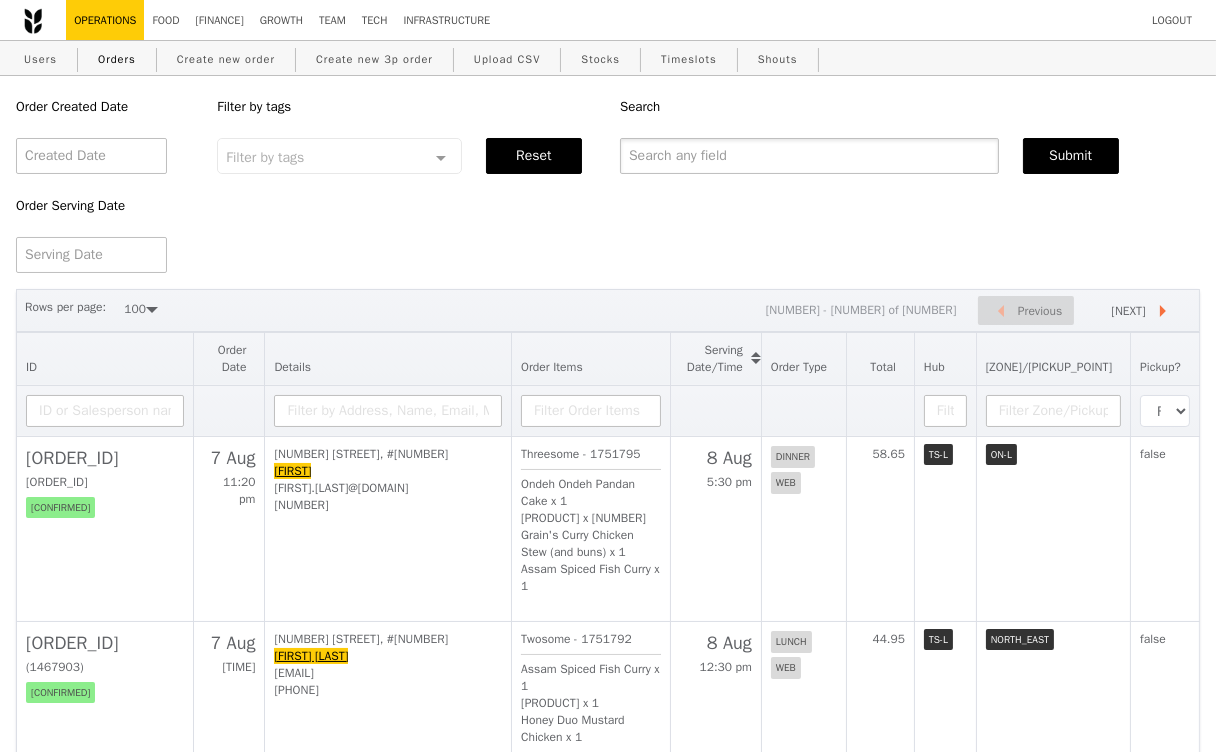 click at bounding box center (809, 156) 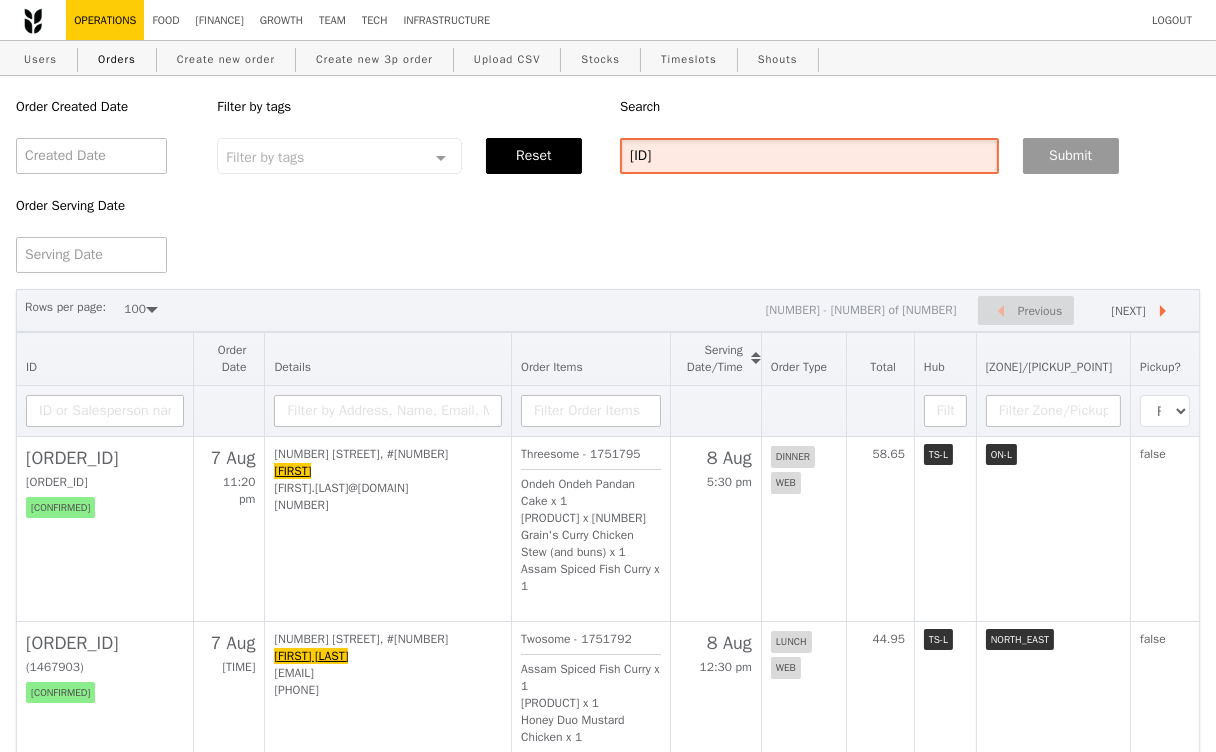 type on "[ID]" 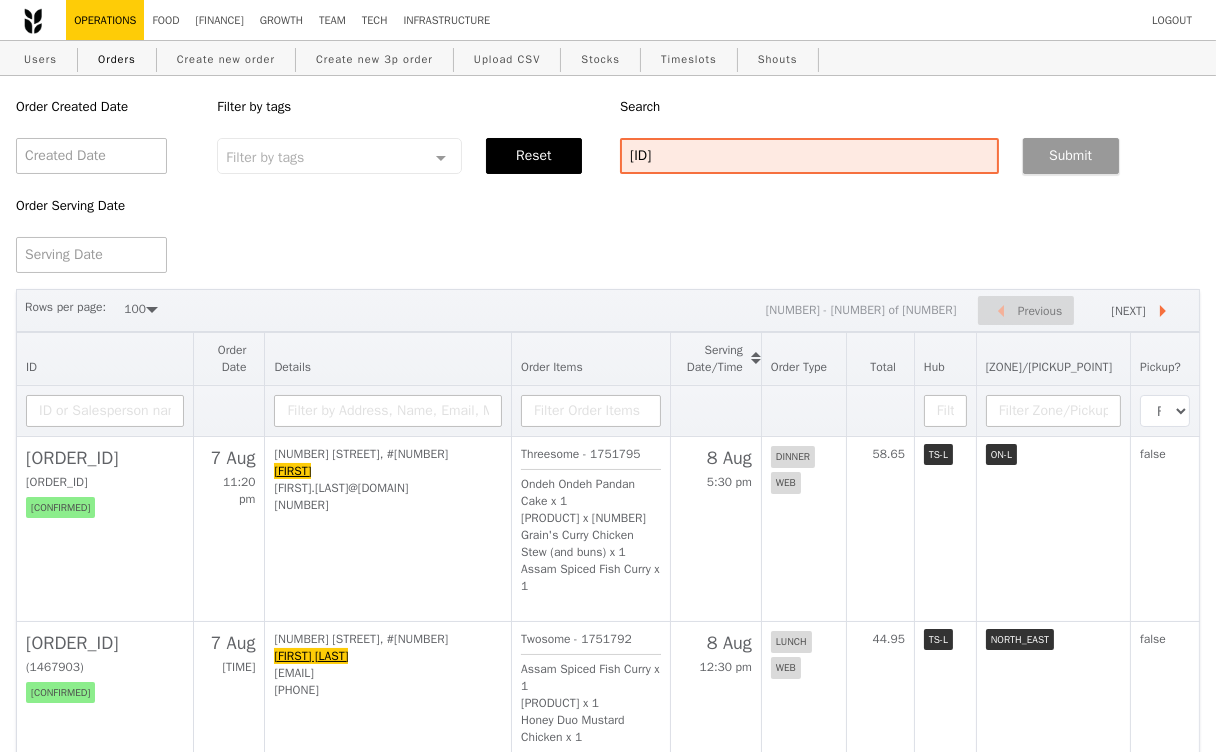 click on "Submit" at bounding box center (1071, 156) 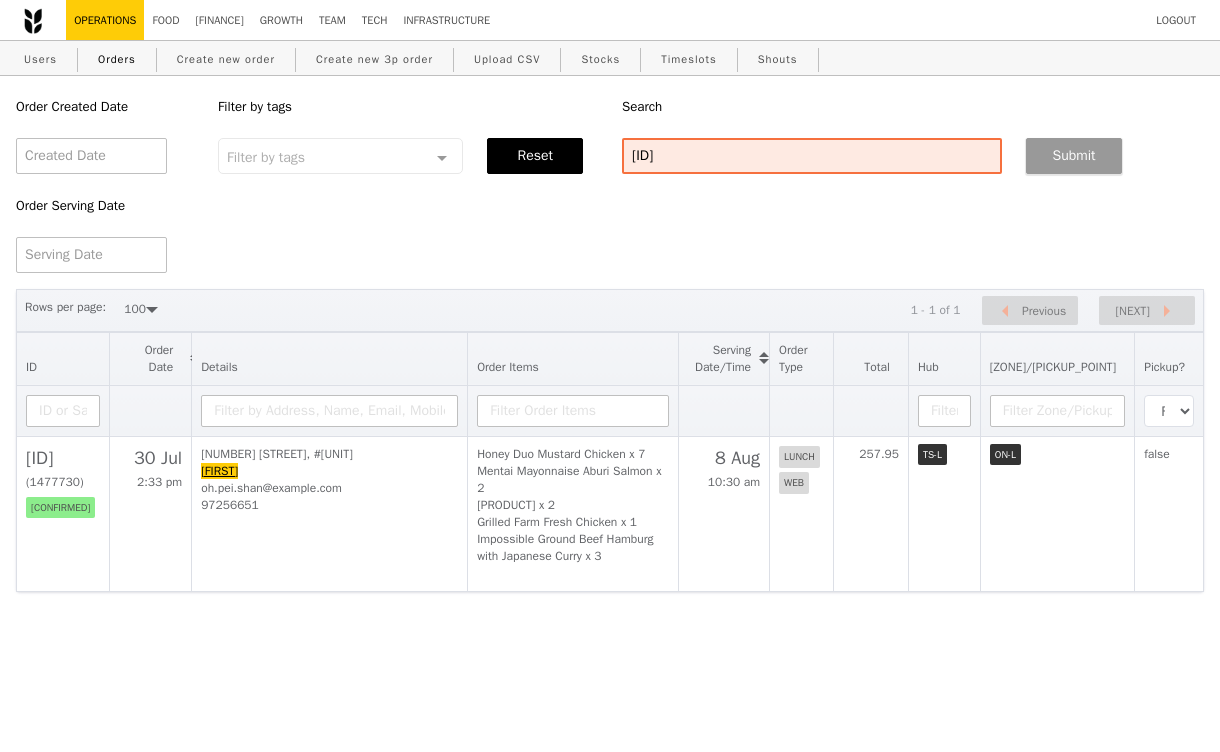 click on "Submit" at bounding box center (1074, 156) 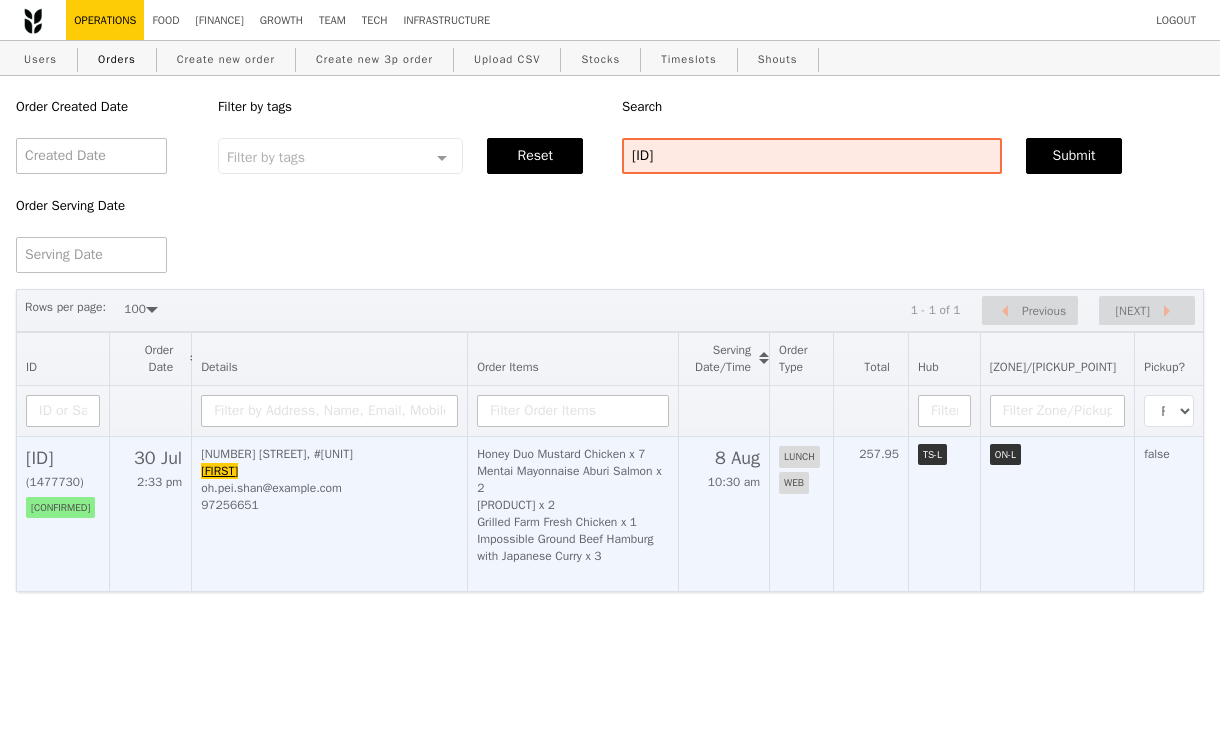 click on "97256651" at bounding box center (329, 505) 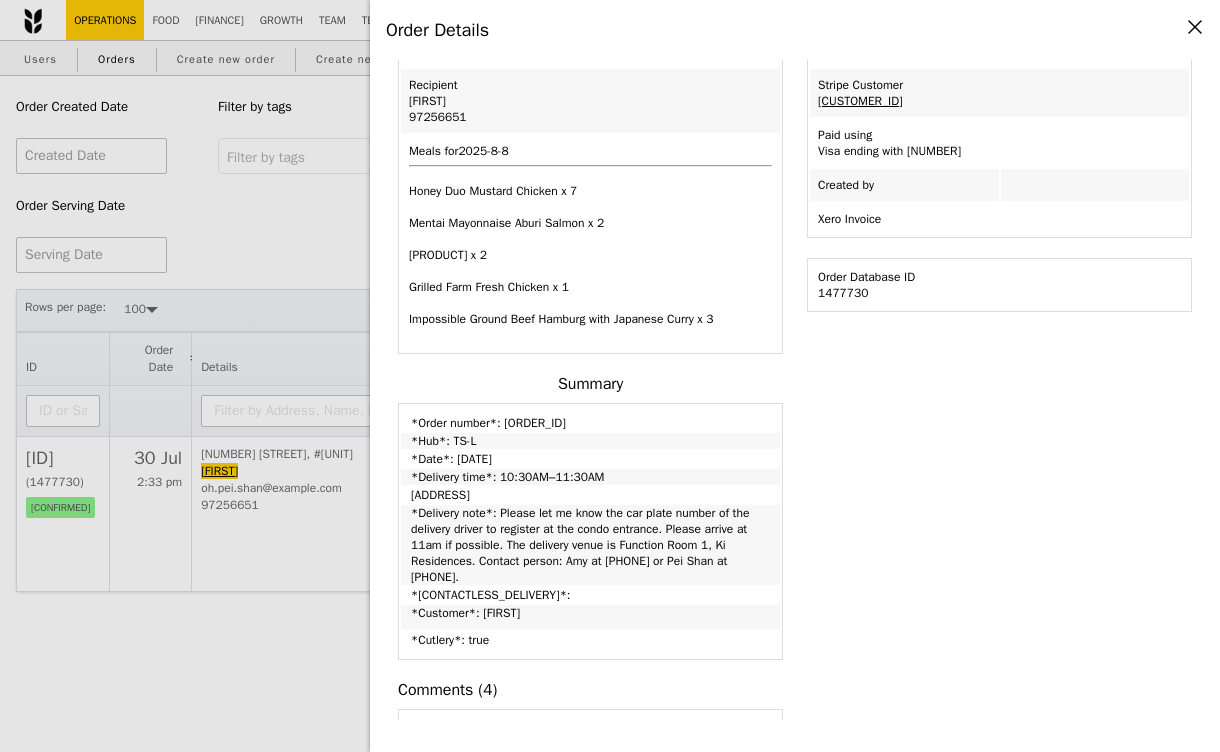 scroll, scrollTop: 0, scrollLeft: 0, axis: both 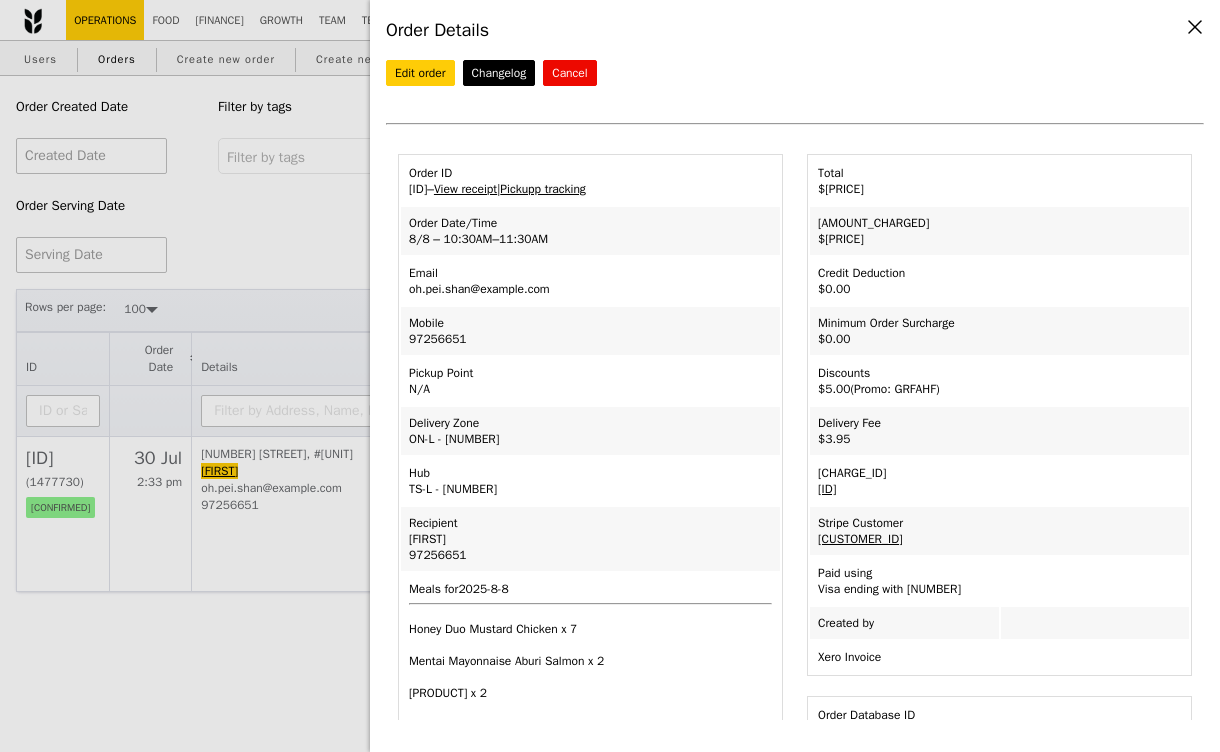 click on "Pickupp tracking" at bounding box center (543, 189) 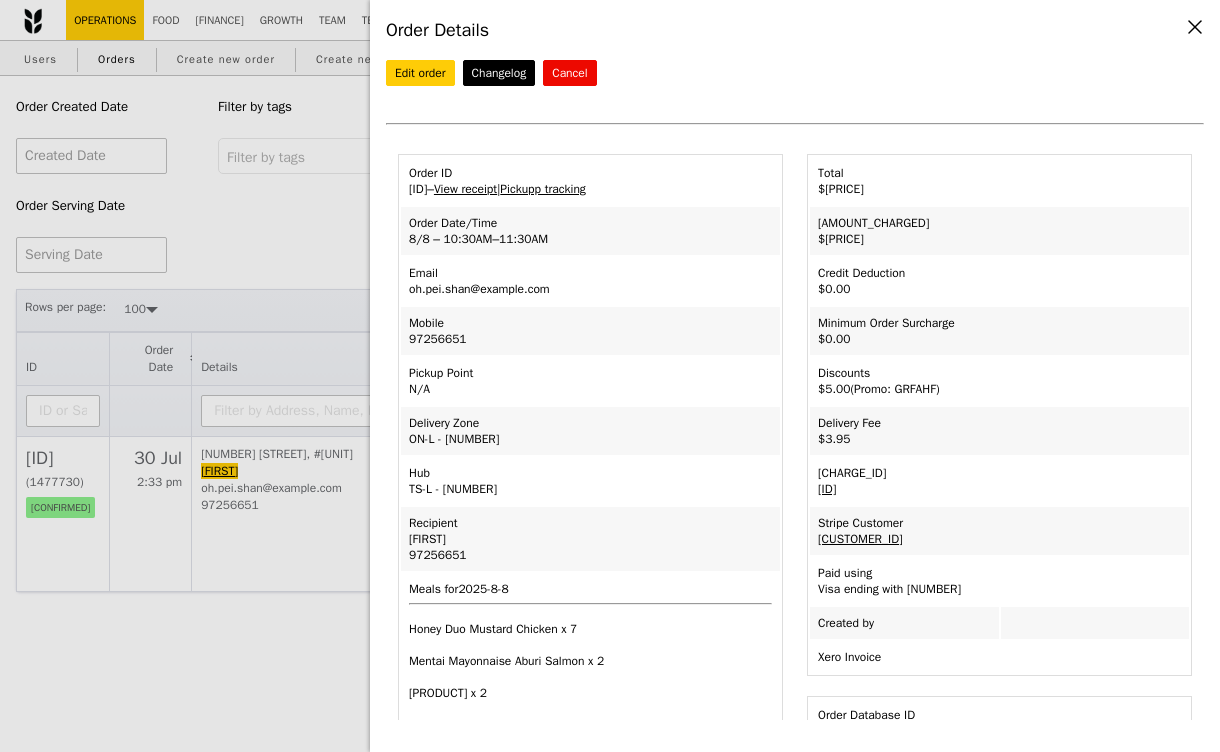click on "Order Details
Edit order
Changelog
Cancel
Order ID
G3261485
–
View receipt
|
Pickupp tracking
Order Date/Time
8/8 – 10:30AM–11:30AM
Email
[EMAIL]
Mobile
97256651
Pickup Point
N/A
Delivery Zone
Lalamove" at bounding box center [610, 376] 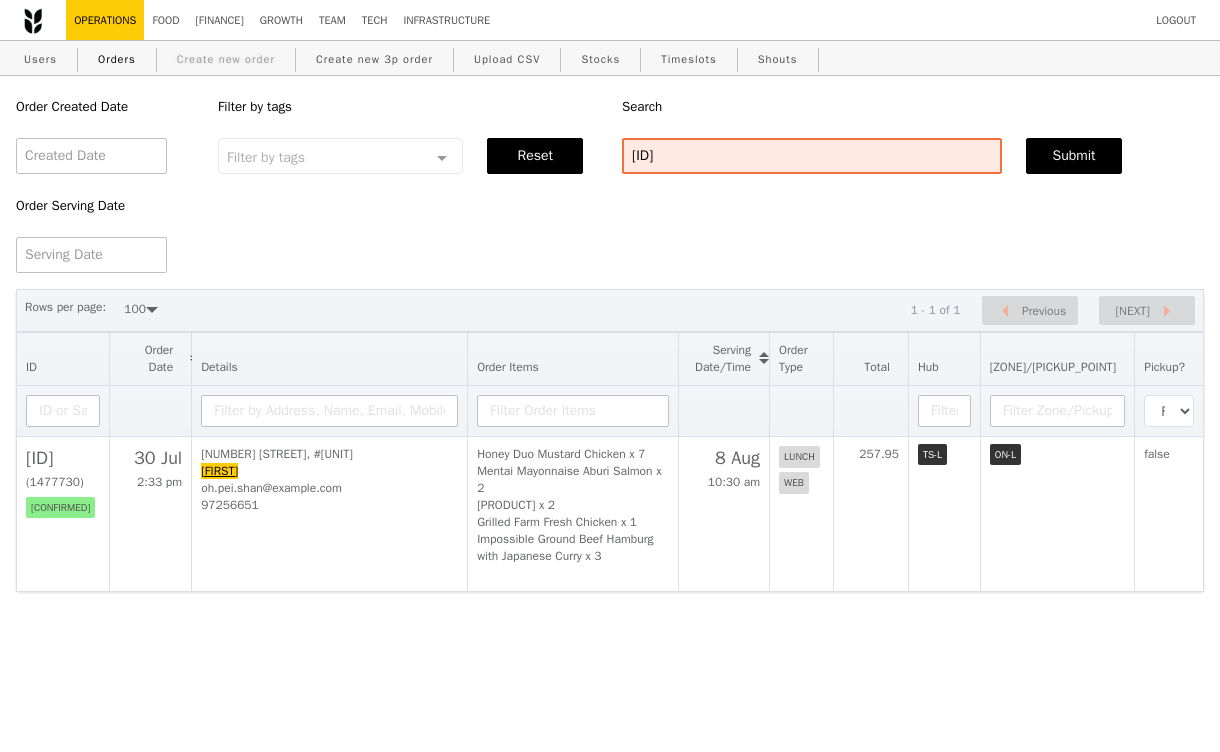 click on "Create new order" at bounding box center [226, 59] 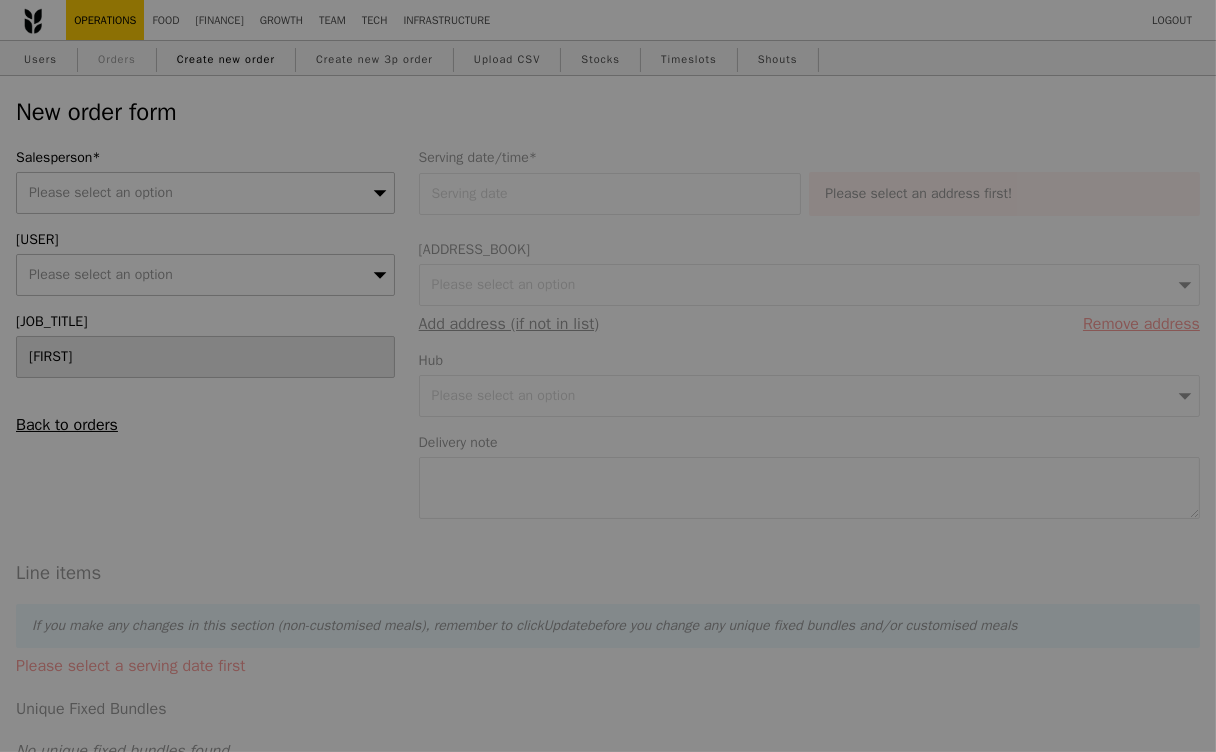 type on "Confirm" 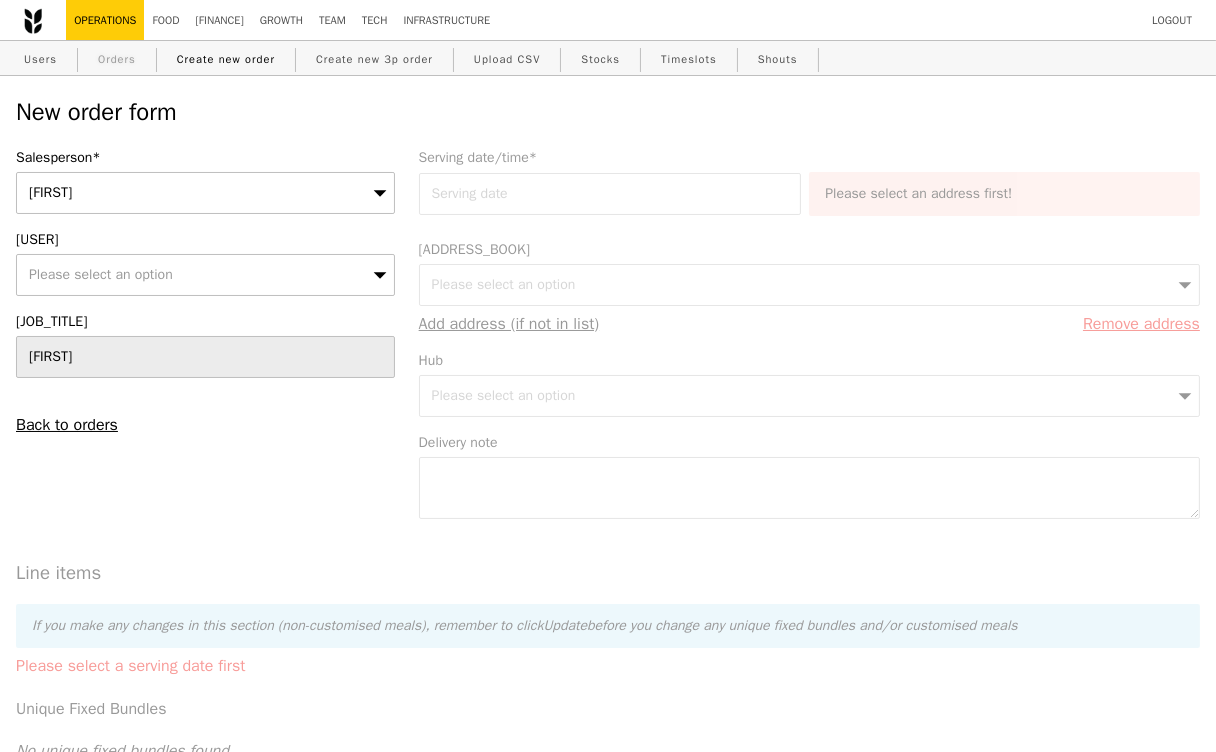 click on "Orders" at bounding box center (117, 59) 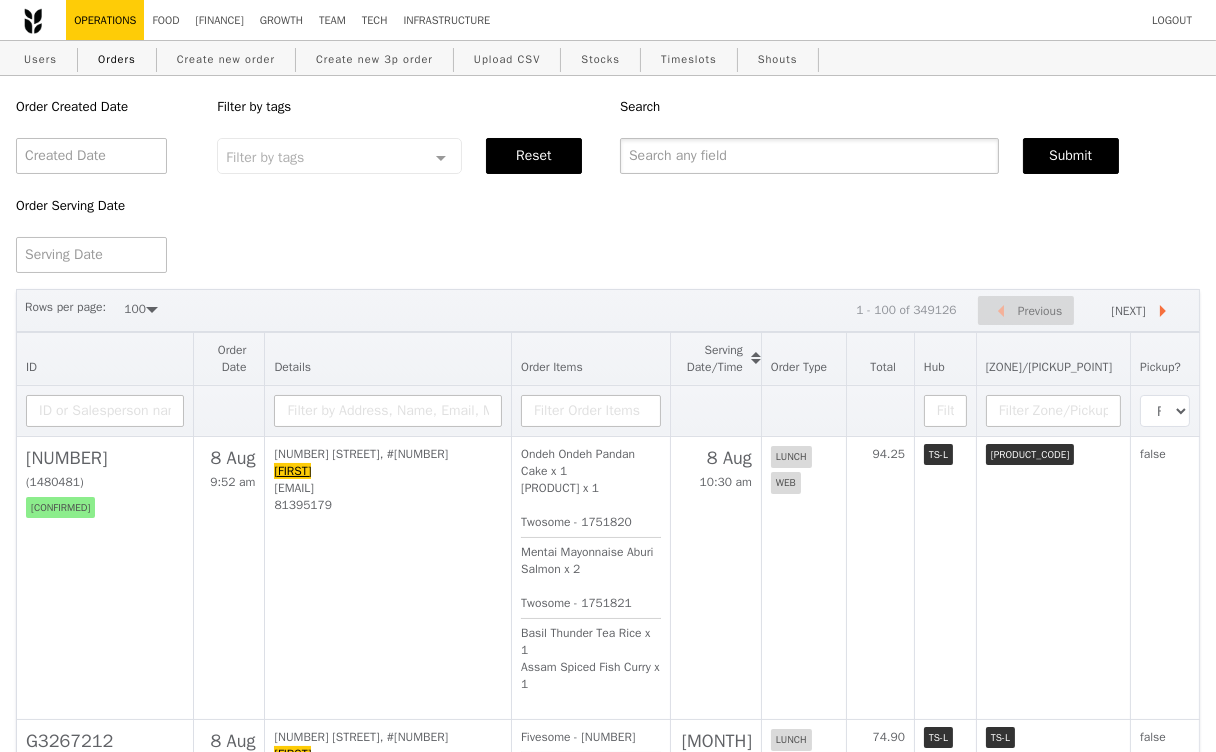 click at bounding box center [809, 156] 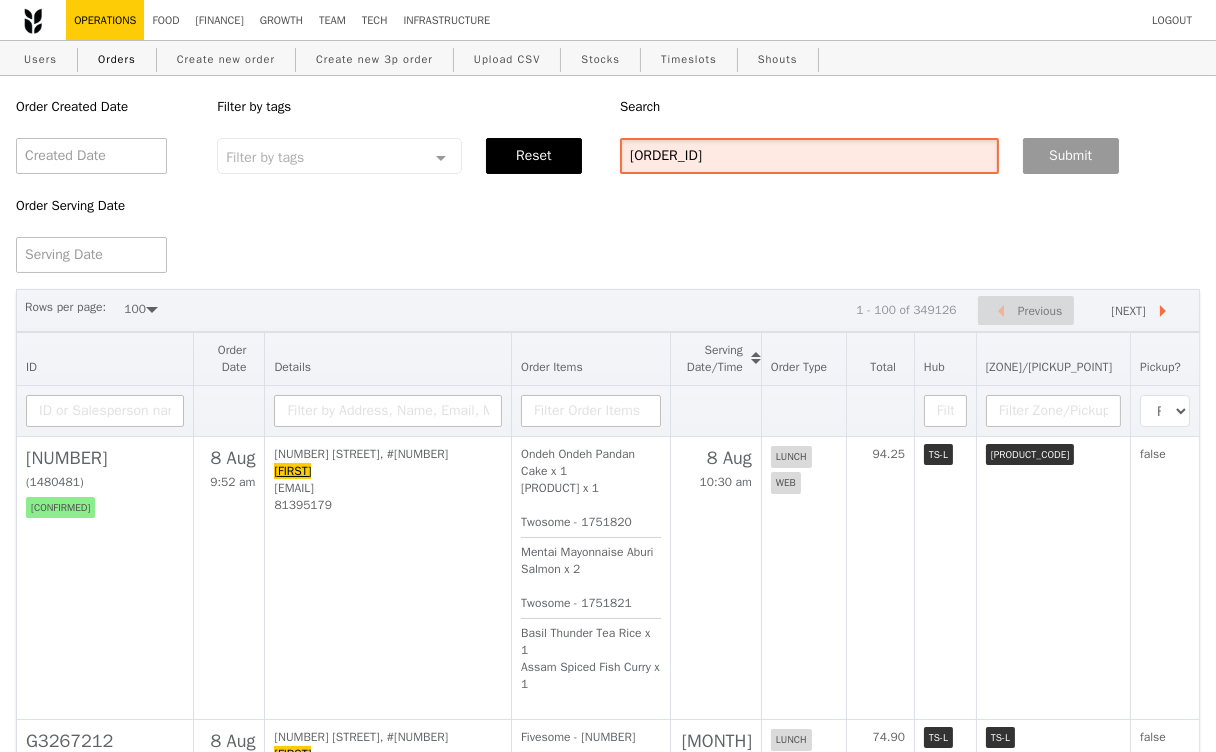 type on "[ORDER_ID]" 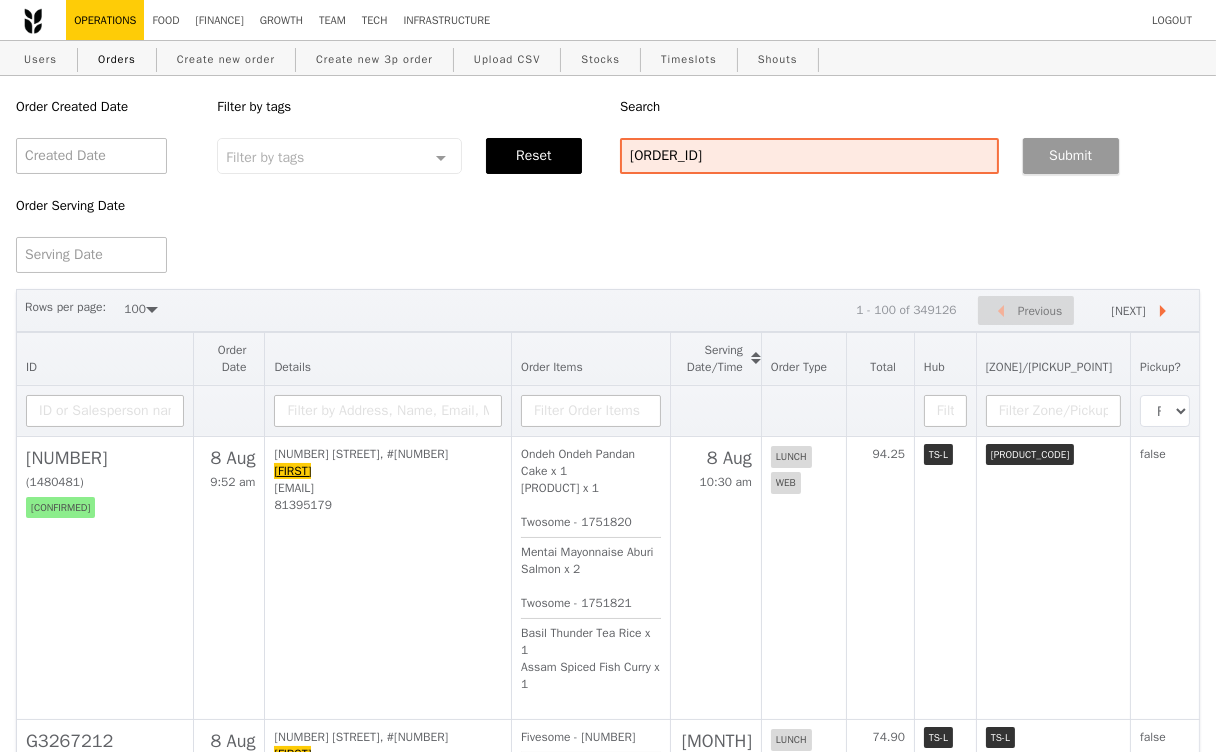 click on "Submit" at bounding box center (1071, 156) 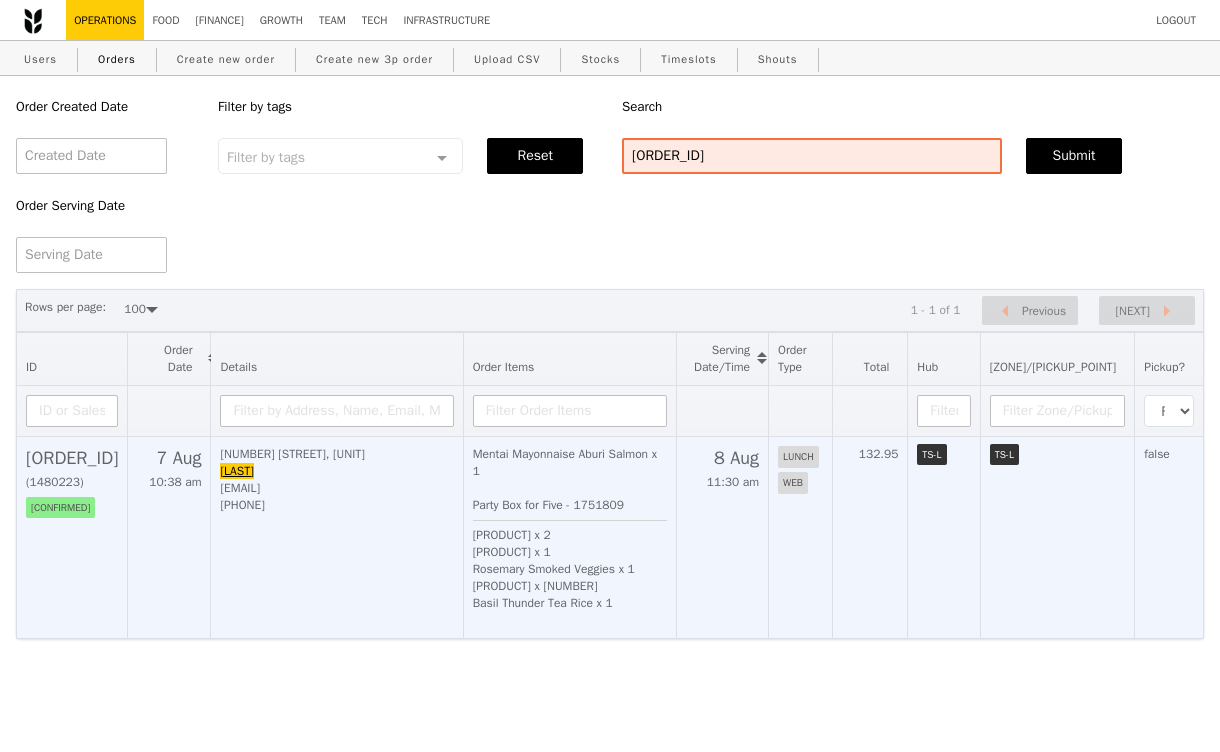 click on "[NUMBER] [STREET], [POSTAL_CODE]
[NAME]
[EMAIL] [PHONE]" at bounding box center (337, 537) 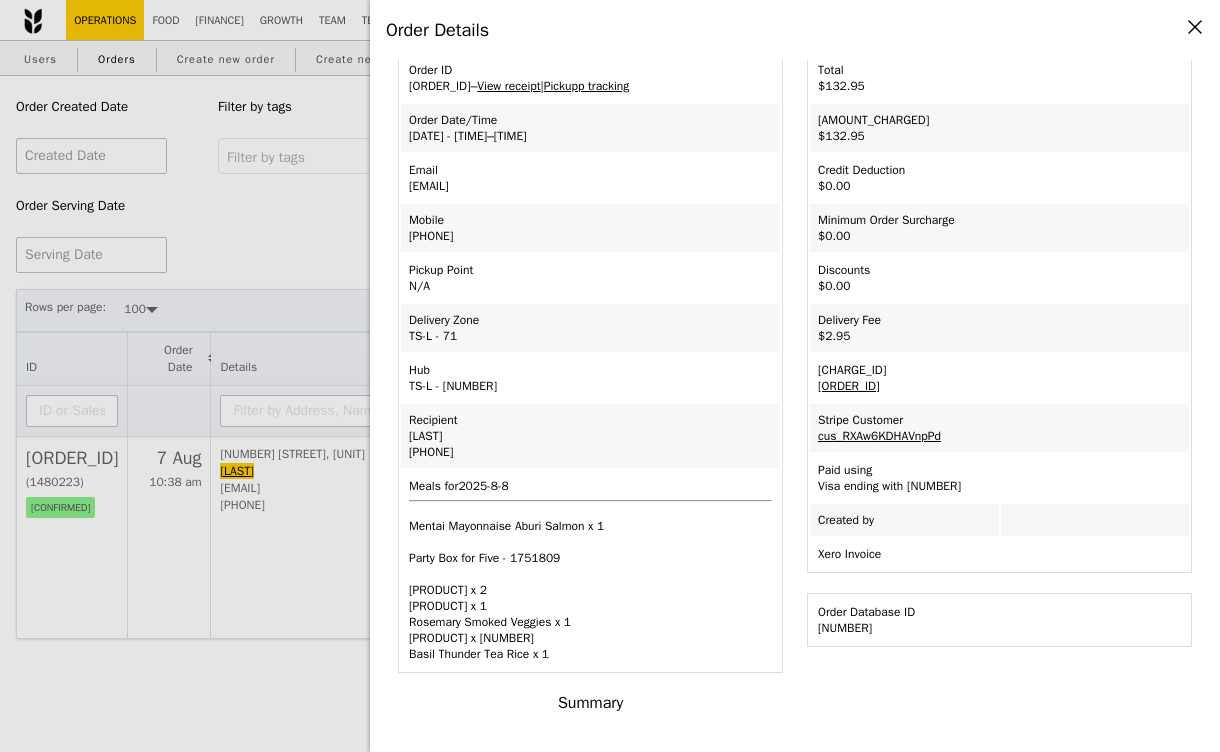 scroll, scrollTop: 0, scrollLeft: 0, axis: both 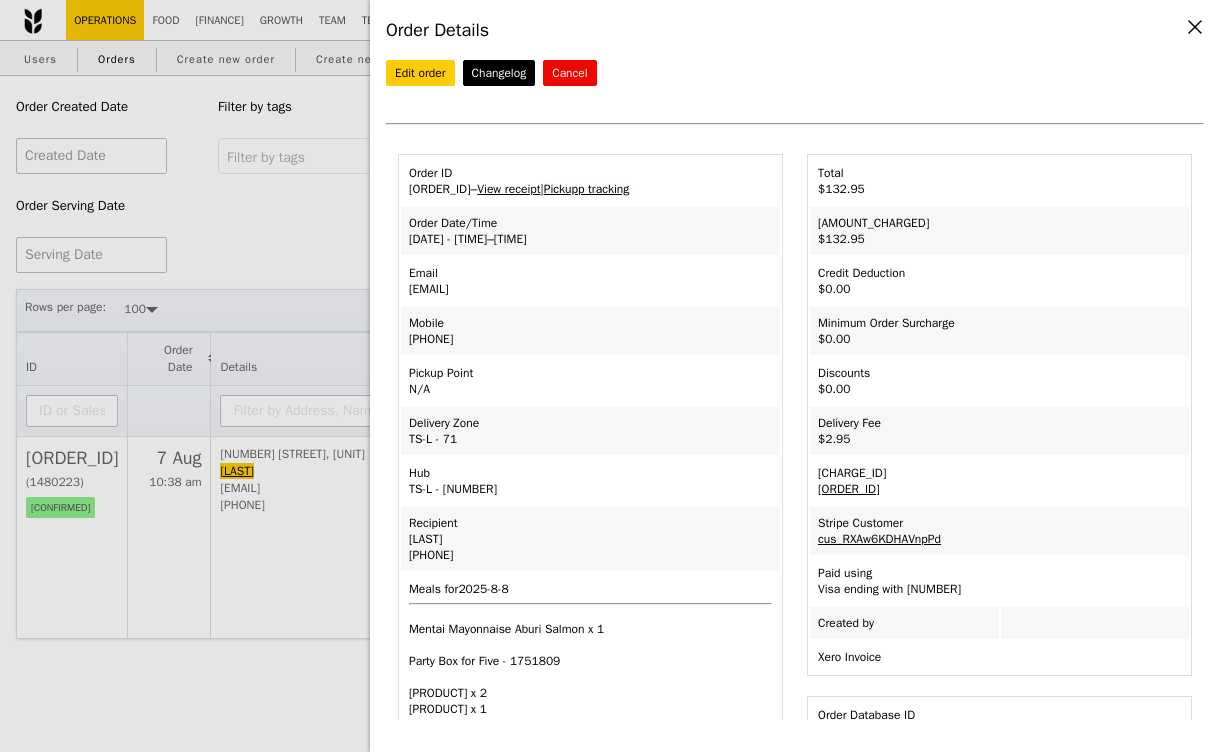 click on "Pickupp tracking" at bounding box center (587, 189) 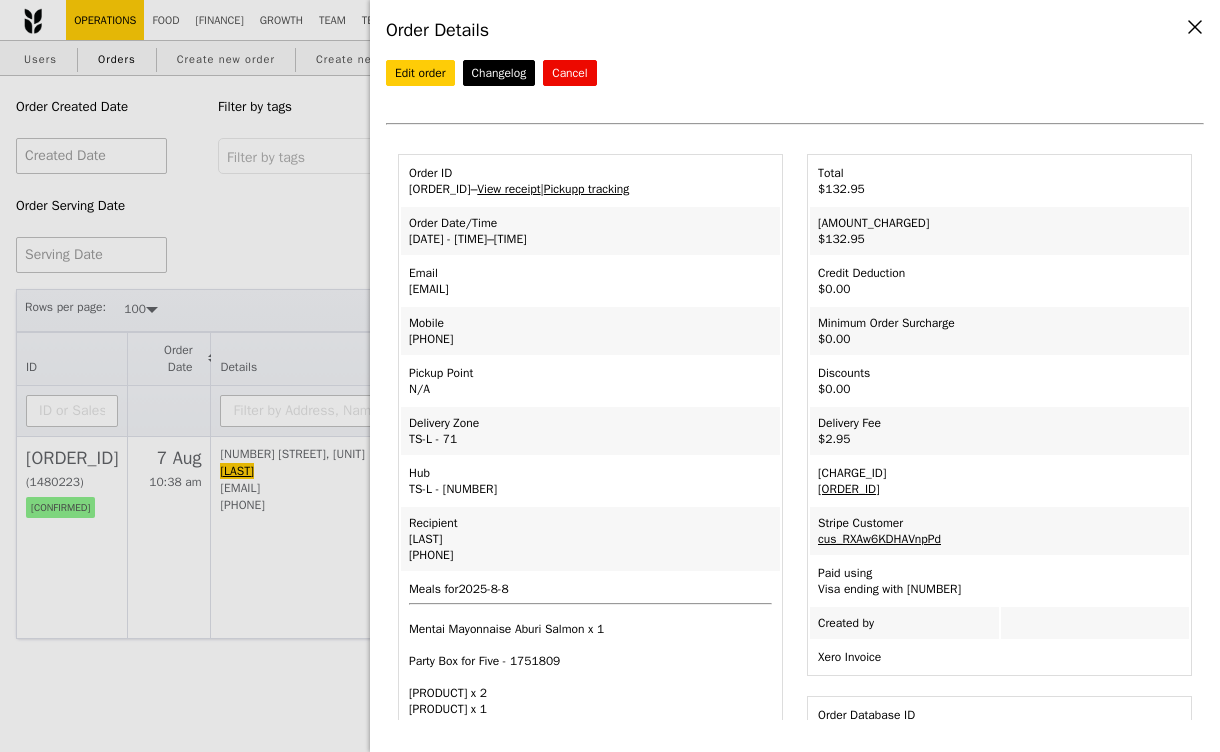 click on "Order ID
[ORDER_ID]
–
View receipt
|
Pickupp tracking
Order Date/Time
[DATE] – [TIME]
Email
[USERNAME]@[DOMAIN]
Mobile
[PHONE]
Pickup Point
N/A
Delivery Zone
[NAME]" at bounding box center [610, 376] 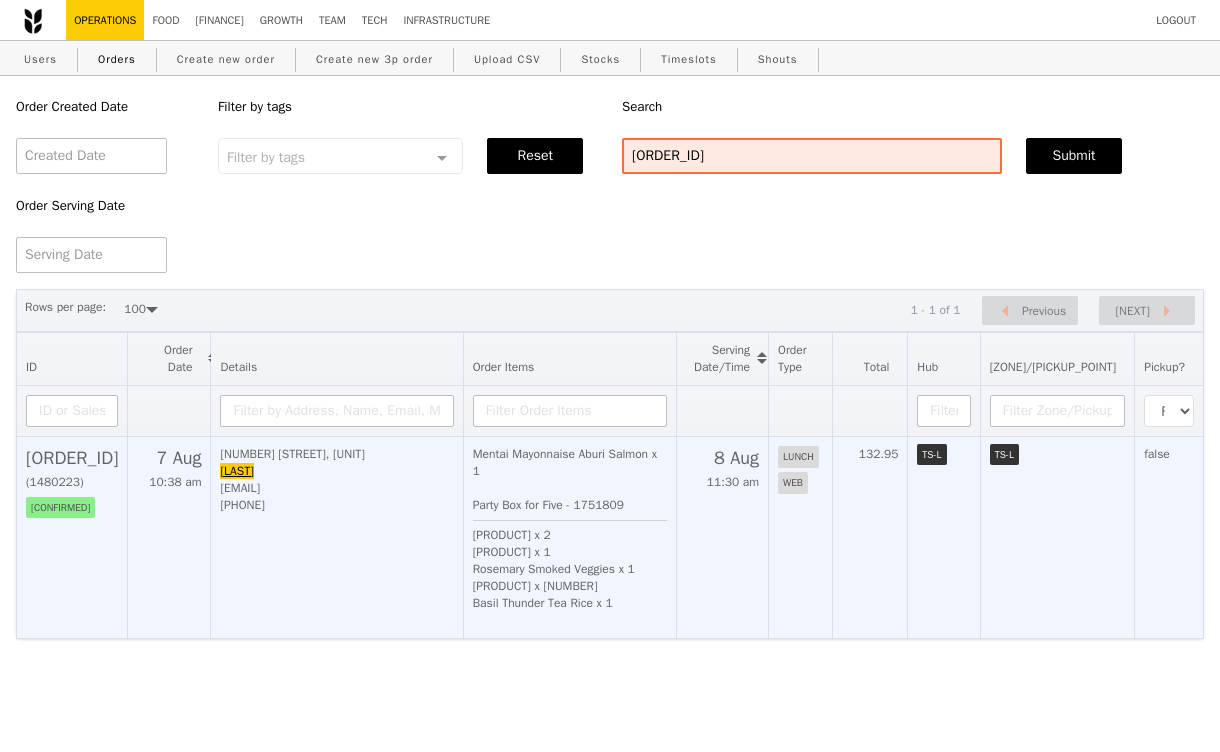 click on "[PHONE]" at bounding box center [336, 505] 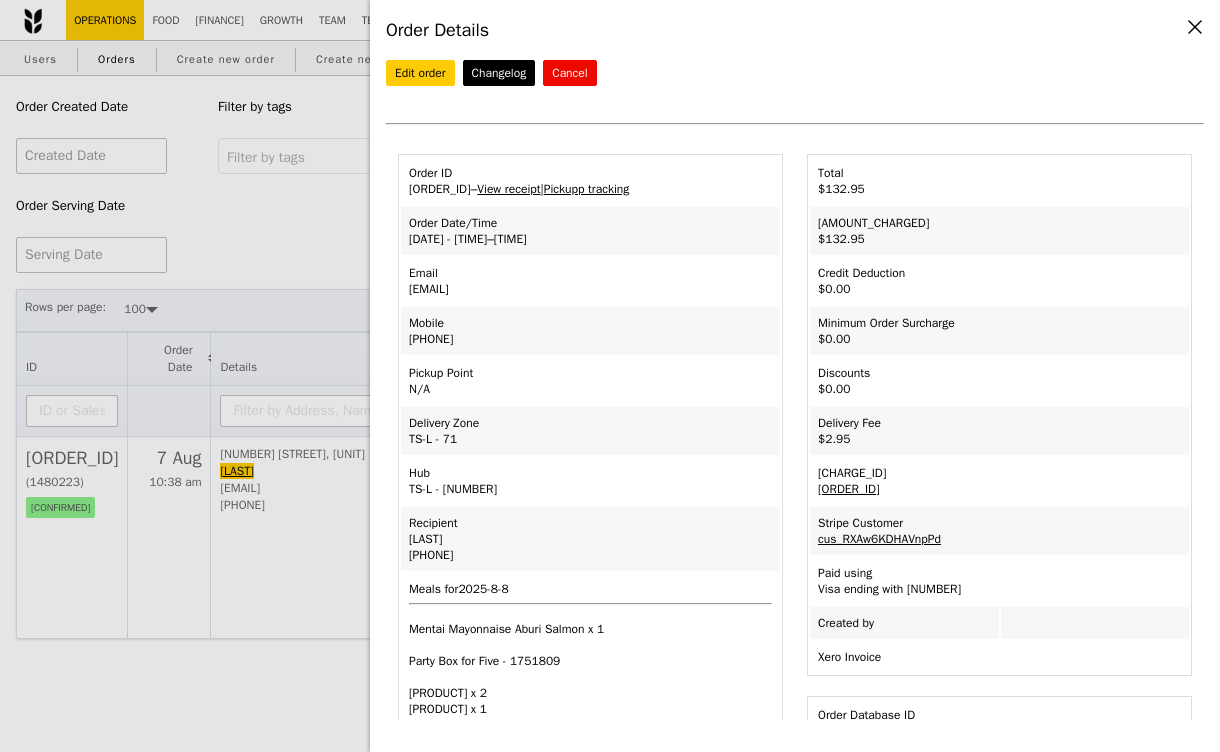 click on "Order ID
G3266740
–
View receipt
|
Pickupp tracking" at bounding box center (590, 181) 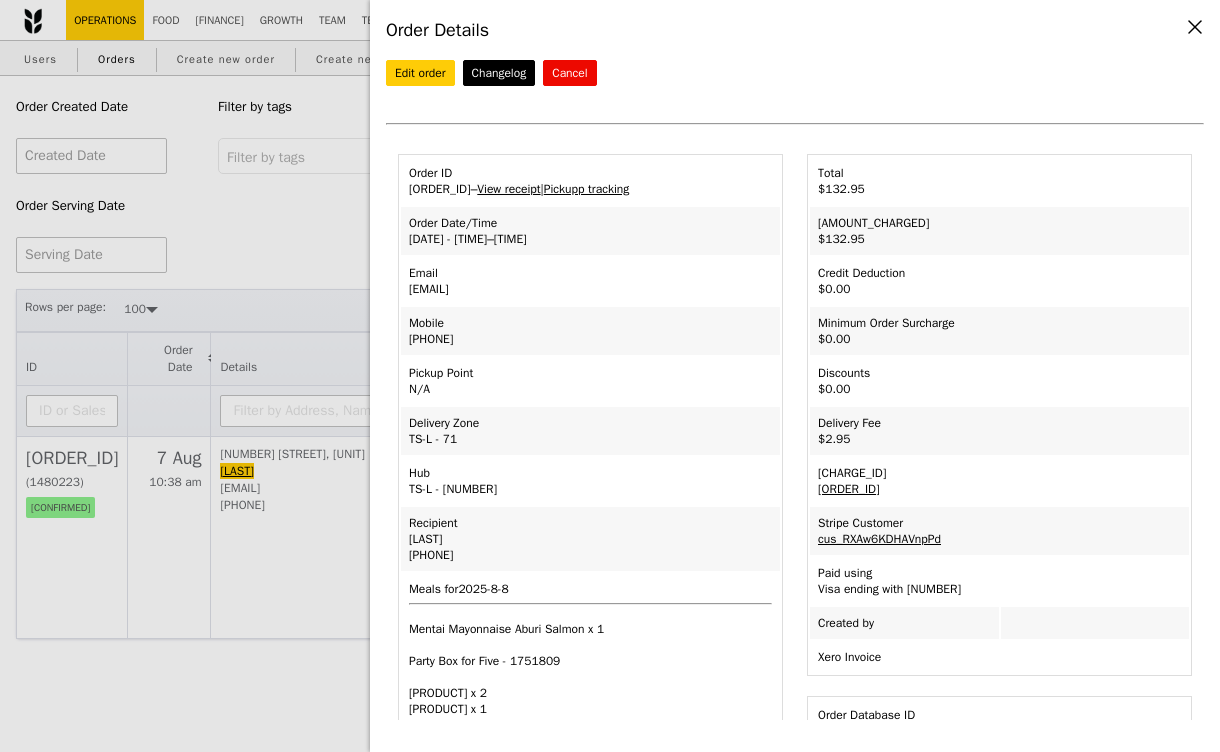 click on "View receipt" at bounding box center [508, 189] 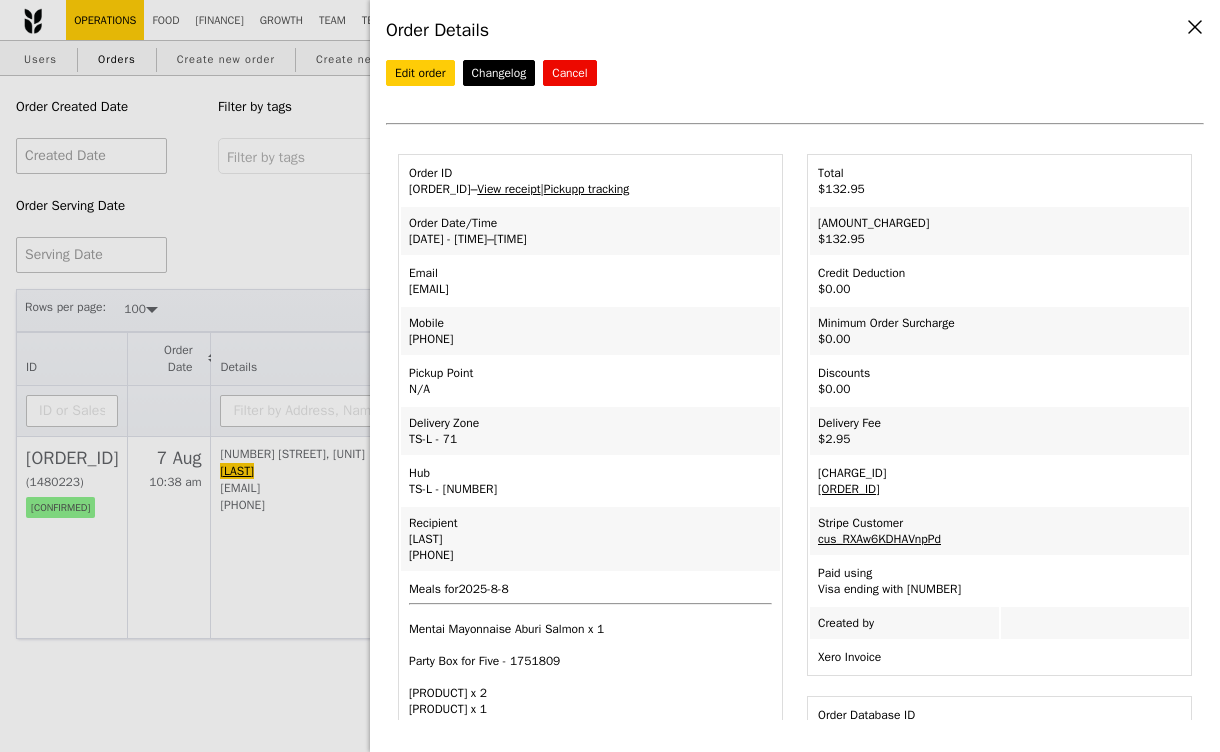 click on "Email
[EMAIL]" at bounding box center (590, 281) 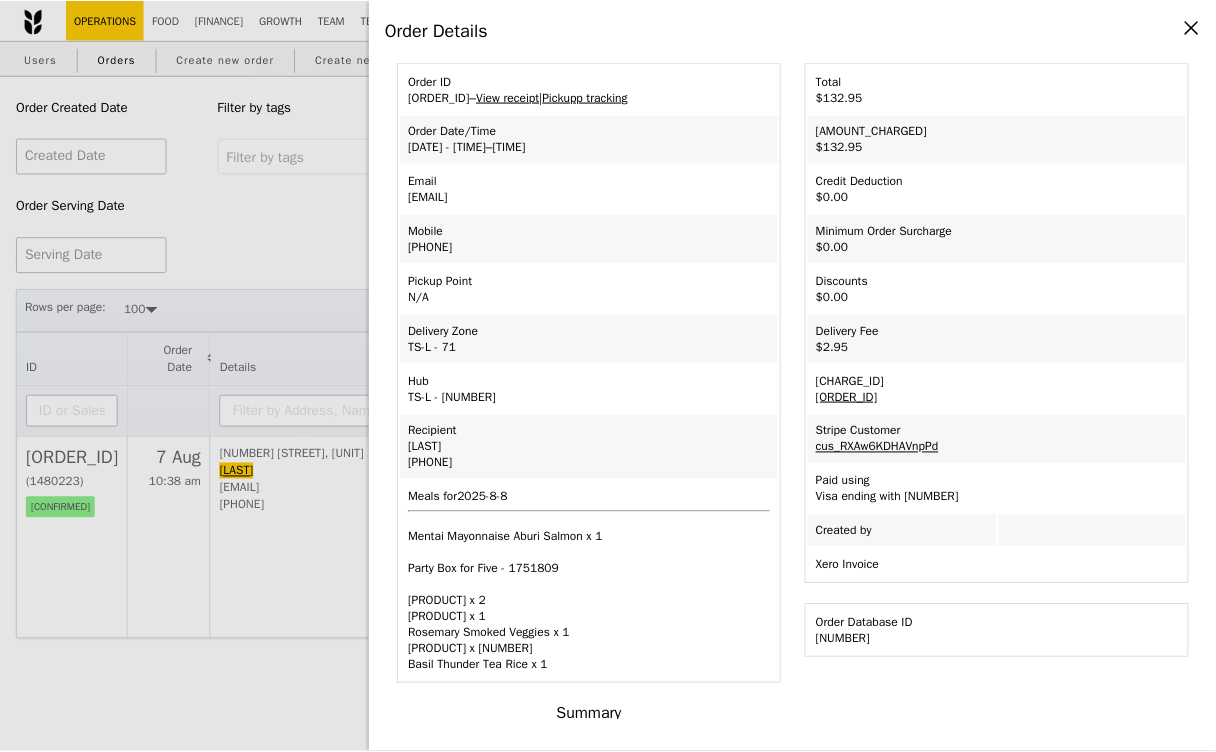 scroll, scrollTop: 0, scrollLeft: 0, axis: both 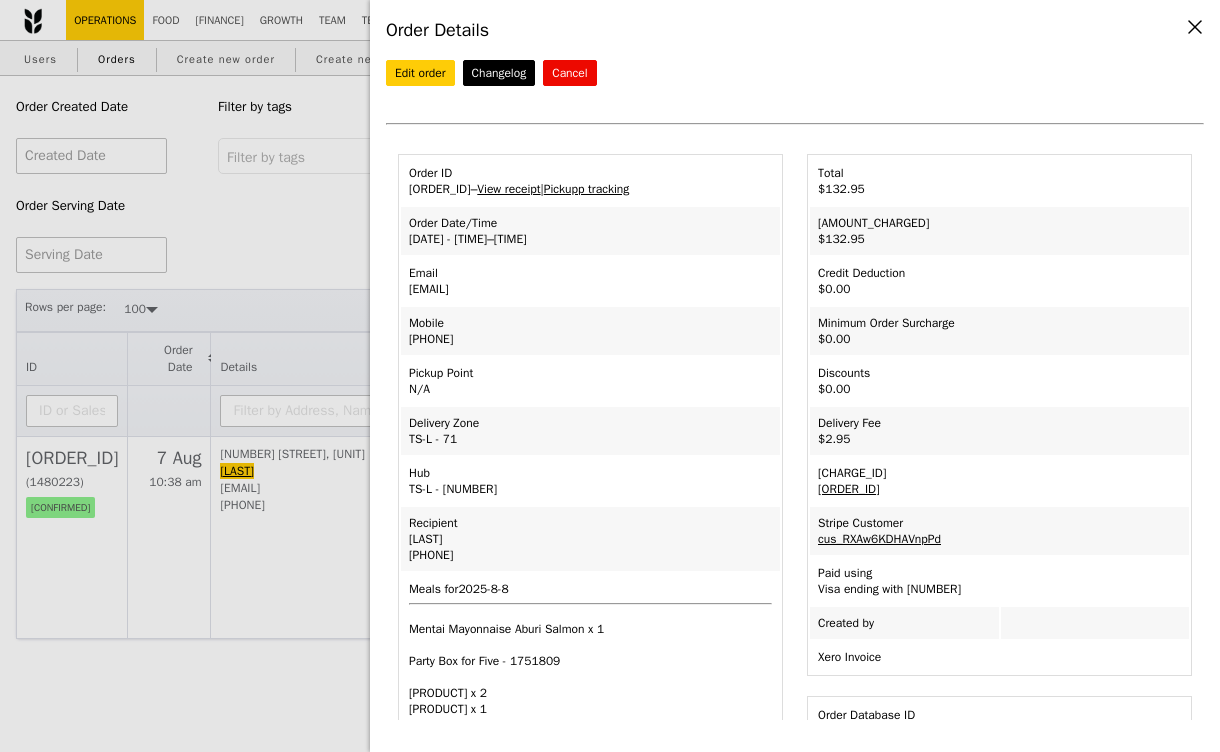 click on "Mobile
[PHONE]" at bounding box center (590, 331) 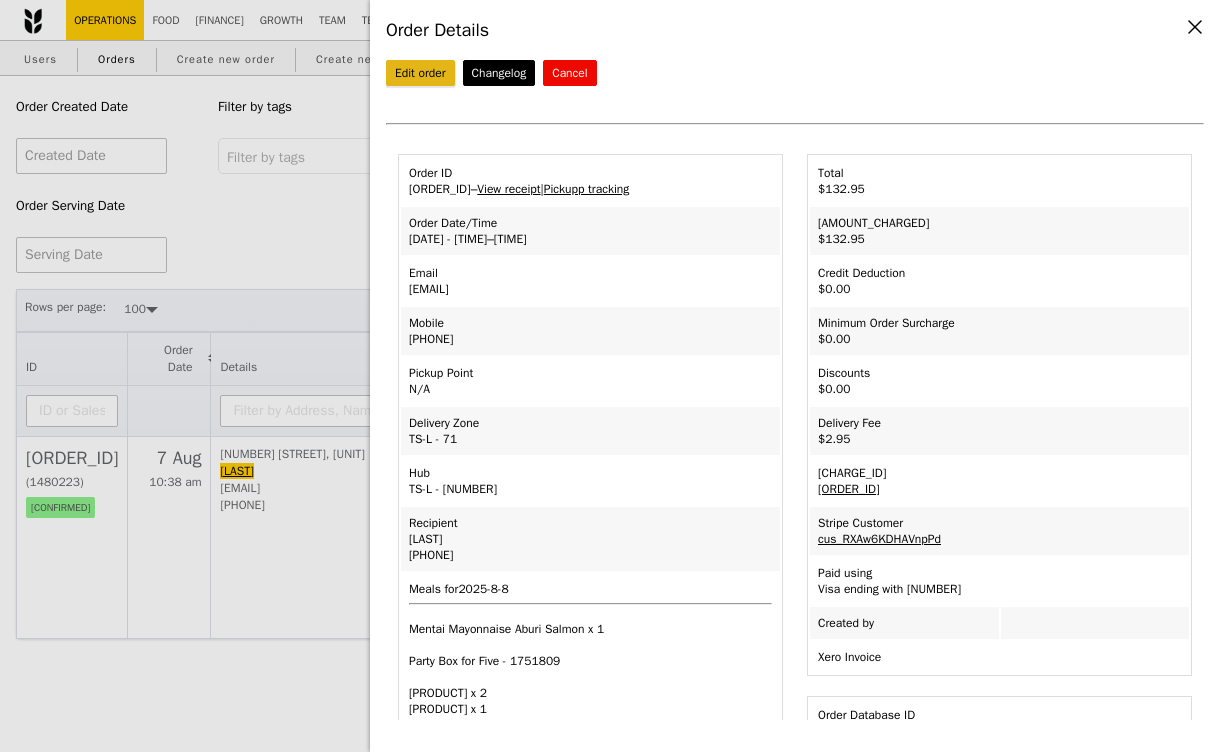 click on "Edit order" at bounding box center [420, 73] 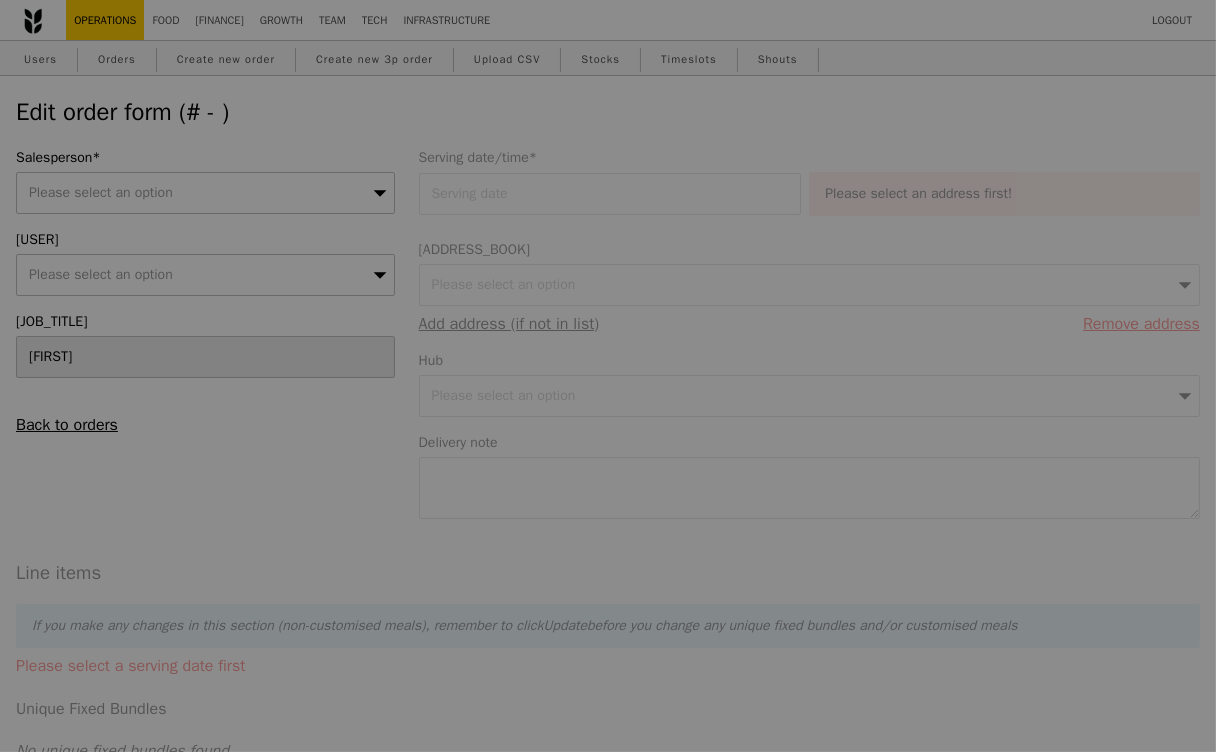 type on "08 Aug 2025" 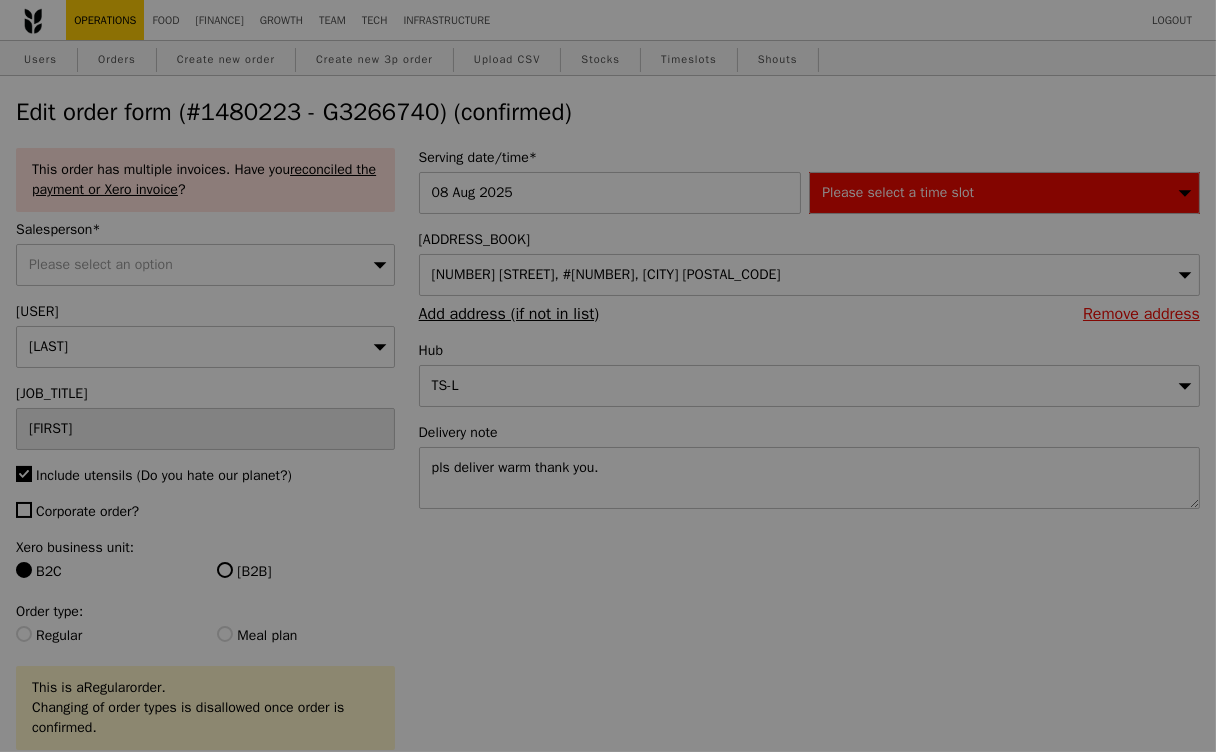 type on "-2" 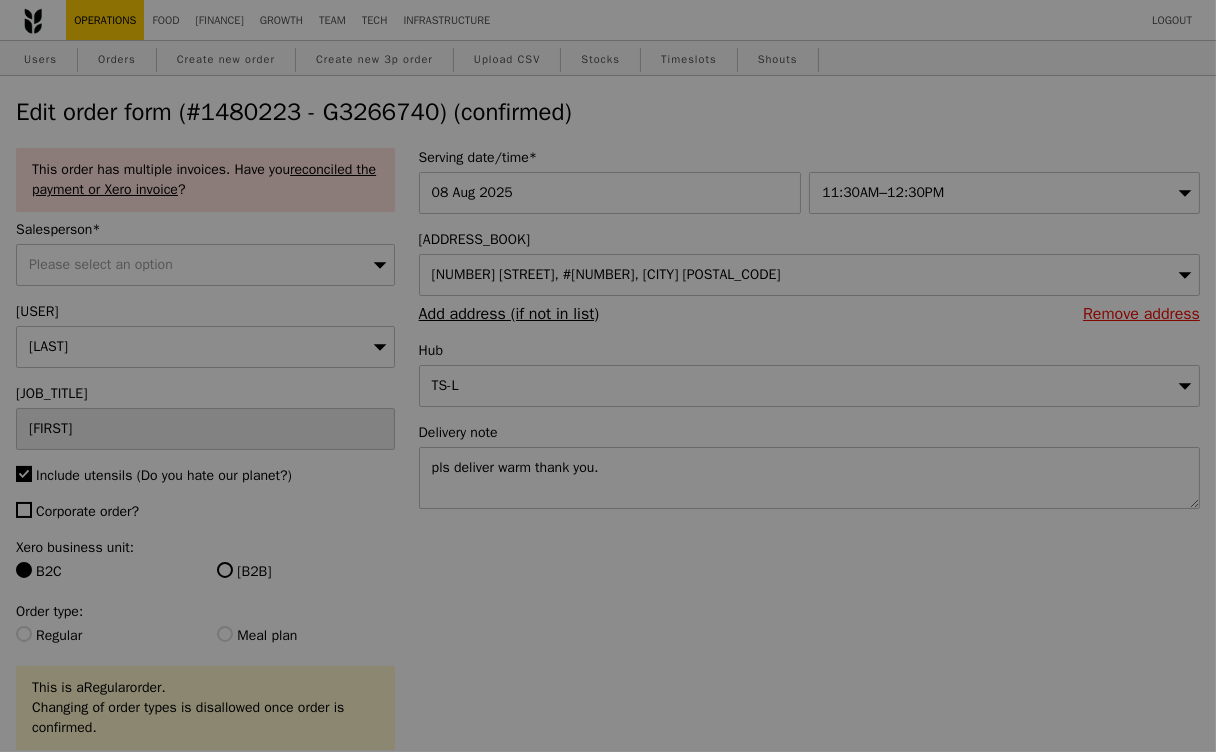 type on "Update" 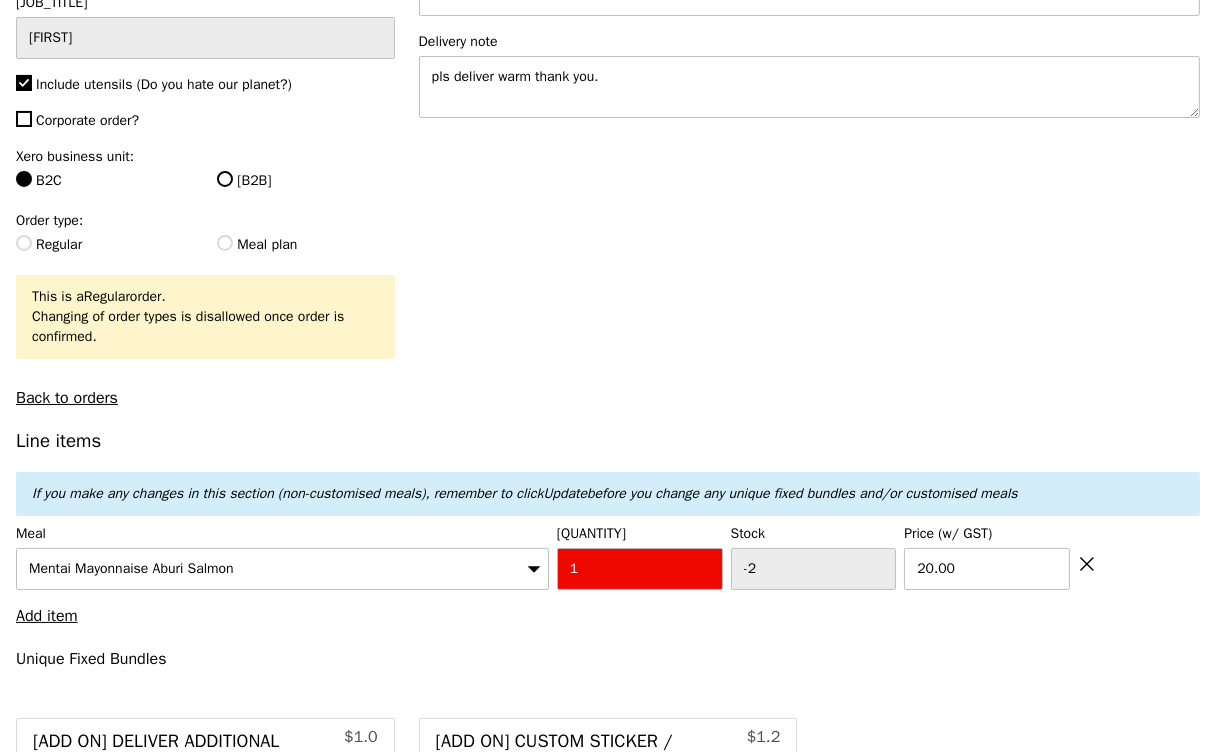 scroll, scrollTop: 412, scrollLeft: 0, axis: vertical 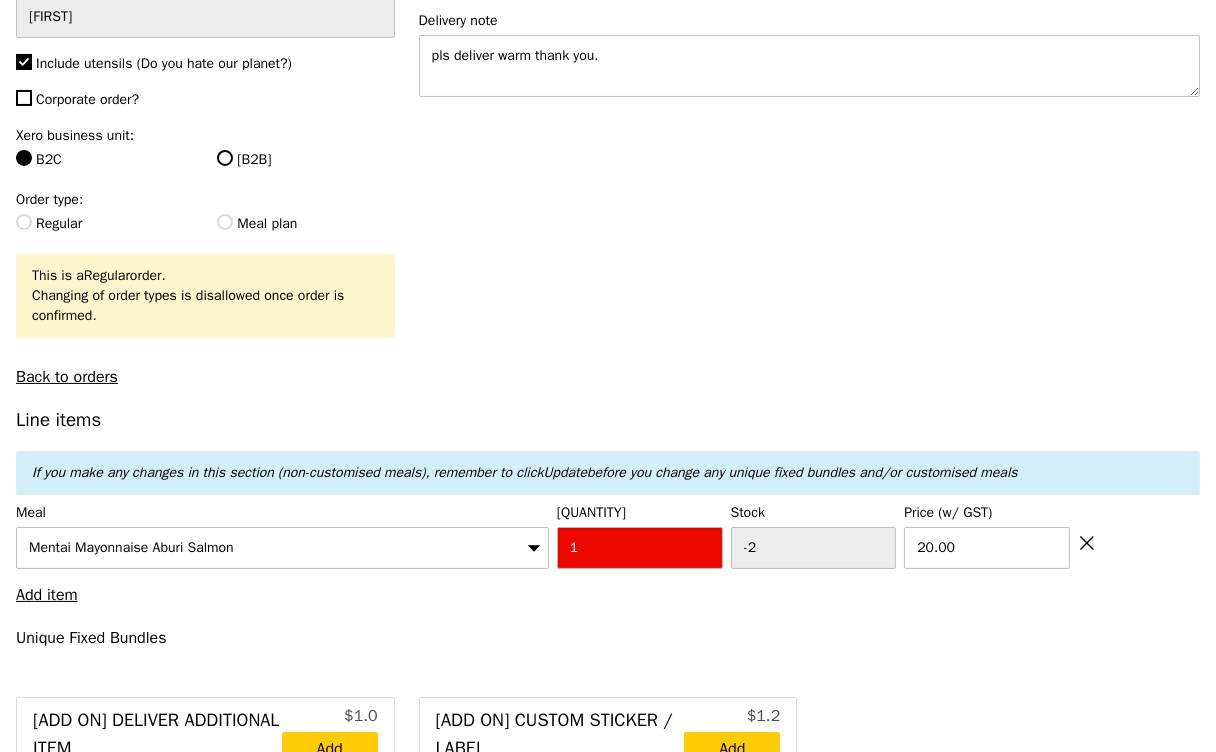 click on "1" at bounding box center (640, 548) 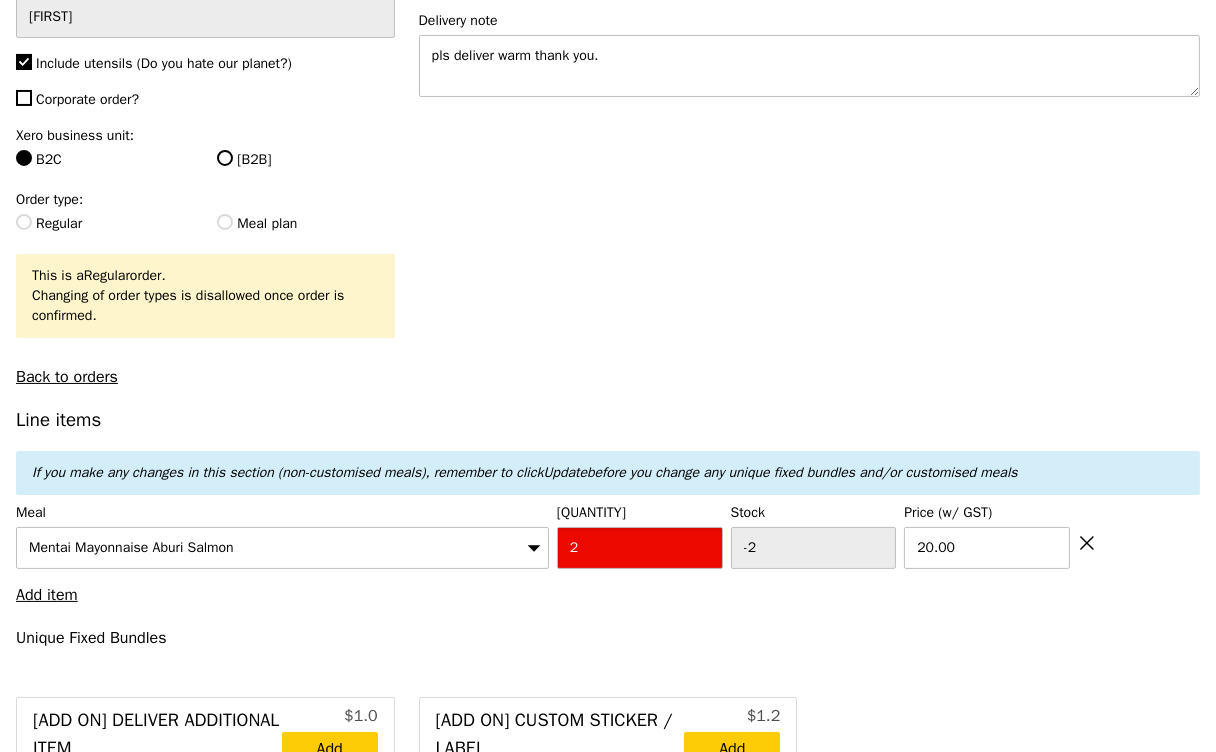 type on "2" 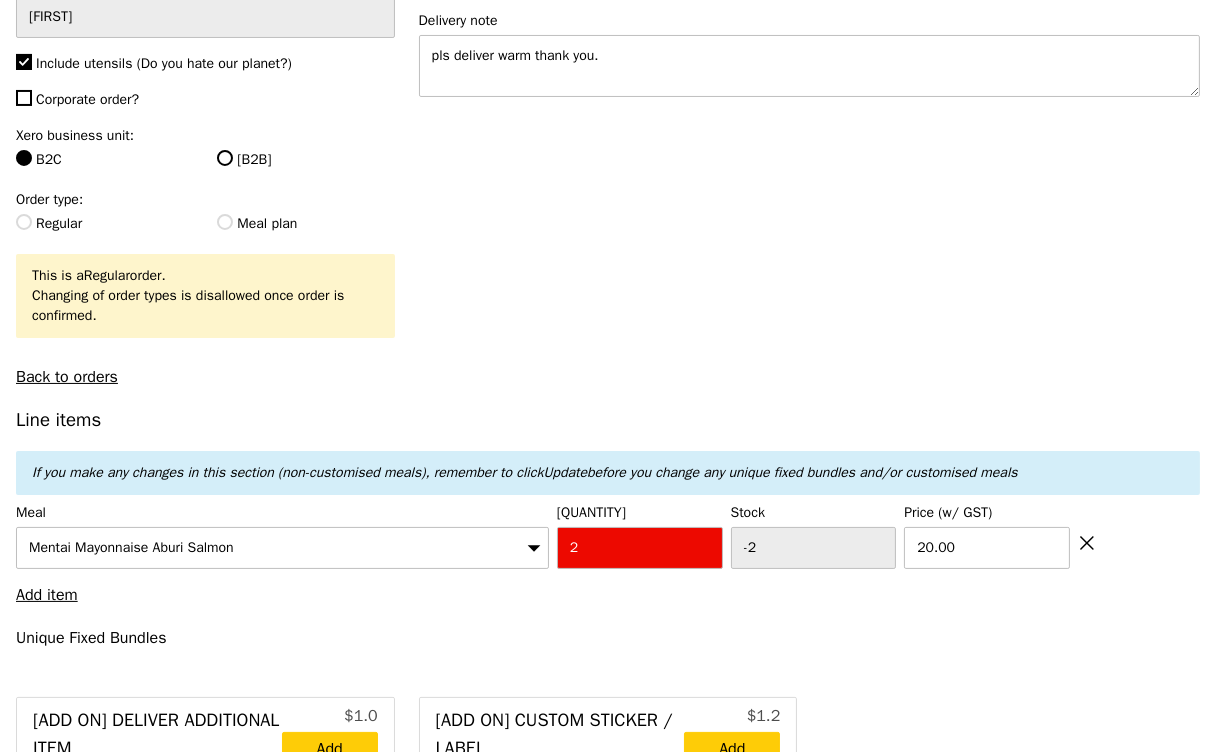 click on "Line items" at bounding box center [608, 420] 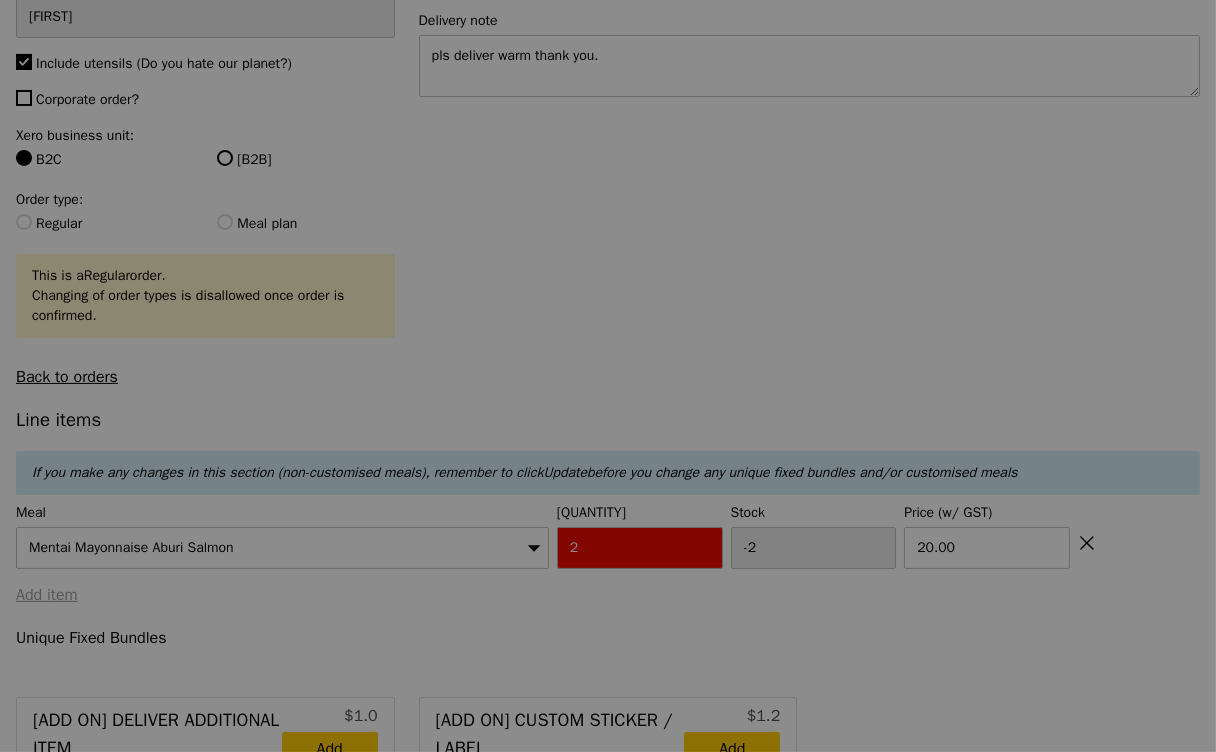type on "0.00" 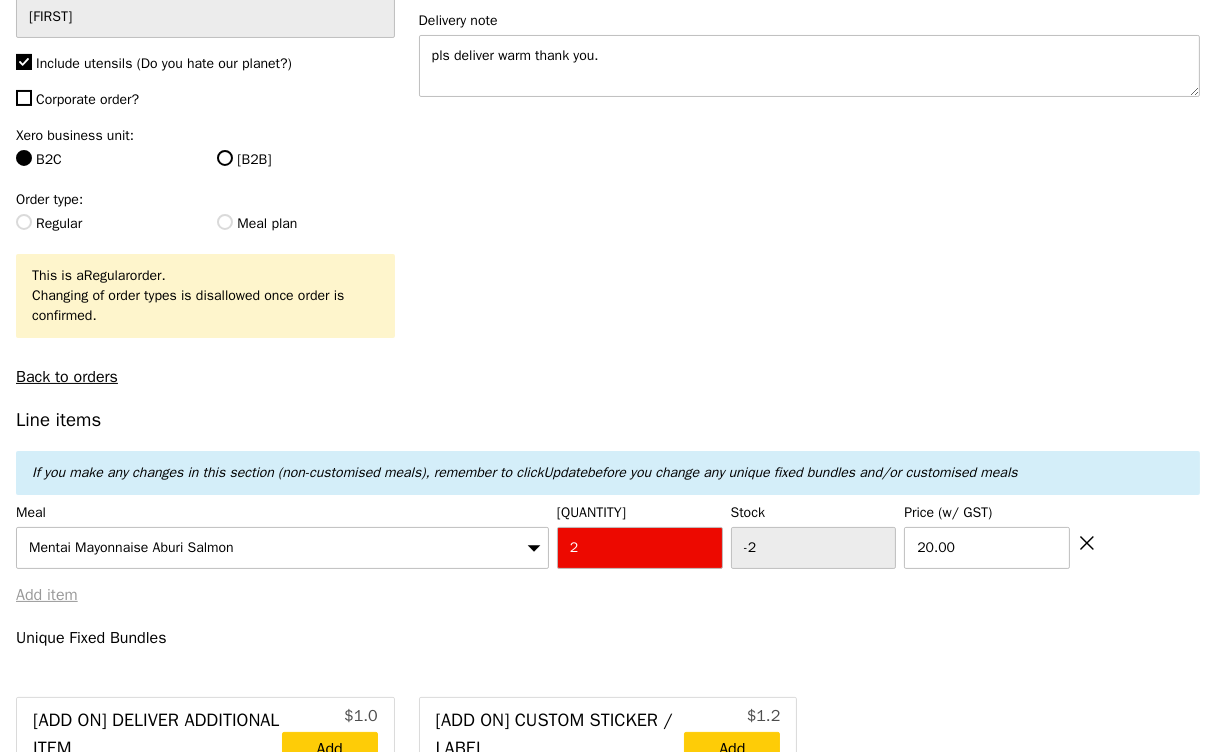 click on "Add item" at bounding box center (47, 595) 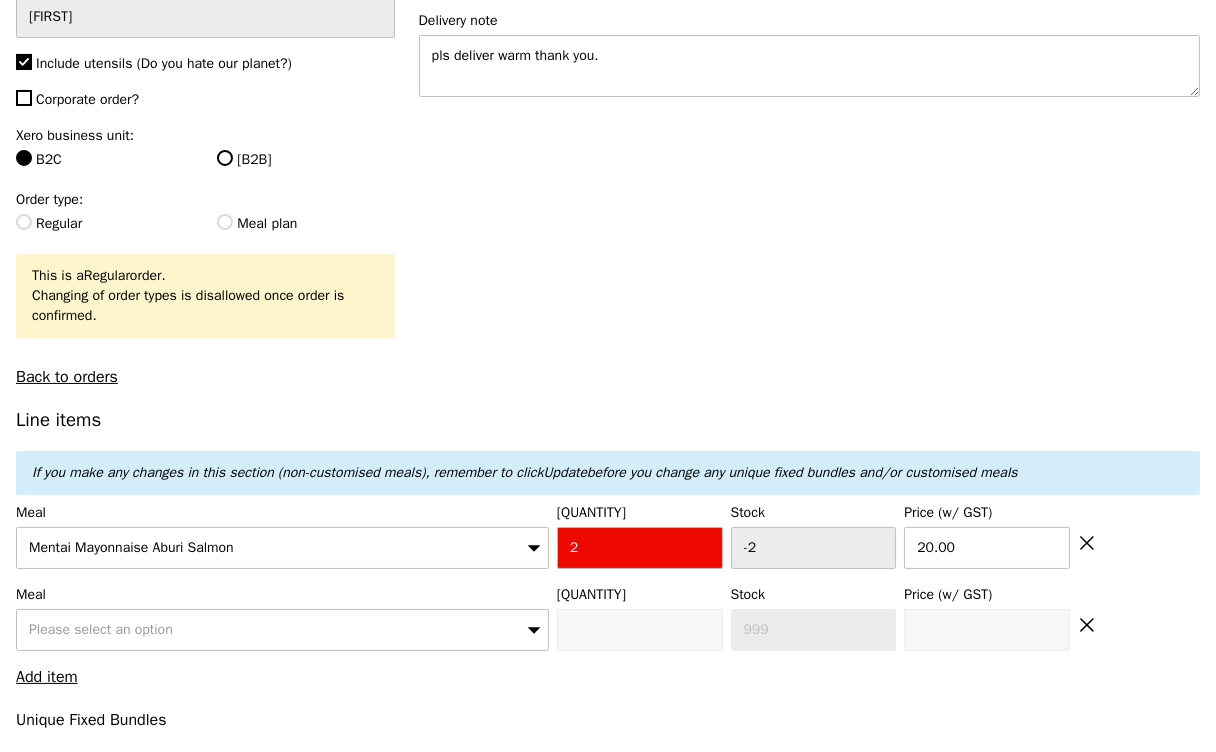 click on "Please select an option" at bounding box center (101, 629) 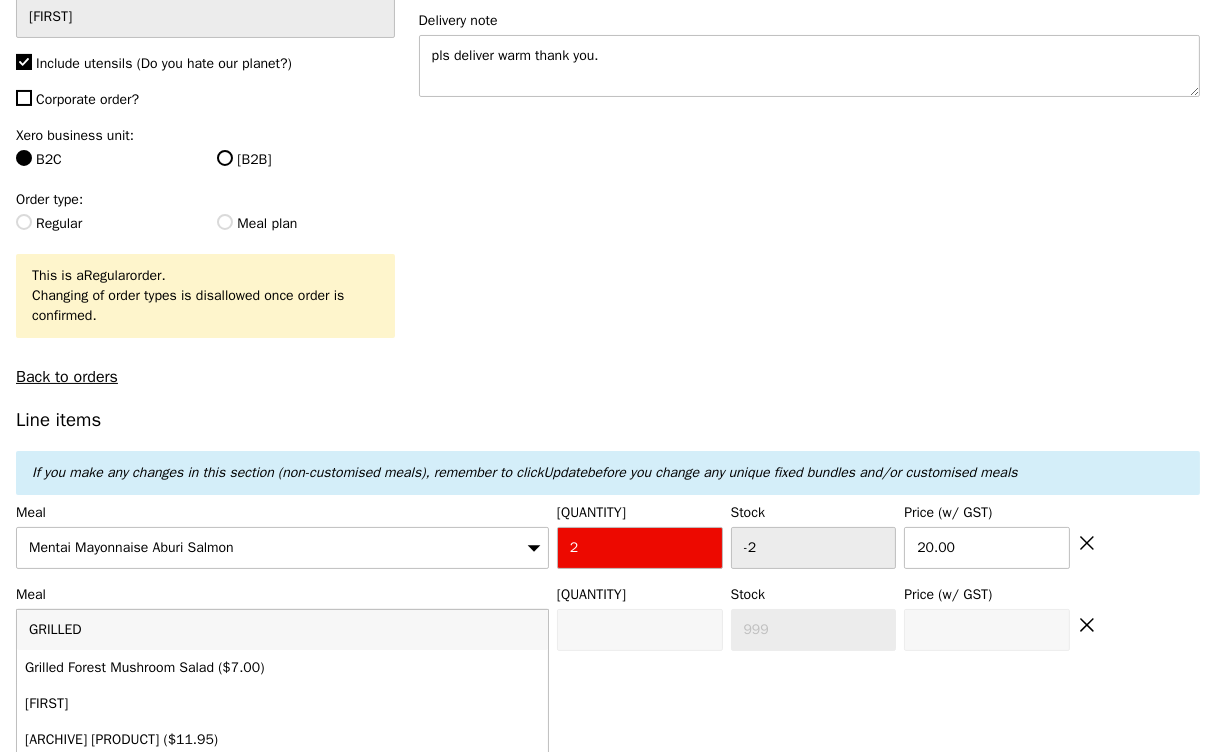 type on "GRILLED" 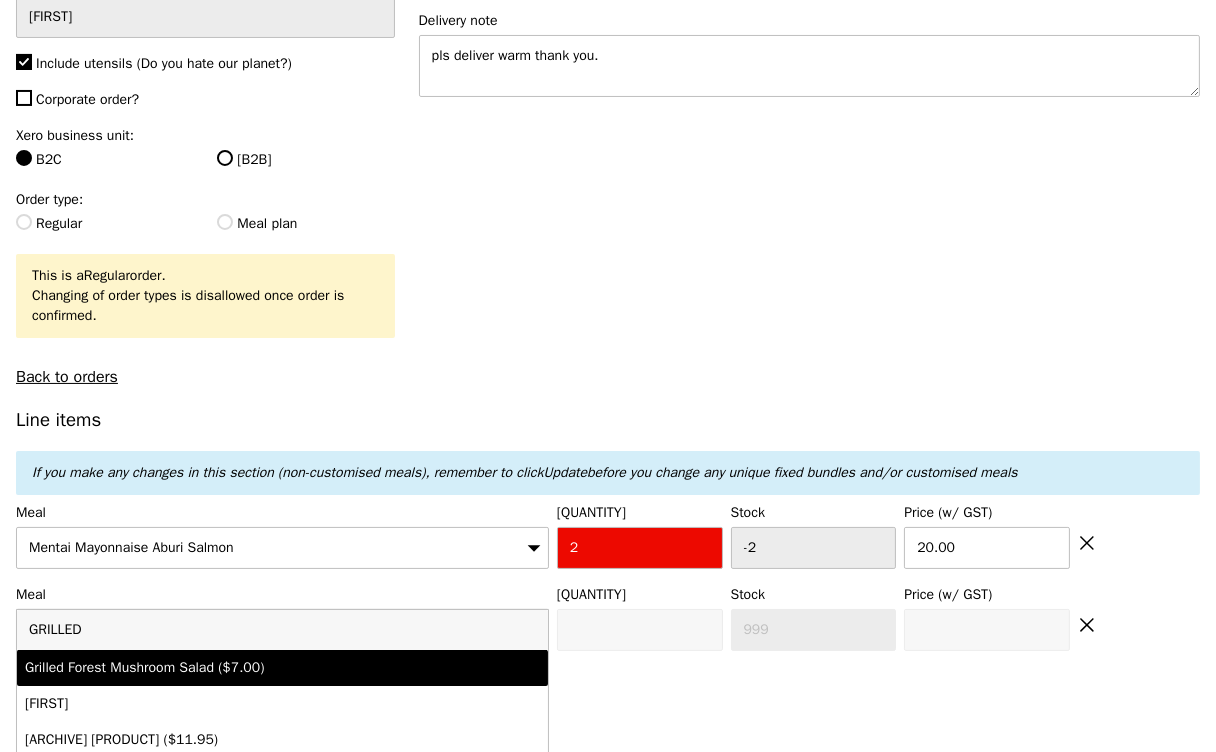 click on "Grilled Forest Mushroom Salad ($7.00)" at bounding box center (218, 668) 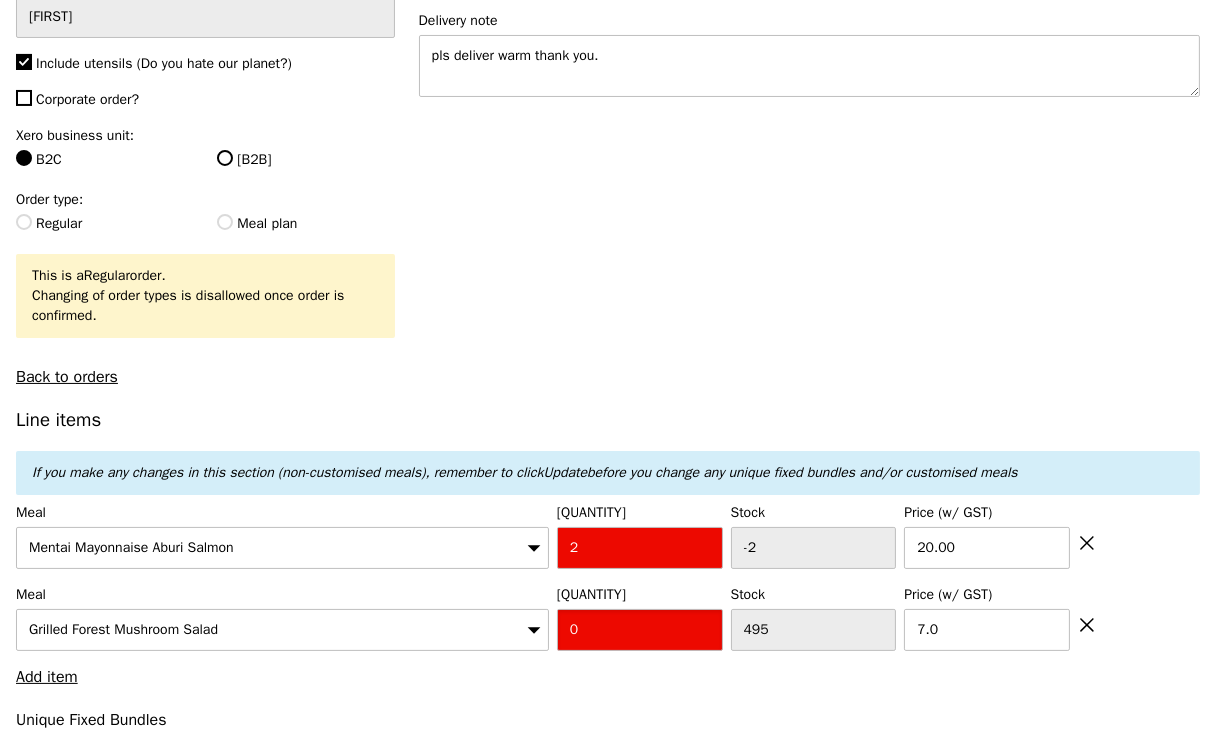 click on "0" at bounding box center (640, 630) 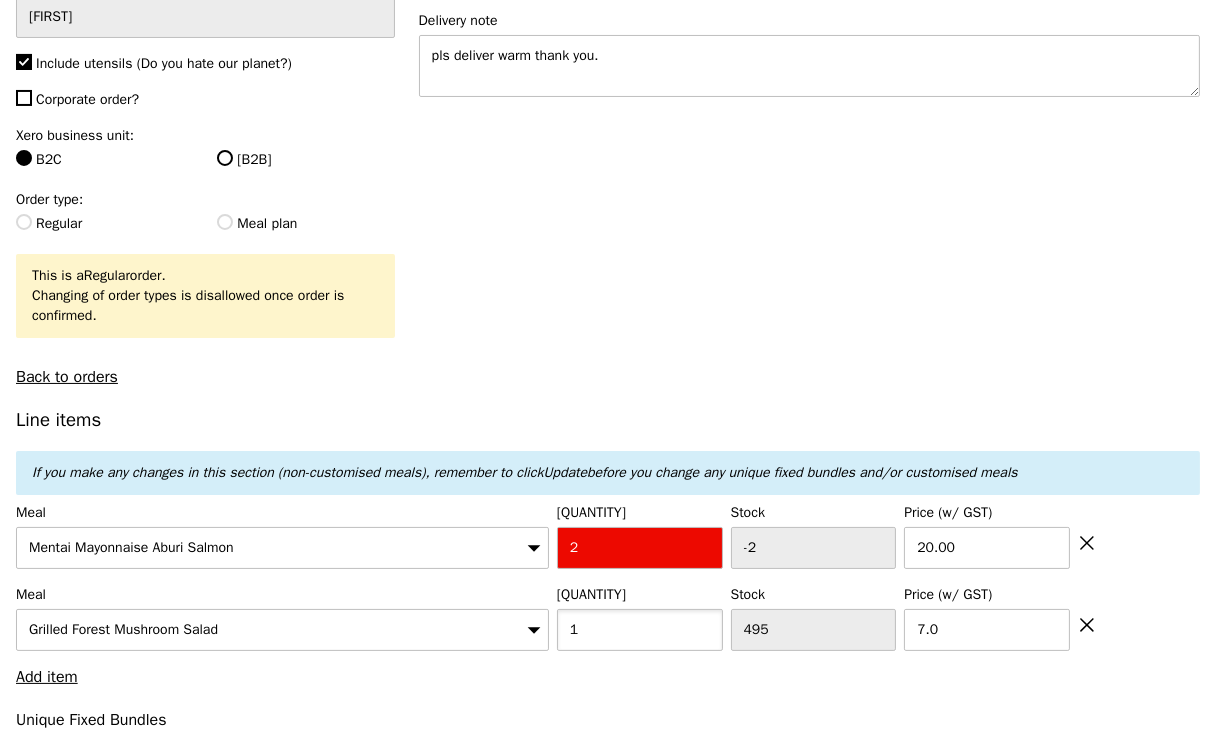 type on "1" 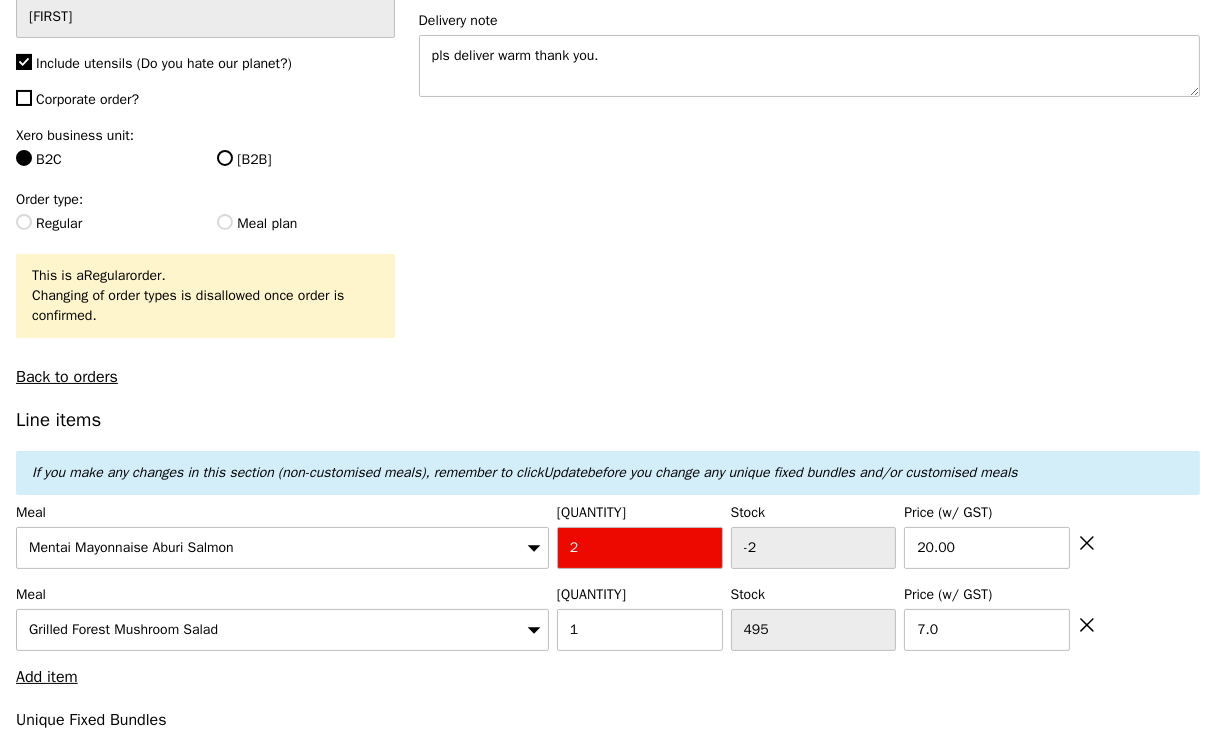 click on "If you make any changes in this section (non-customised meals), remember to click
Salesperson*
Please select an option
User*
[FIRST] [LAST]
Processing user
Cha
Include utensils (Do you hate our planet?)
Corporate order?
Xero business unit:
B2C
B2B
Order type:
Regular
Meal plan
This is a
Regular
order.
Changing of order types is disallowed once order is confirmed.
Back to orders
Serving date/time*
[DATE]
[TIME]–[TIME]
Address book*
[NUMBER] [STREET], #[NUMBER], [CITY] [POSTAL_CODE]
Remove address" at bounding box center [608, 3190] 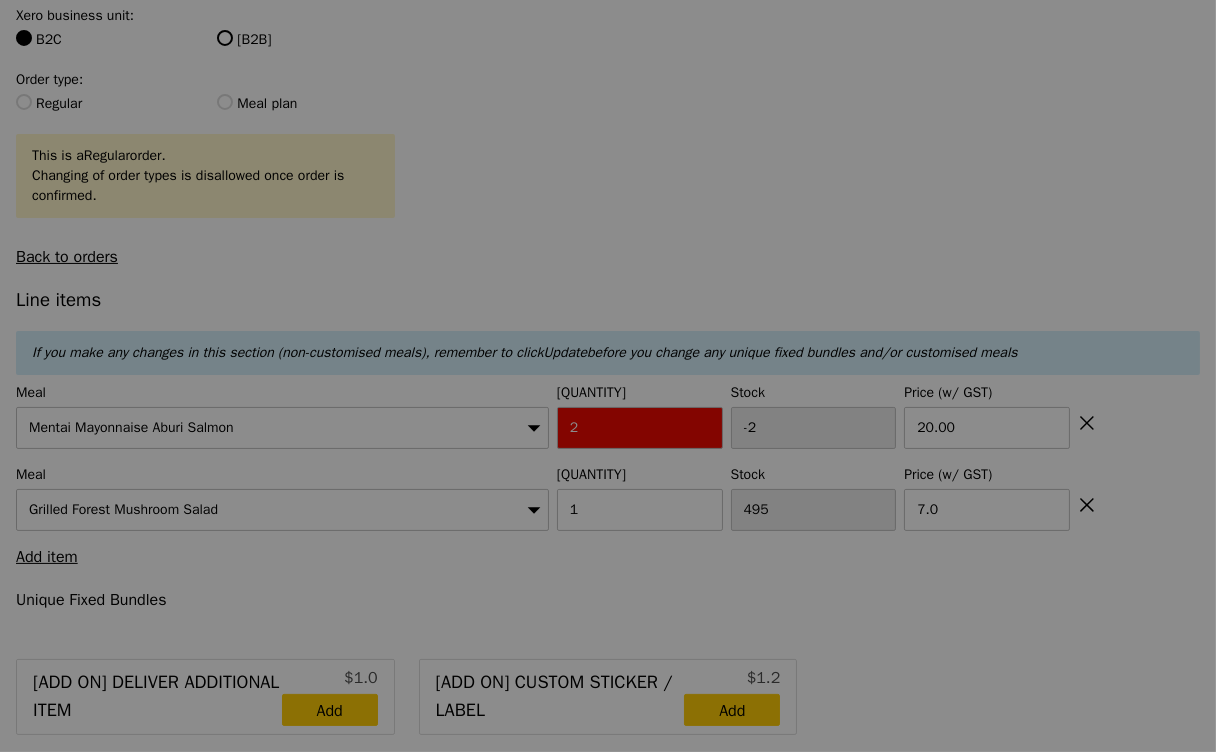 scroll, scrollTop: 550, scrollLeft: 0, axis: vertical 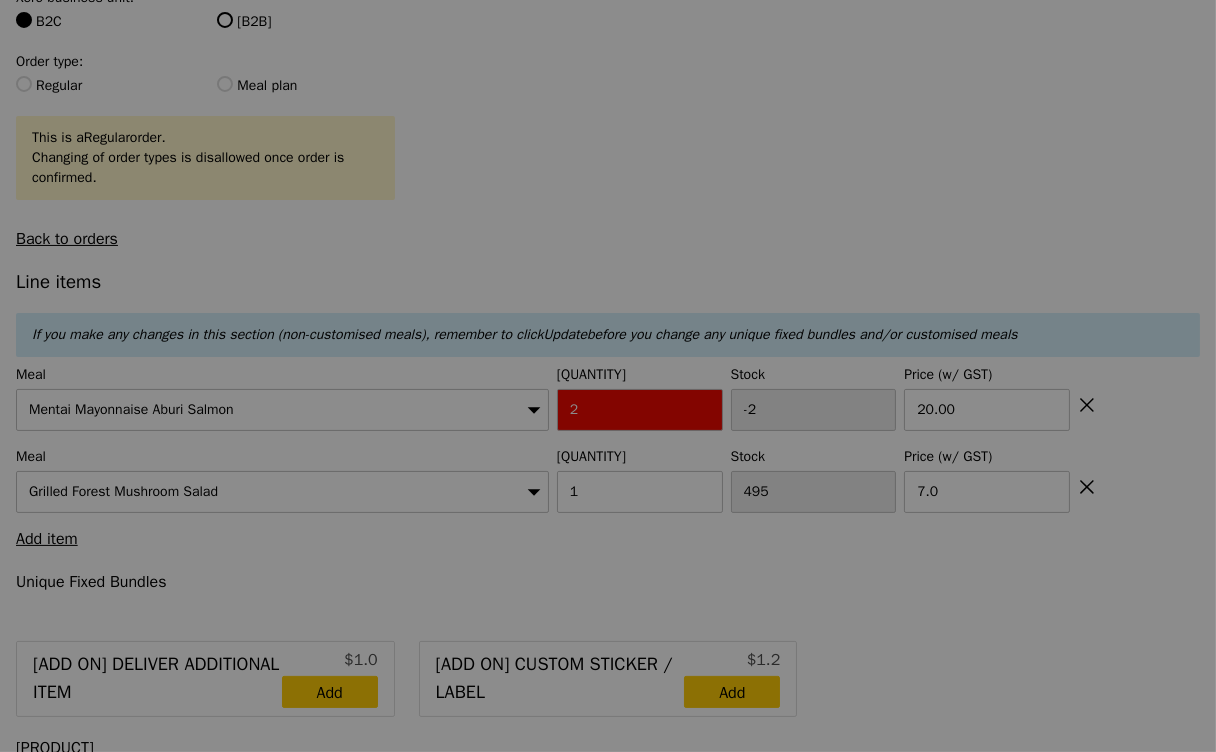 type on "[PRICE]" 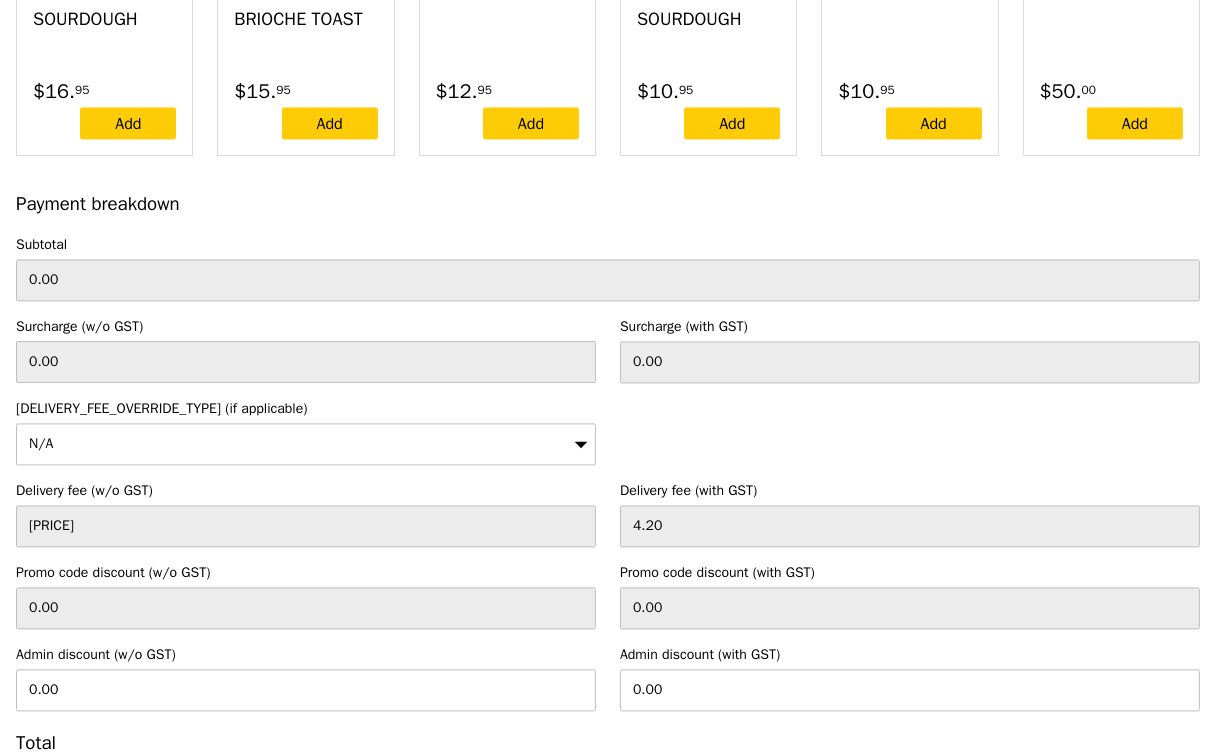 scroll, scrollTop: 6297, scrollLeft: 0, axis: vertical 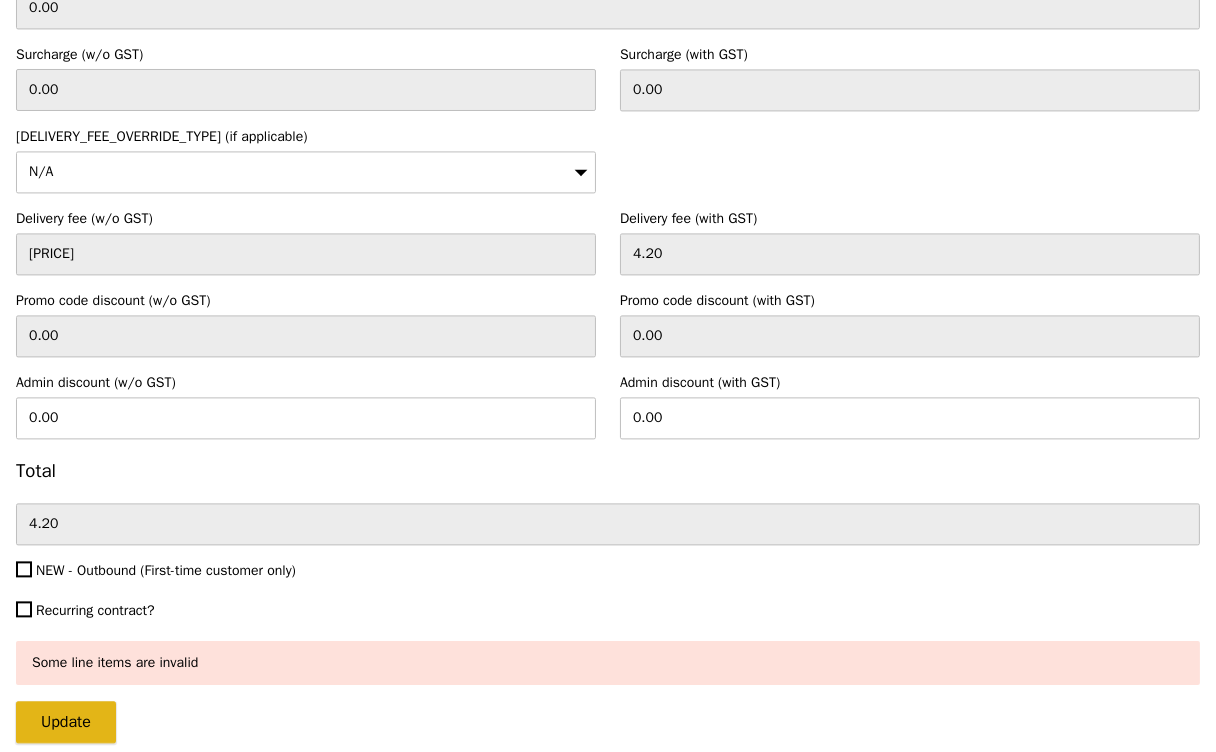 click on "Update" at bounding box center (66, 722) 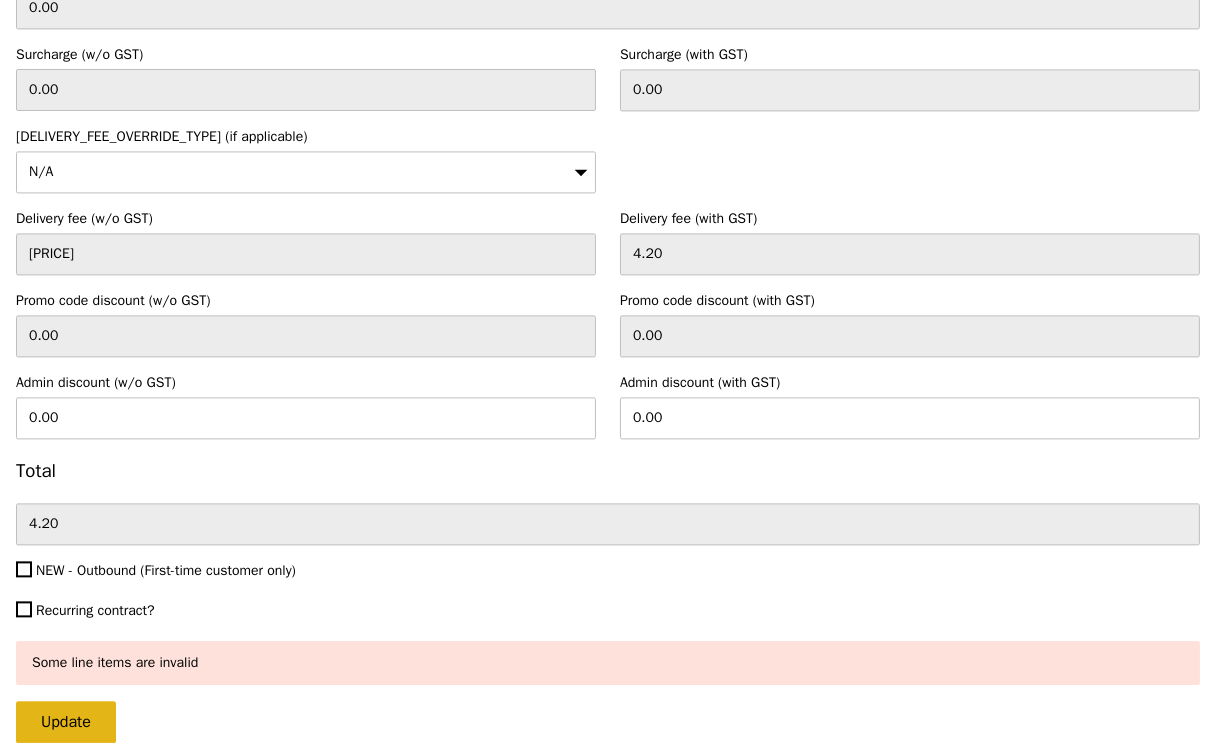 type on "Loading..." 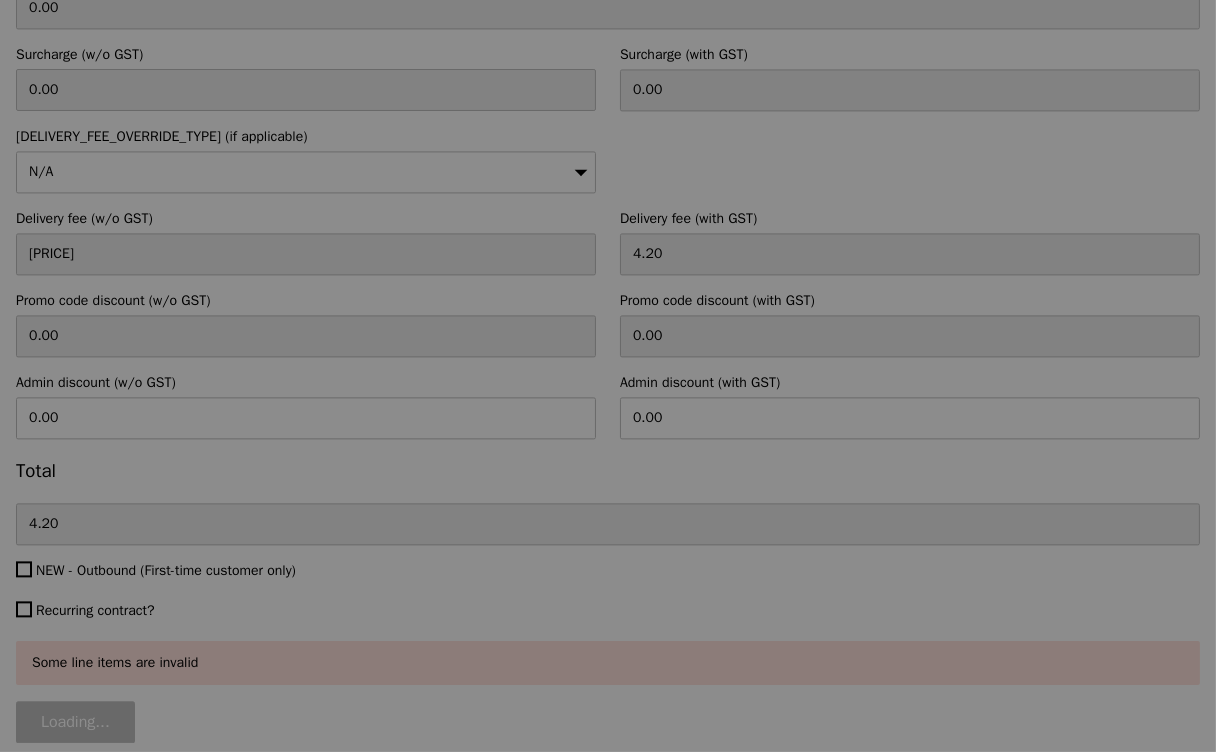 type on "157.00" 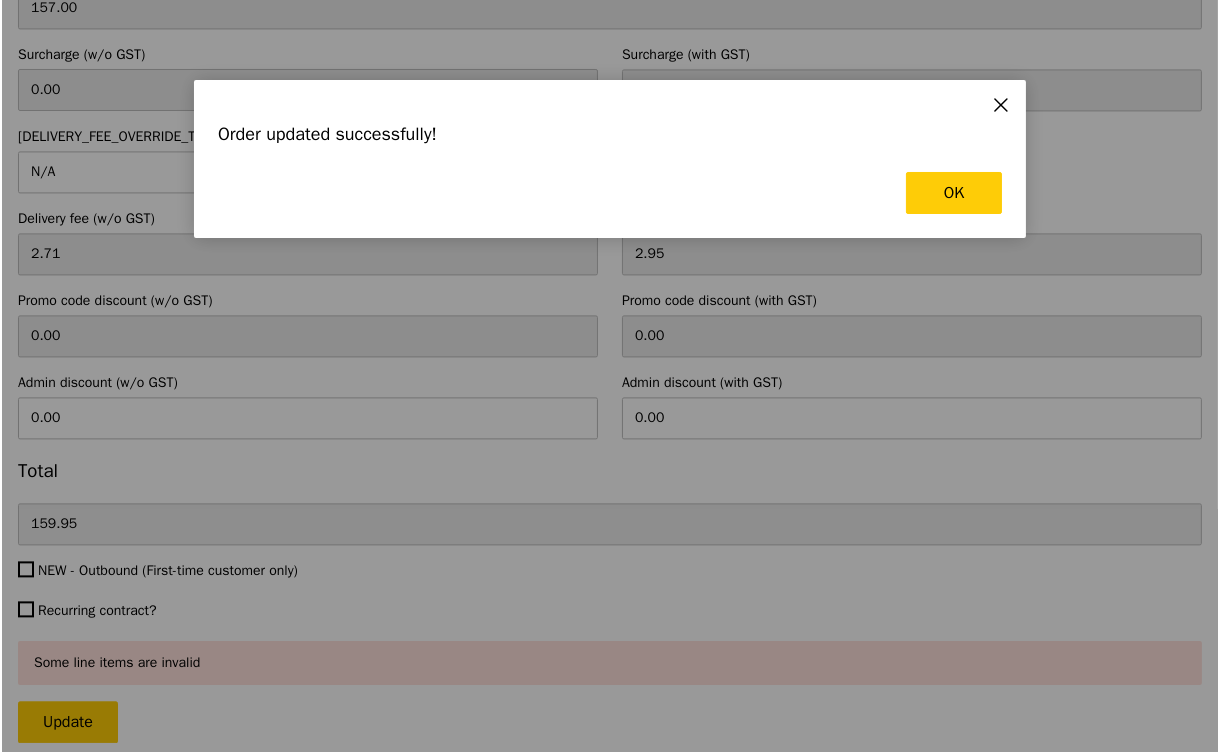 scroll, scrollTop: 0, scrollLeft: 0, axis: both 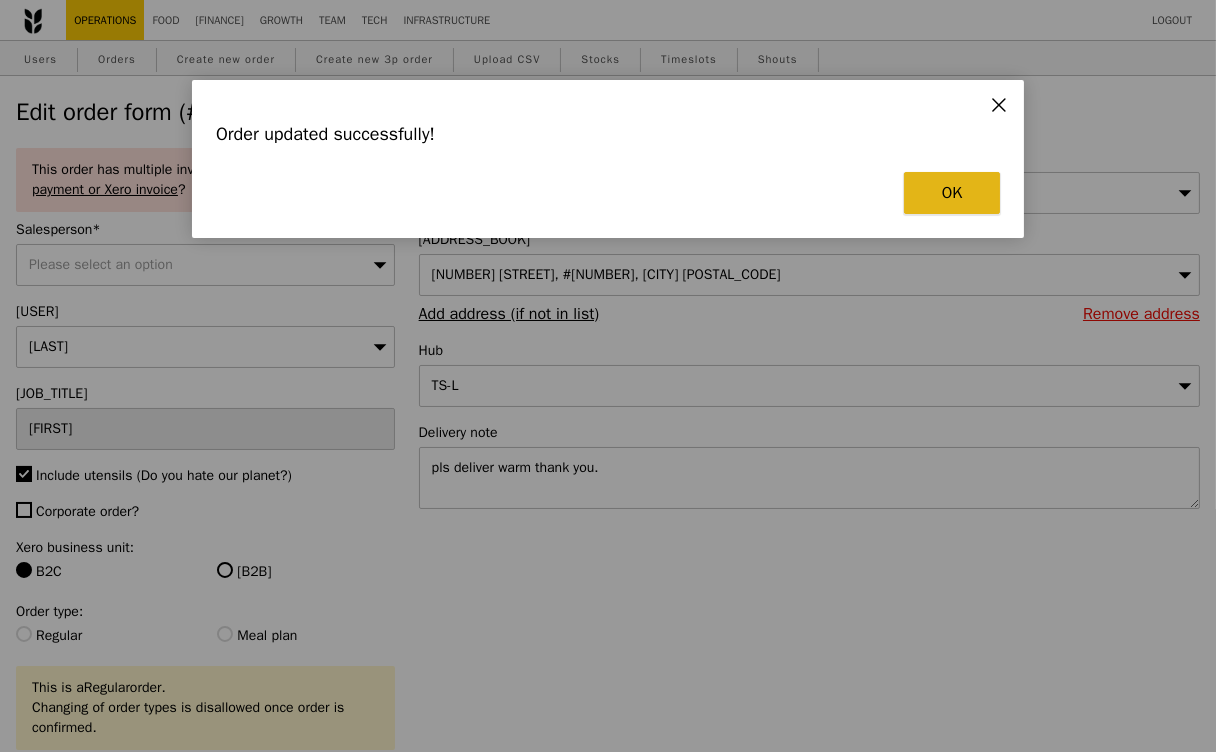 click on "OK" at bounding box center (952, 193) 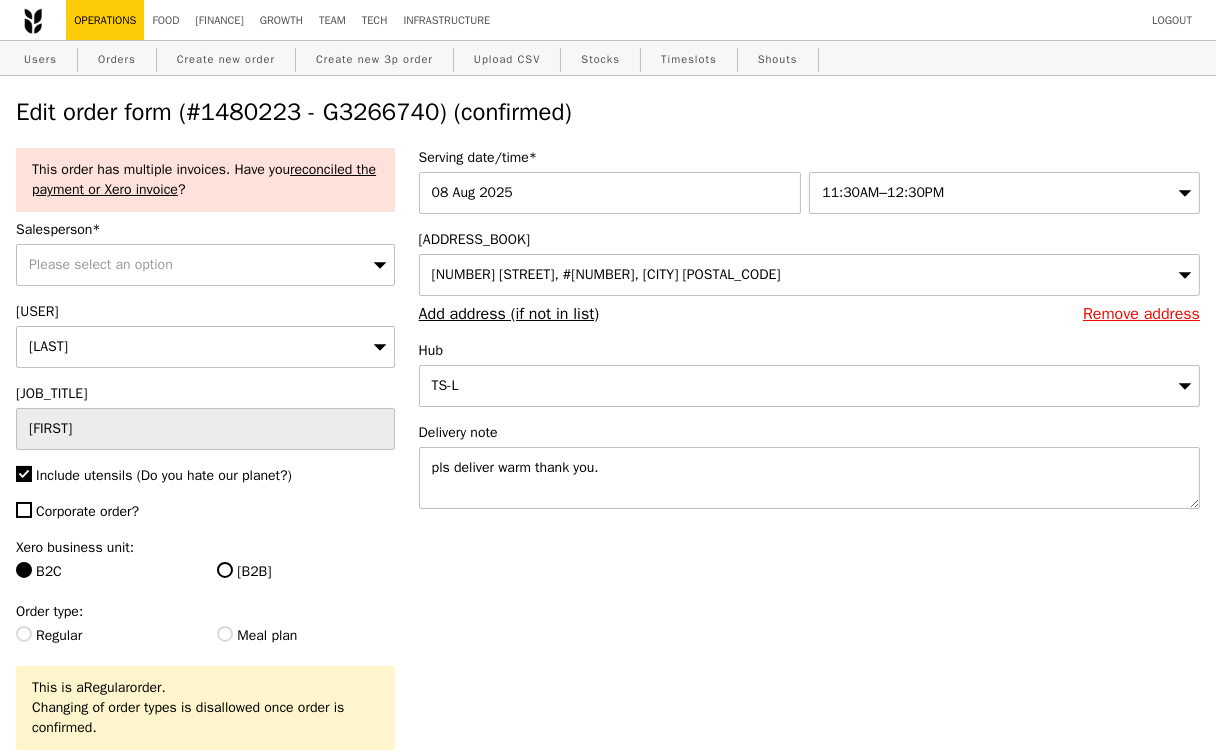 click on "Edit order form (#1480223 - G3266740)
(confirmed)" at bounding box center [608, 112] 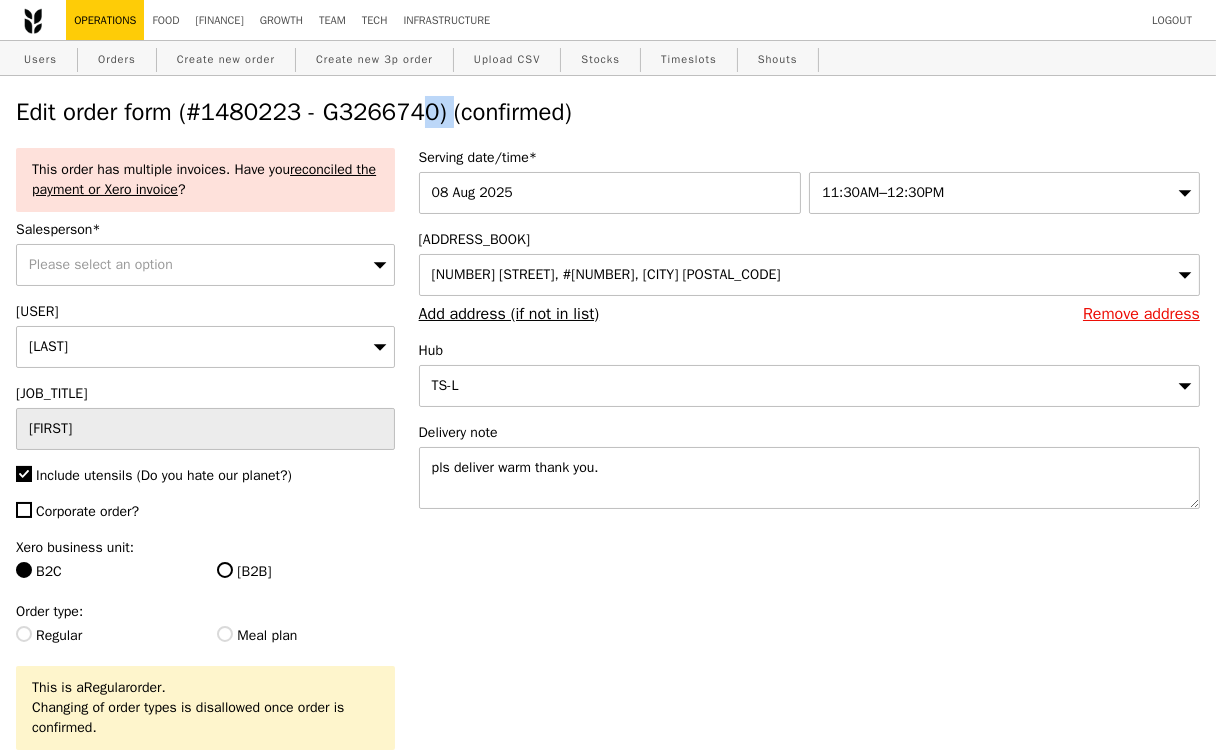 click on "Edit order form (#1480223 - G3266740)
(confirmed)" at bounding box center (608, 112) 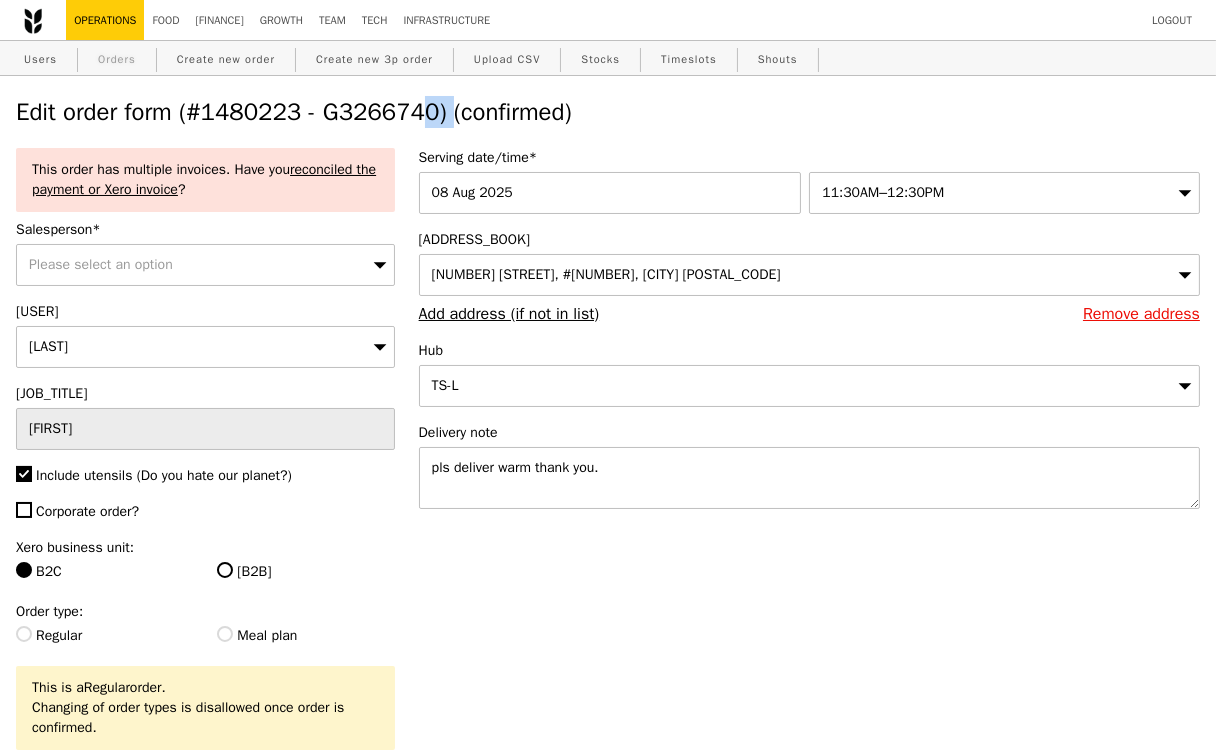 click on "Orders" at bounding box center [117, 59] 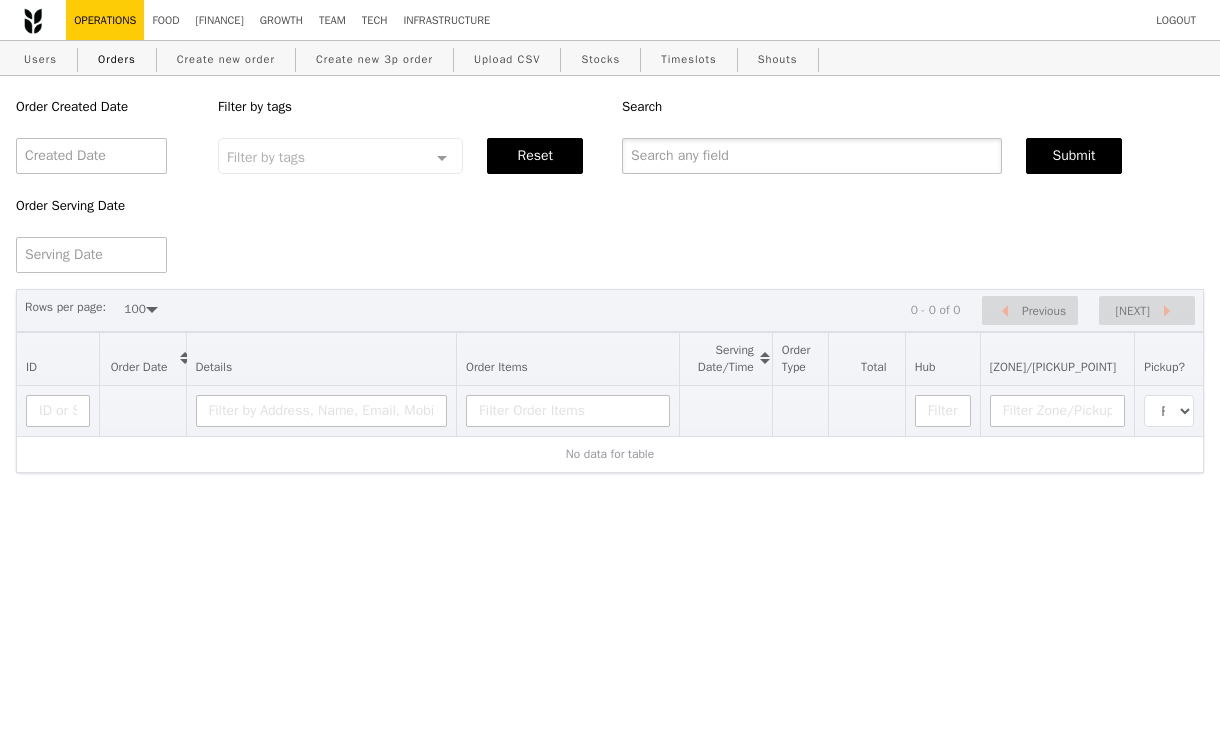 click at bounding box center (812, 156) 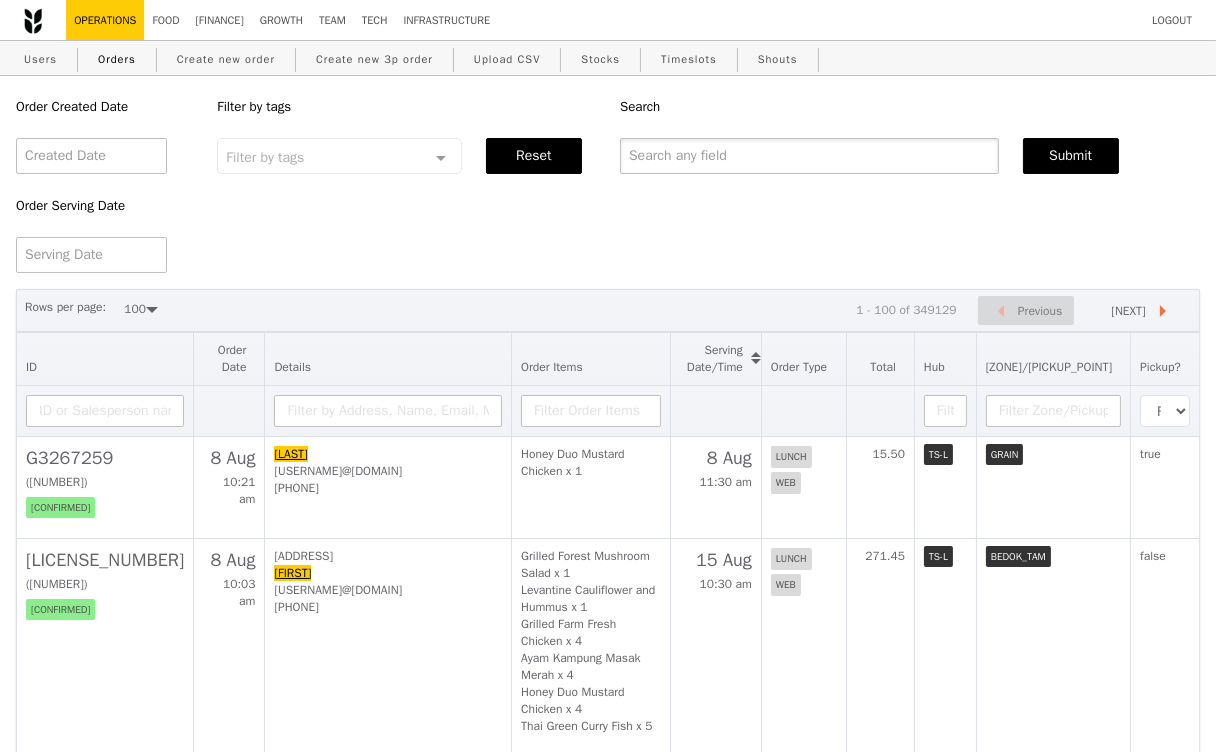 paste on "[ORDER_ID]" 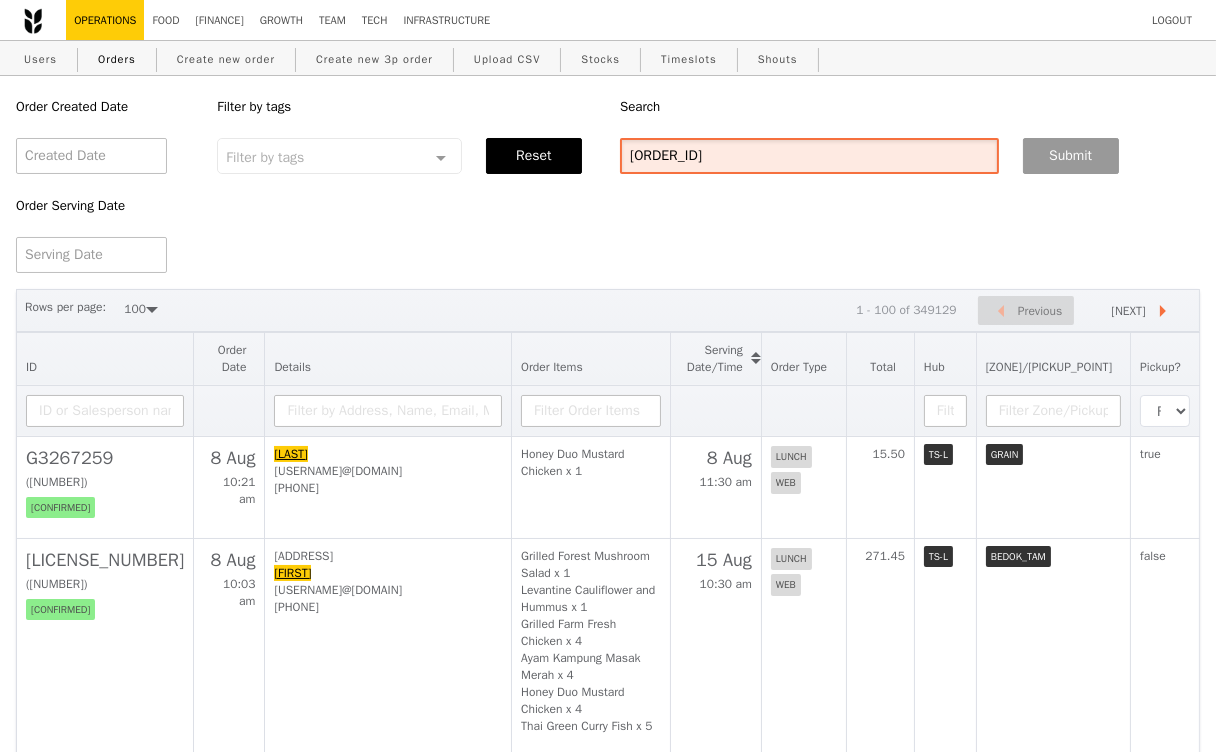 type on "[ORDER_ID]" 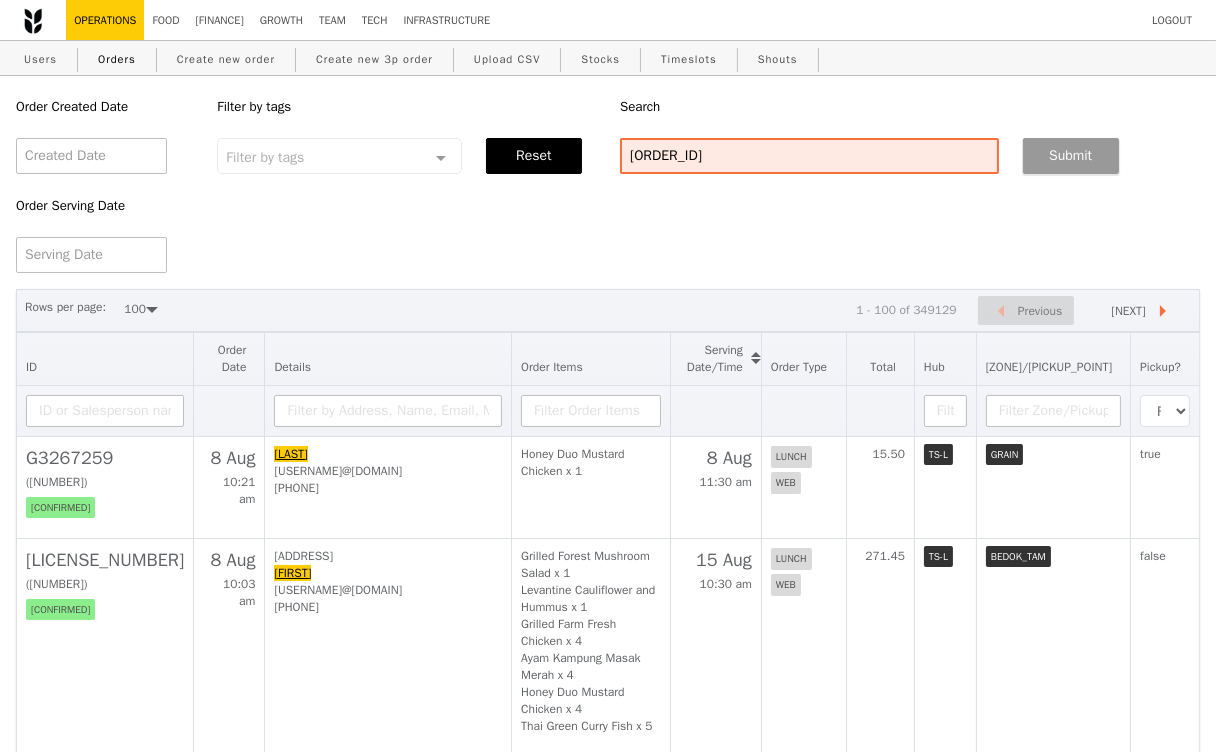 click on "Submit" at bounding box center (1071, 156) 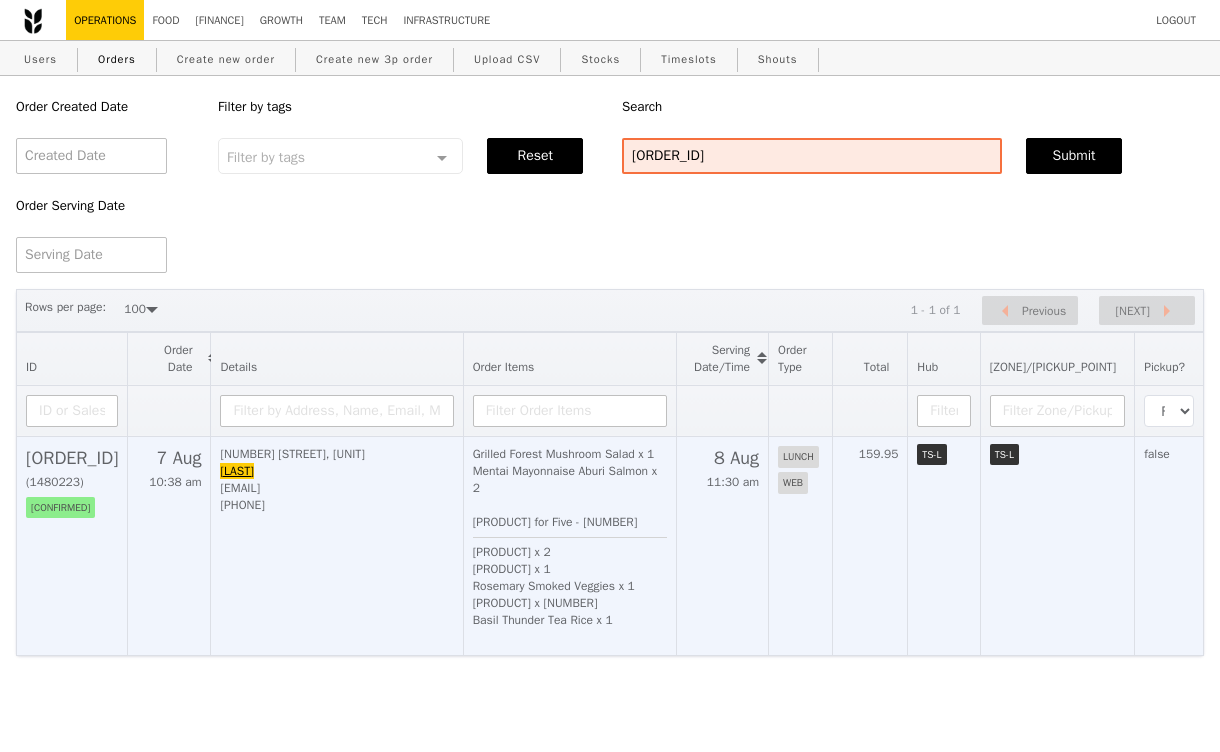 click on "[NUMBER] [STREET], [POSTAL_CODE]
[NAME]
[EMAIL] [PHONE]" at bounding box center [337, 545] 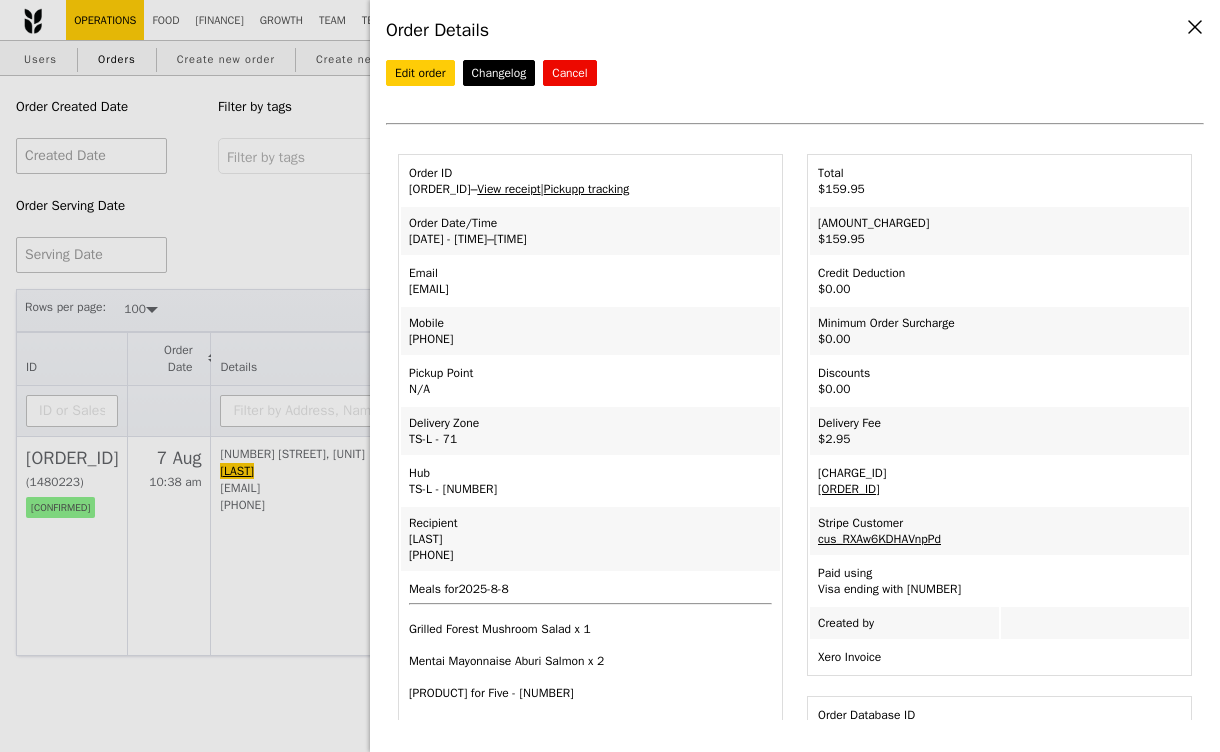 drag, startPoint x: 566, startPoint y: 283, endPoint x: 407, endPoint y: 286, distance: 159.0283 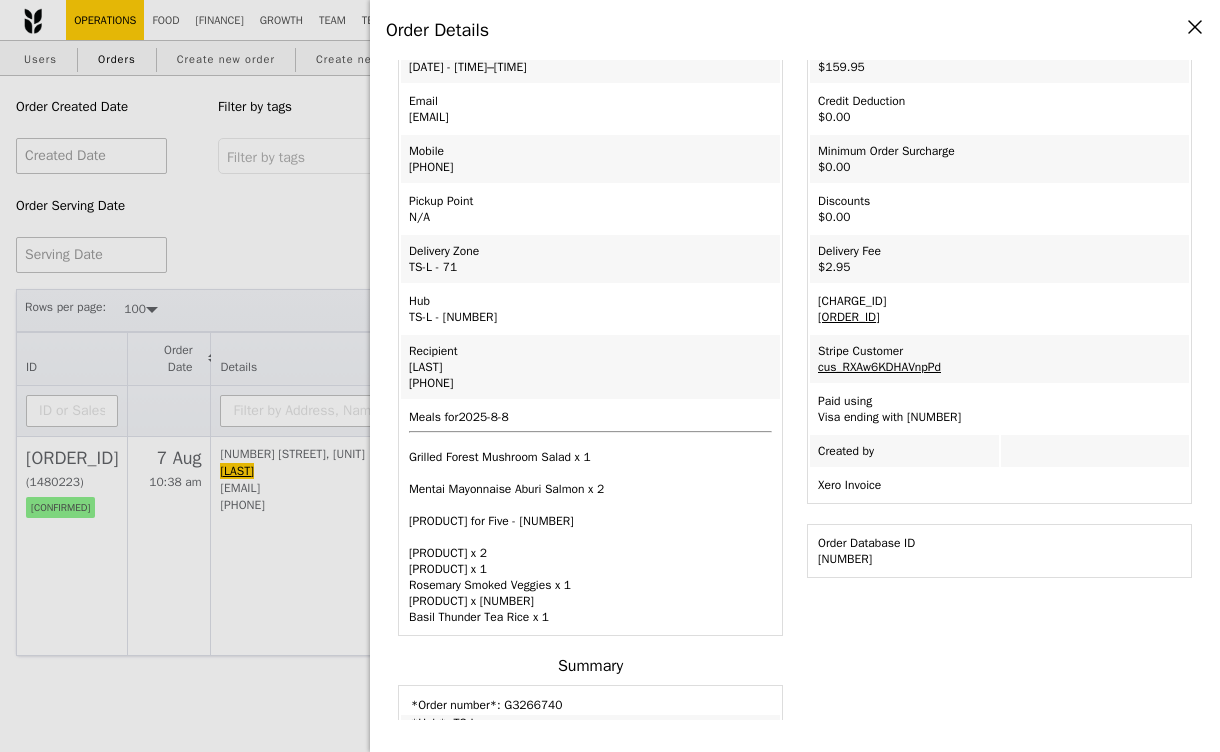 scroll, scrollTop: 175, scrollLeft: 0, axis: vertical 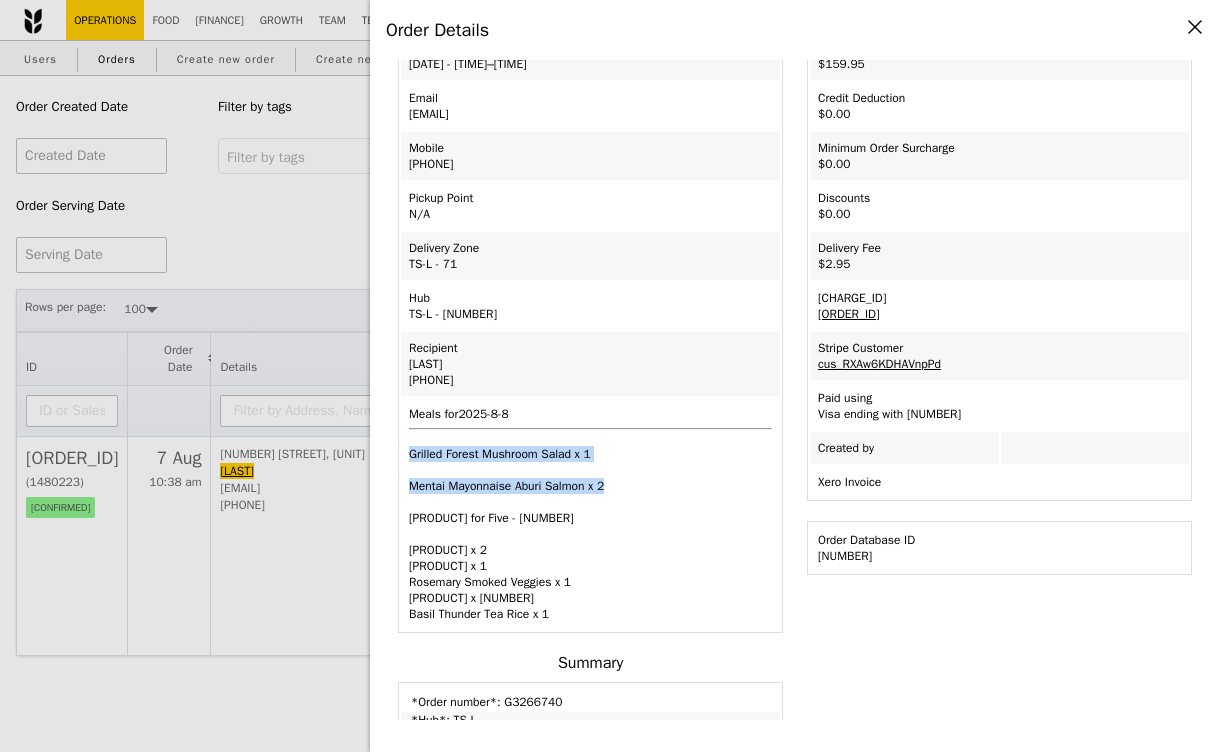 drag, startPoint x: 635, startPoint y: 477, endPoint x: 412, endPoint y: 446, distance: 225.1444 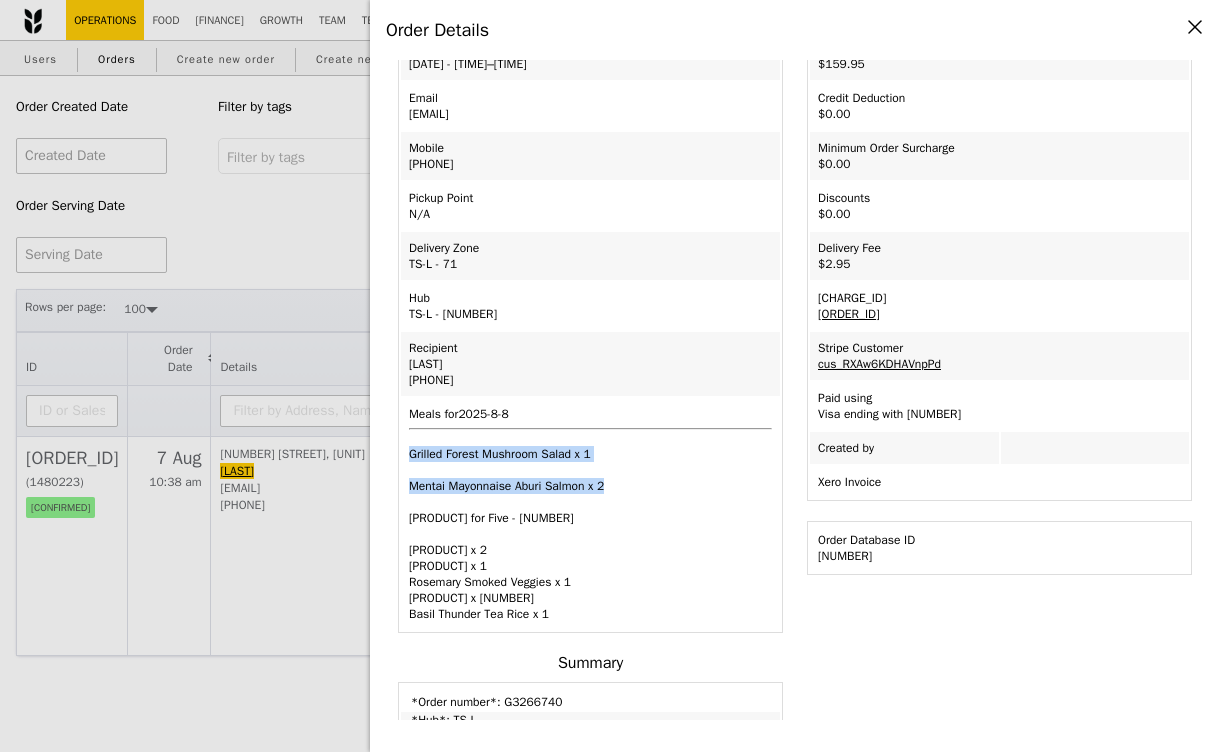 click on "Meals for
[DATE]
Grilled Forest Mushroom Salad x 1 Mentai Mayonnaise Aburi Salmon x 2 Party Box for Five - 1751835
Levantine Cauliflower and Hummus x 2
Maple Cinnamon Sweet Potato x 1
Rosemary Smoked Veggies x 1
Mentai Mayonnaise Aburi Salmon x 4
Basil Thunder Tea Rice x 1" at bounding box center (590, 514) 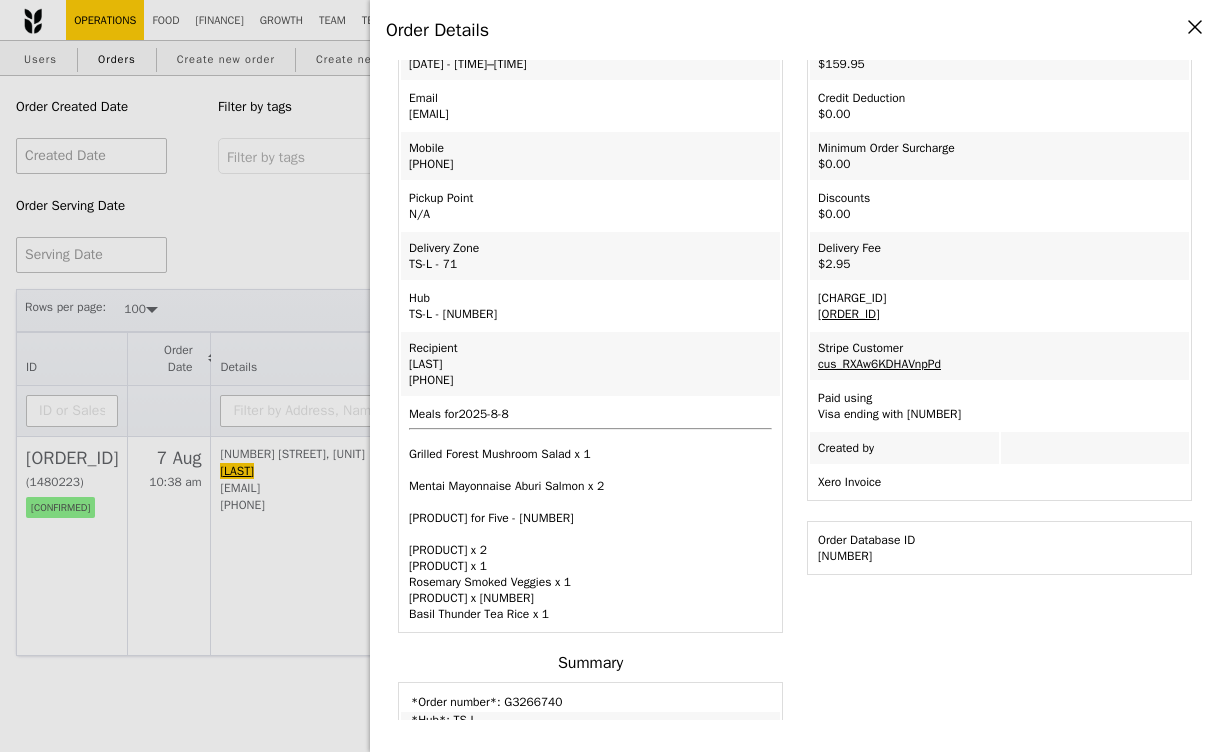 click on "Meals for
[DATE]
Grilled Forest Mushroom Salad x 1 Mentai Mayonnaise Aburi Salmon x 2 Party Box for Five - 1751835
Levantine Cauliflower and Hummus x 2
Maple Cinnamon Sweet Potato x 1
Rosemary Smoked Veggies x 1
Mentai Mayonnaise Aburi Salmon x 4
Basil Thunder Tea Rice x 1" at bounding box center [590, 514] 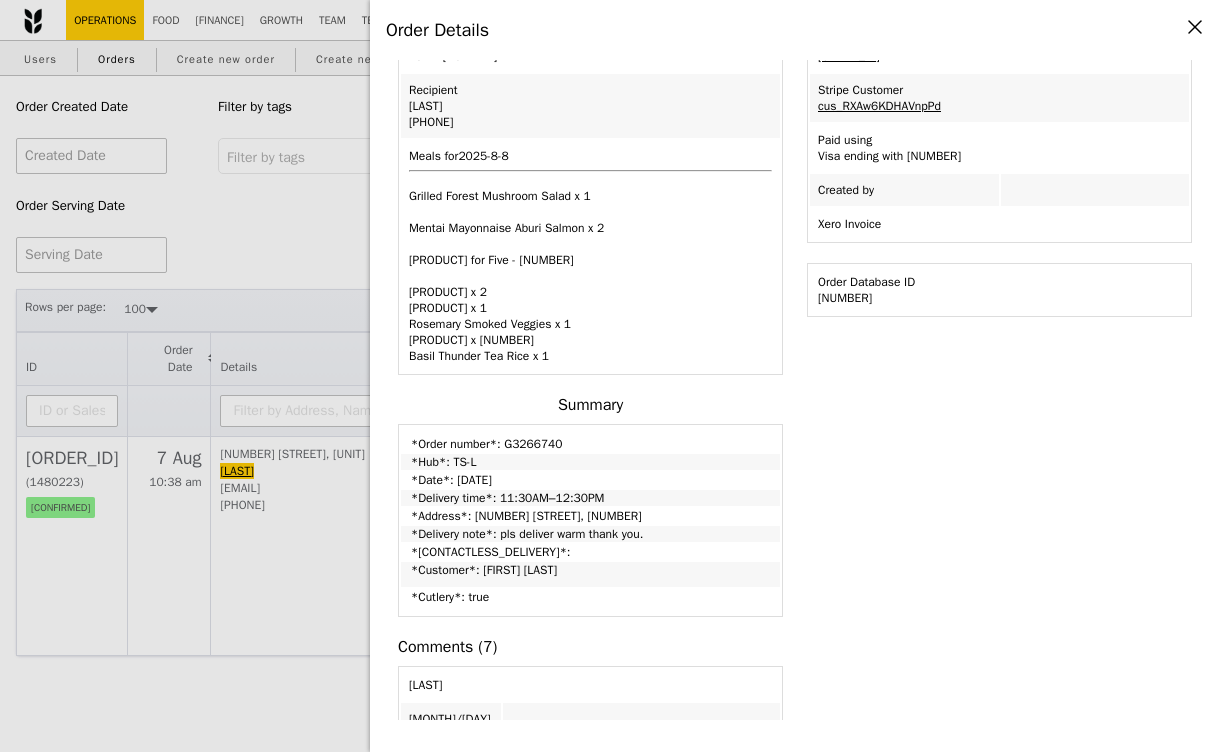 scroll, scrollTop: 432, scrollLeft: 0, axis: vertical 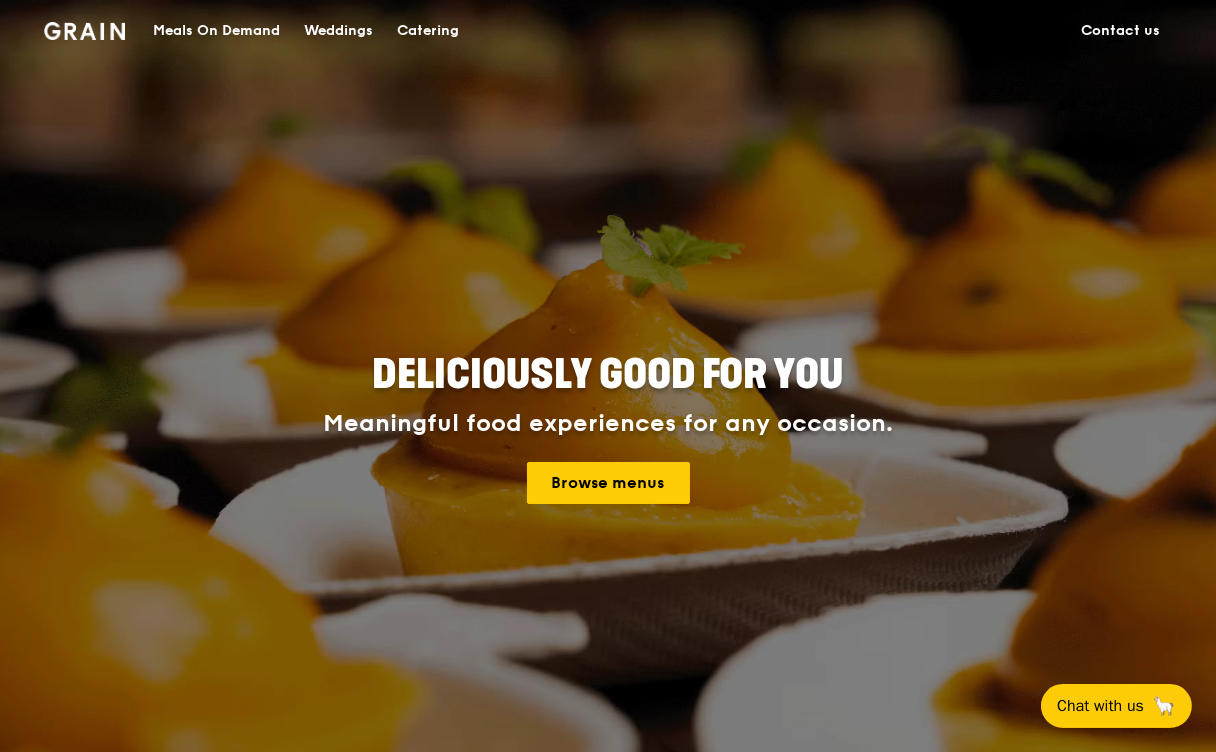 click on "Meals On Demand" at bounding box center (216, 31) 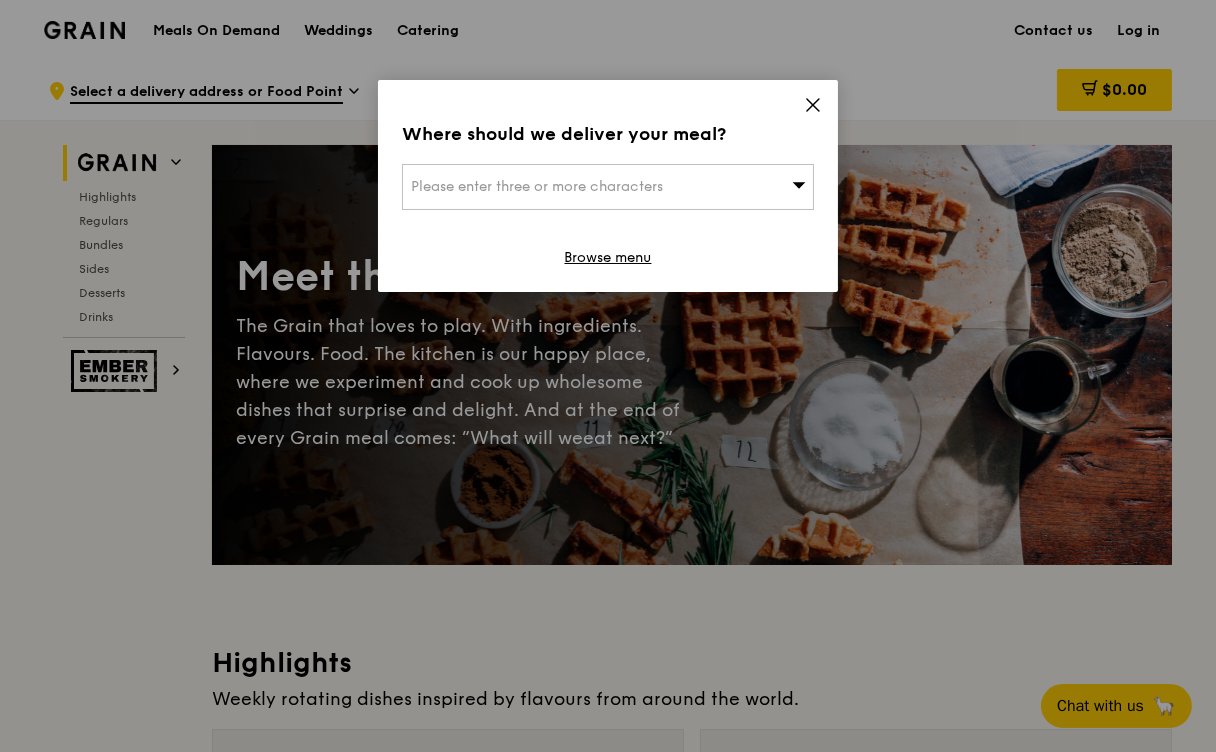 click on "Please enter three or more characters" at bounding box center [608, 187] 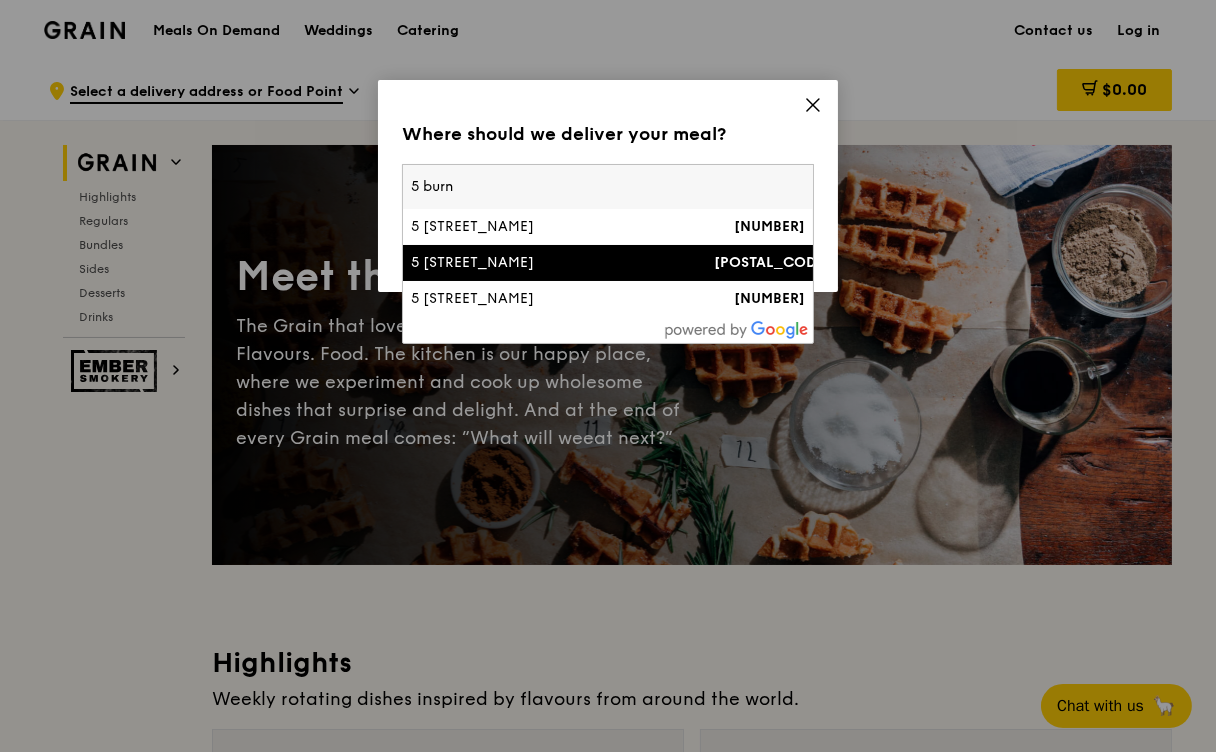 type on "5 burn" 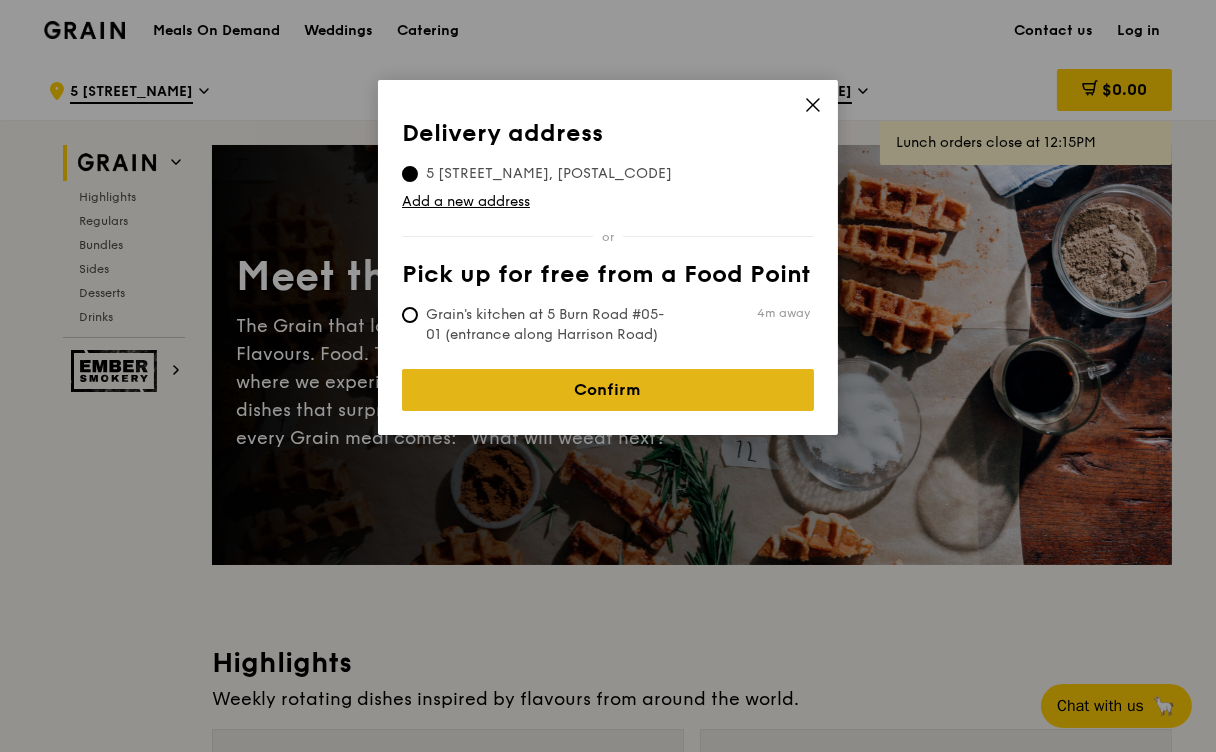click on "Confirm" at bounding box center [608, 390] 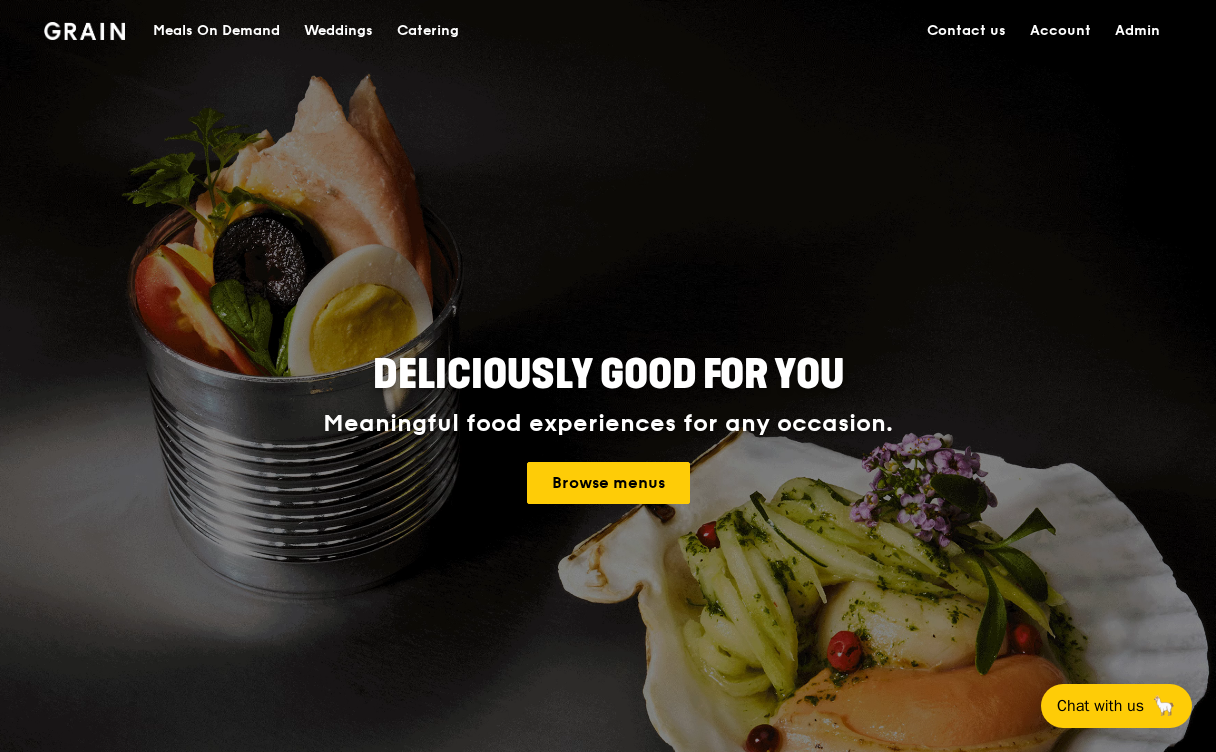 scroll, scrollTop: 0, scrollLeft: 0, axis: both 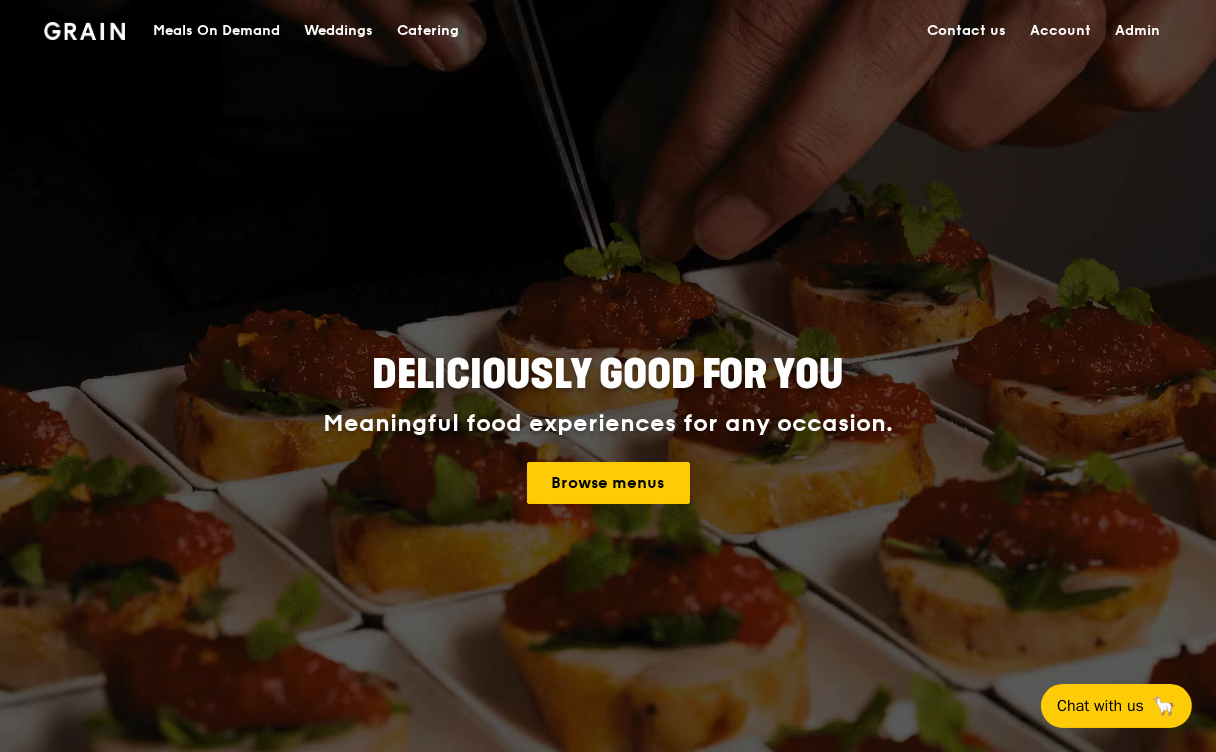 click on "Catering" at bounding box center [428, 31] 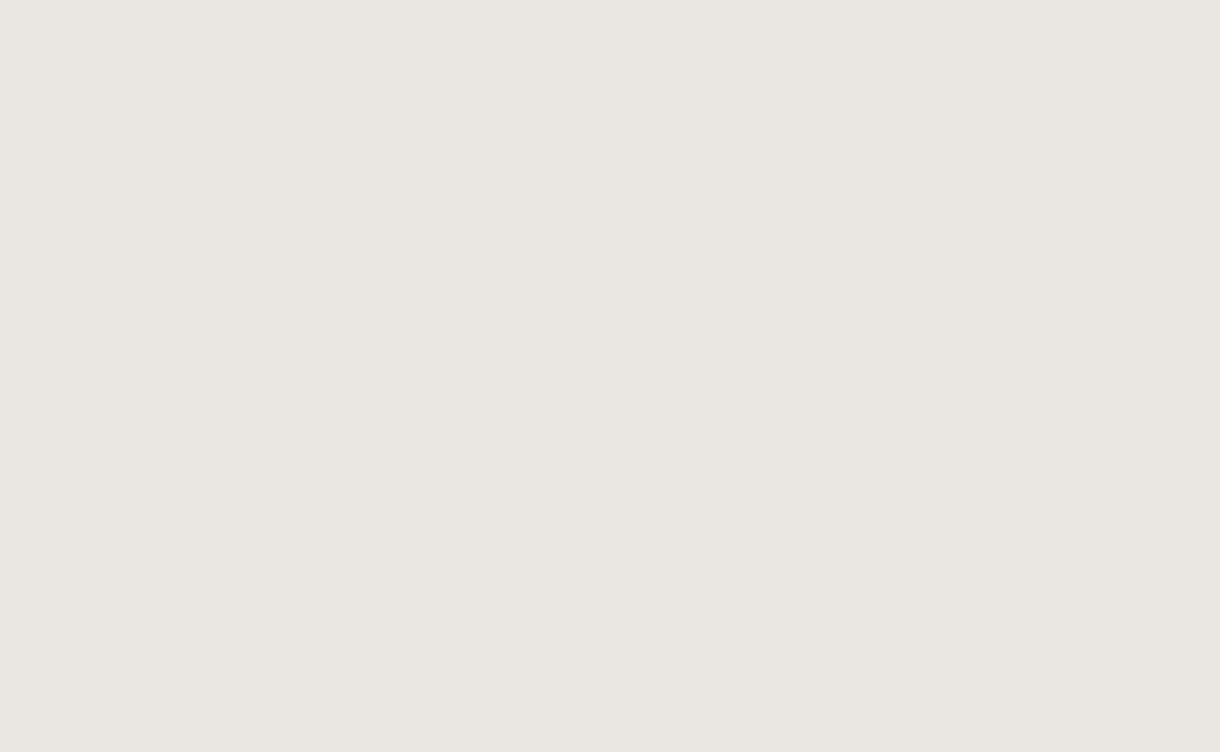 scroll, scrollTop: 0, scrollLeft: 0, axis: both 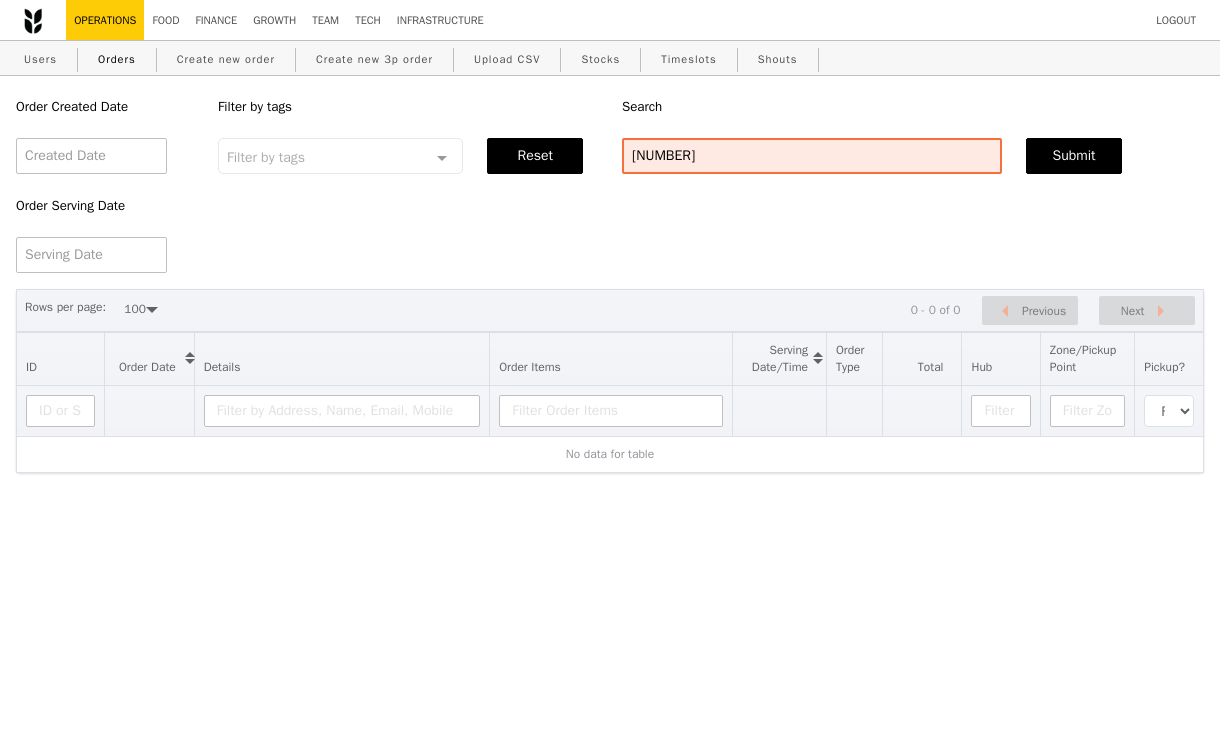 select on "100" 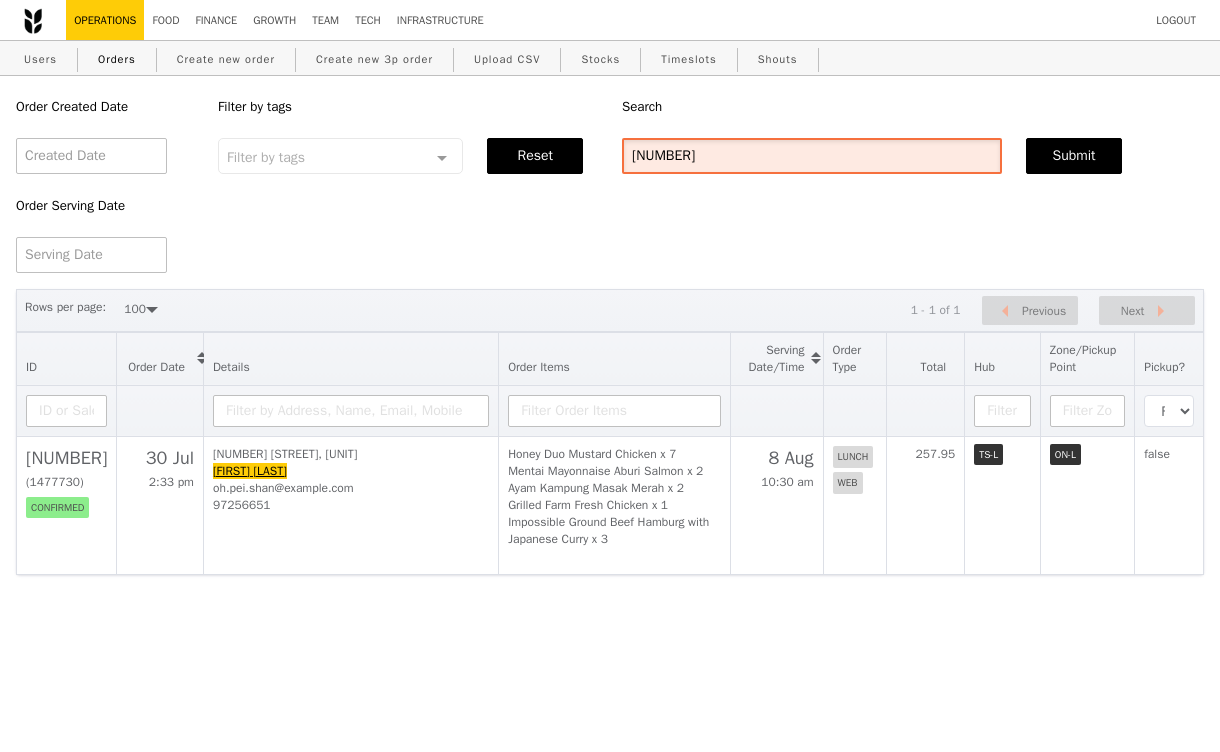 click on "[NUMBER]" at bounding box center [812, 156] 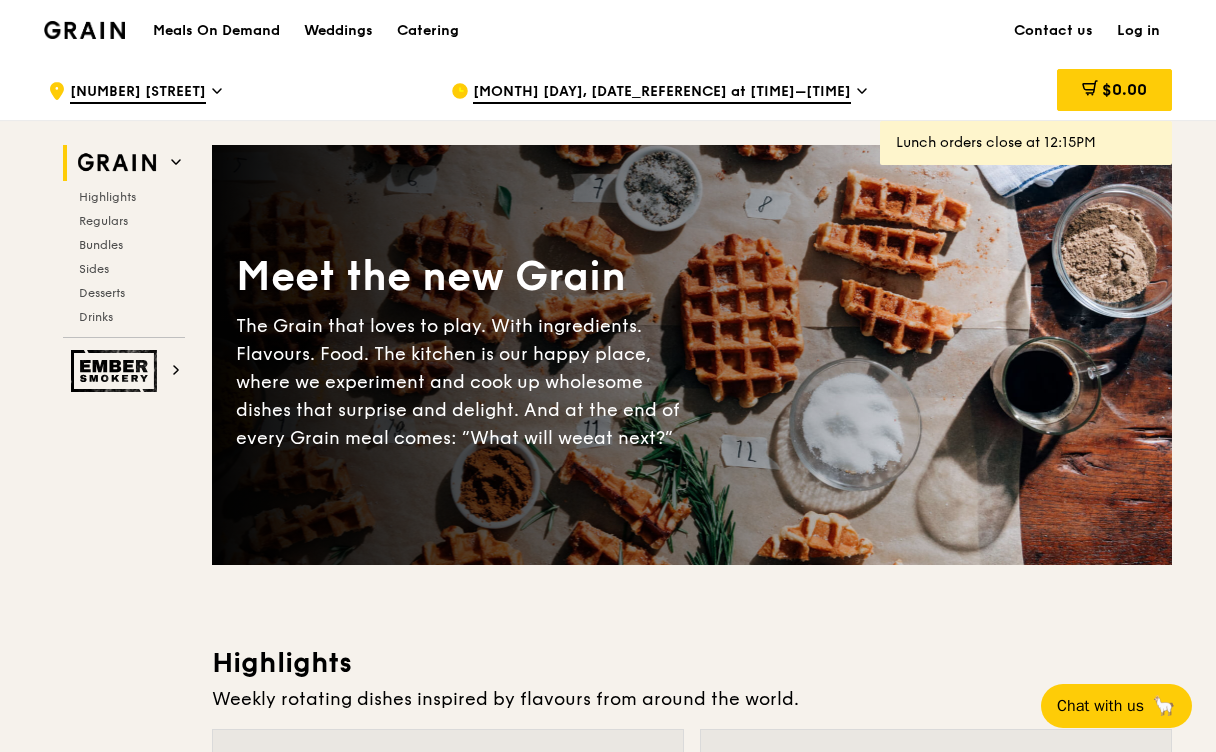 scroll, scrollTop: 0, scrollLeft: 0, axis: both 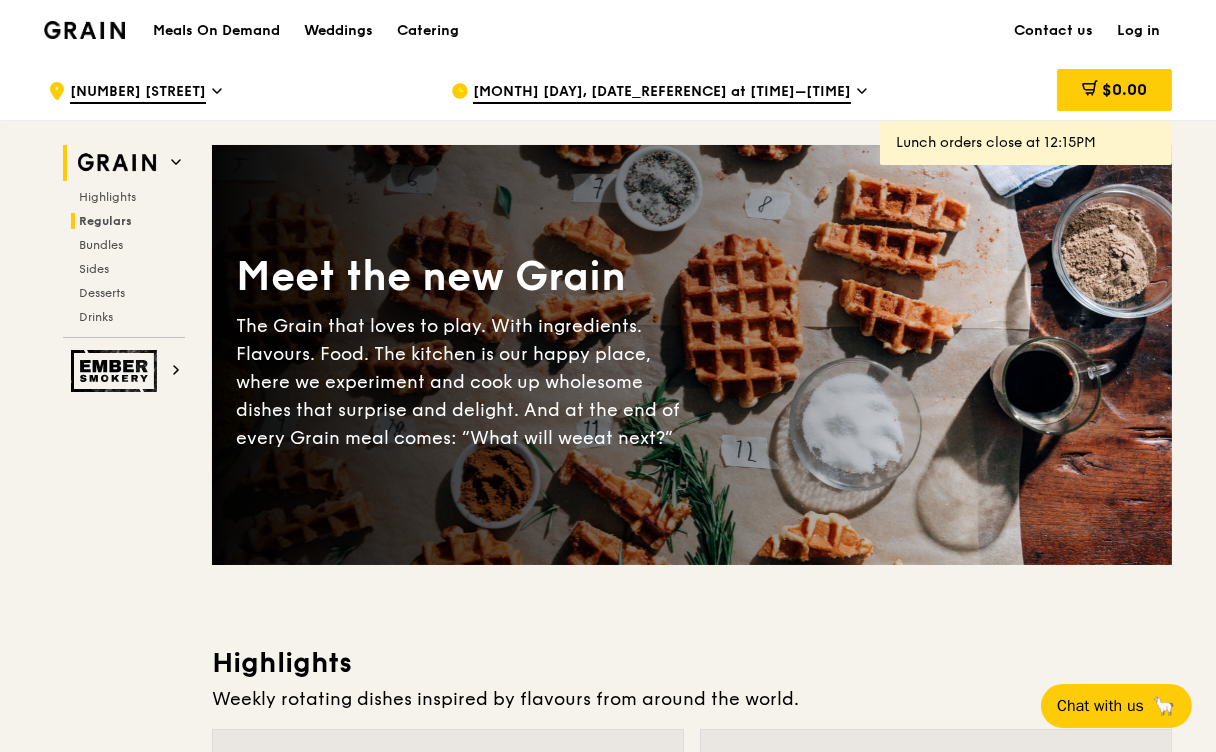 click on "Regulars" at bounding box center (128, 221) 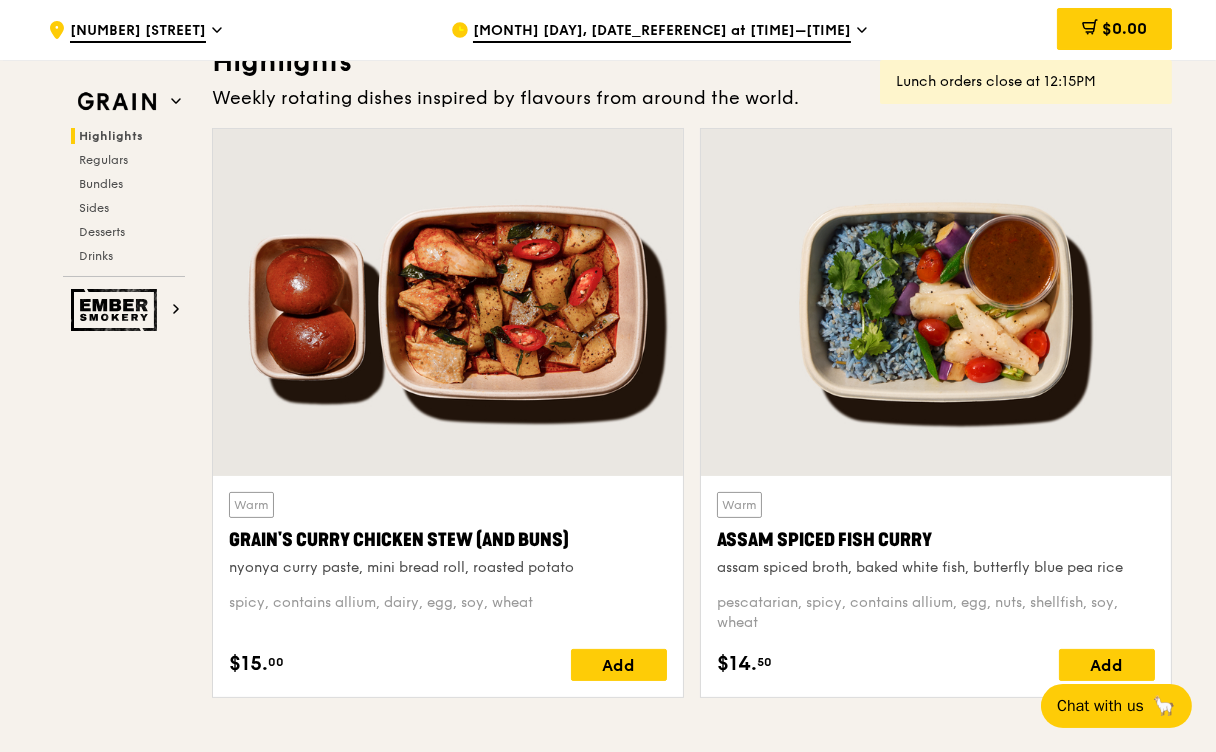 scroll, scrollTop: 0, scrollLeft: 0, axis: both 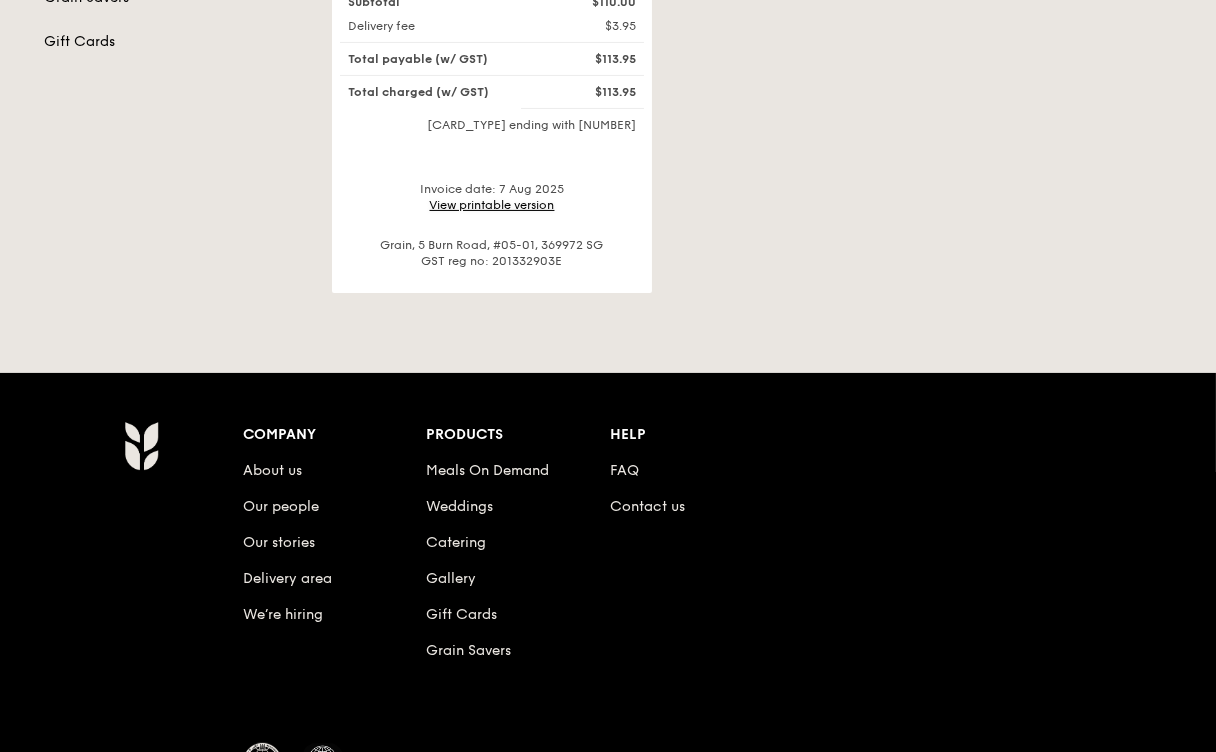 click on "View printable version" at bounding box center [492, 205] 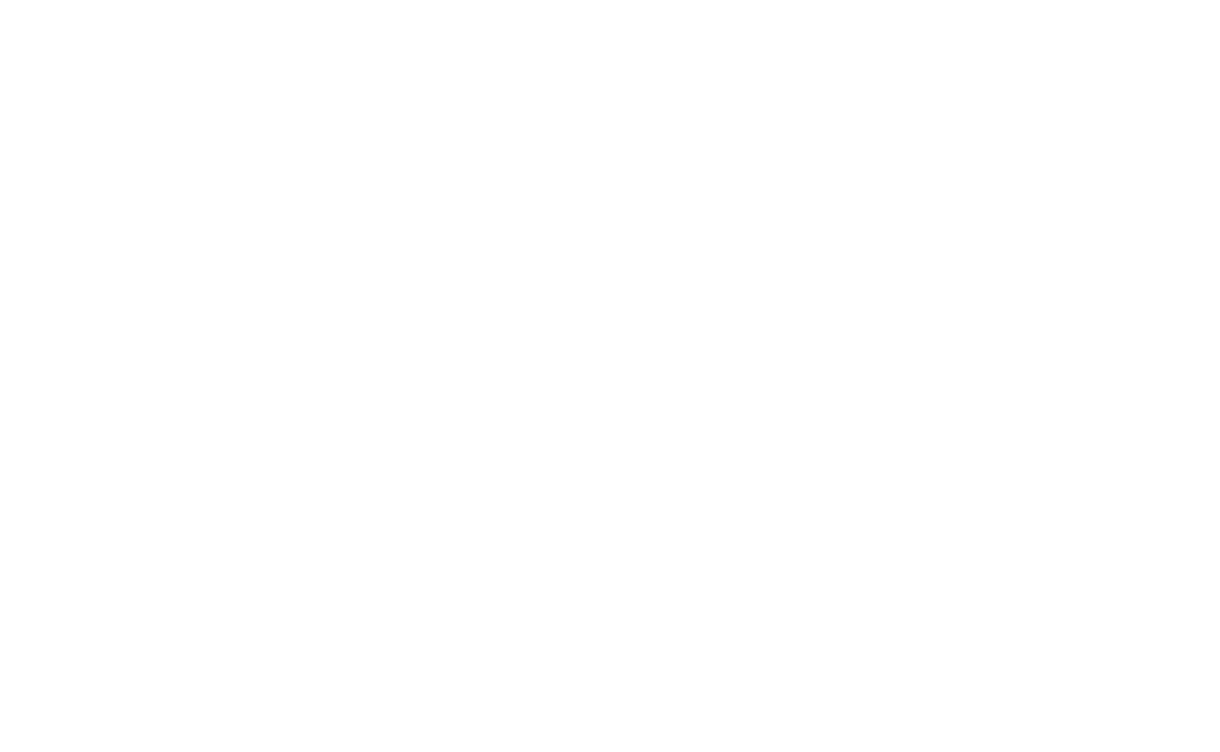 scroll, scrollTop: 0, scrollLeft: 0, axis: both 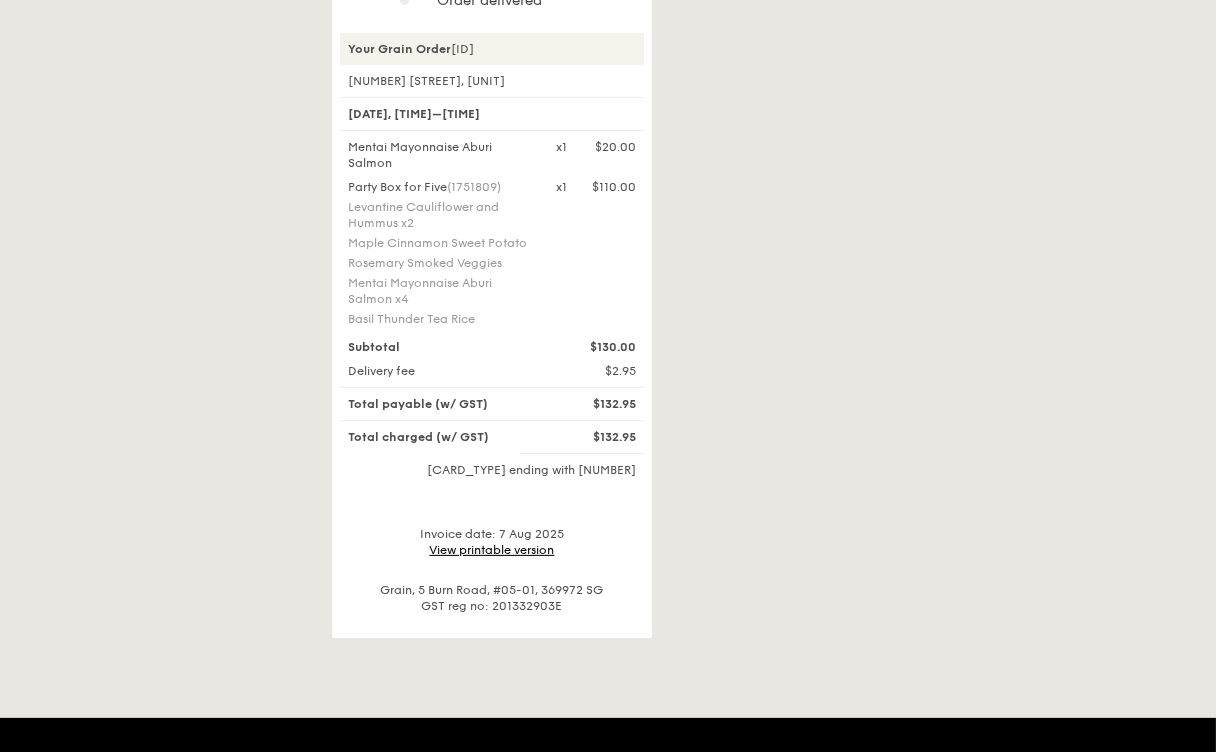 click on "View printable version" at bounding box center [492, 550] 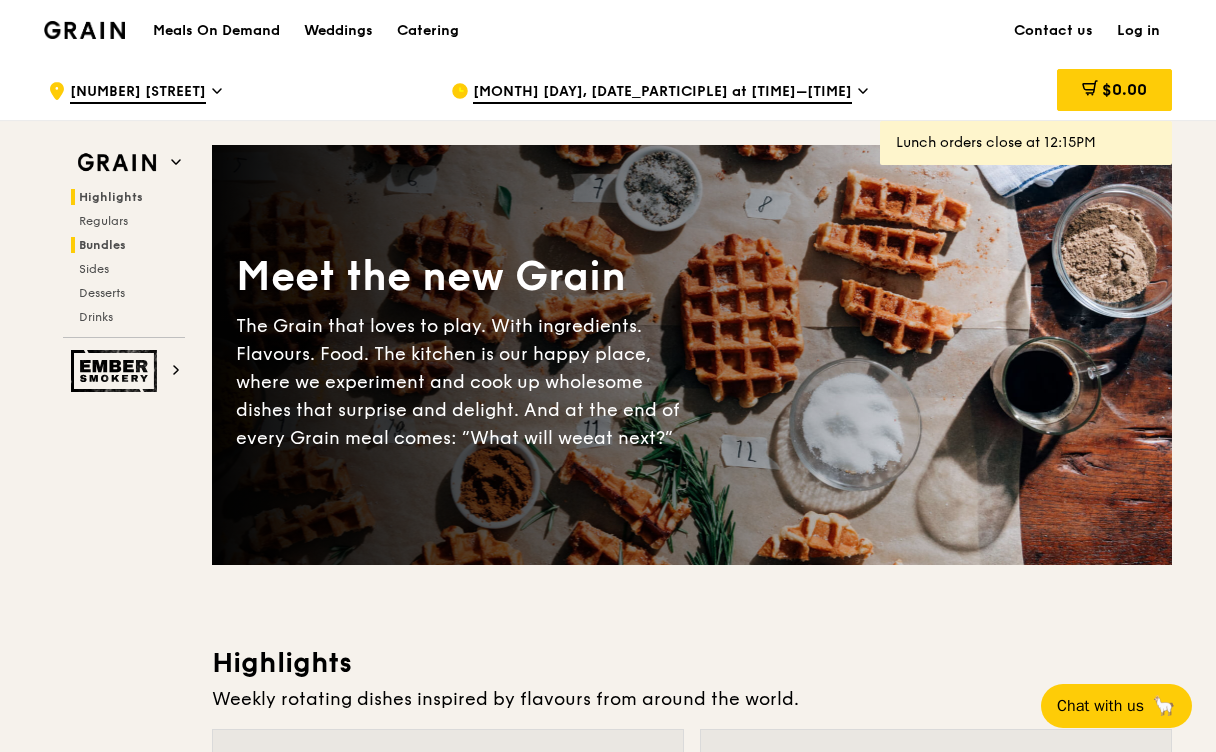 scroll, scrollTop: 0, scrollLeft: 0, axis: both 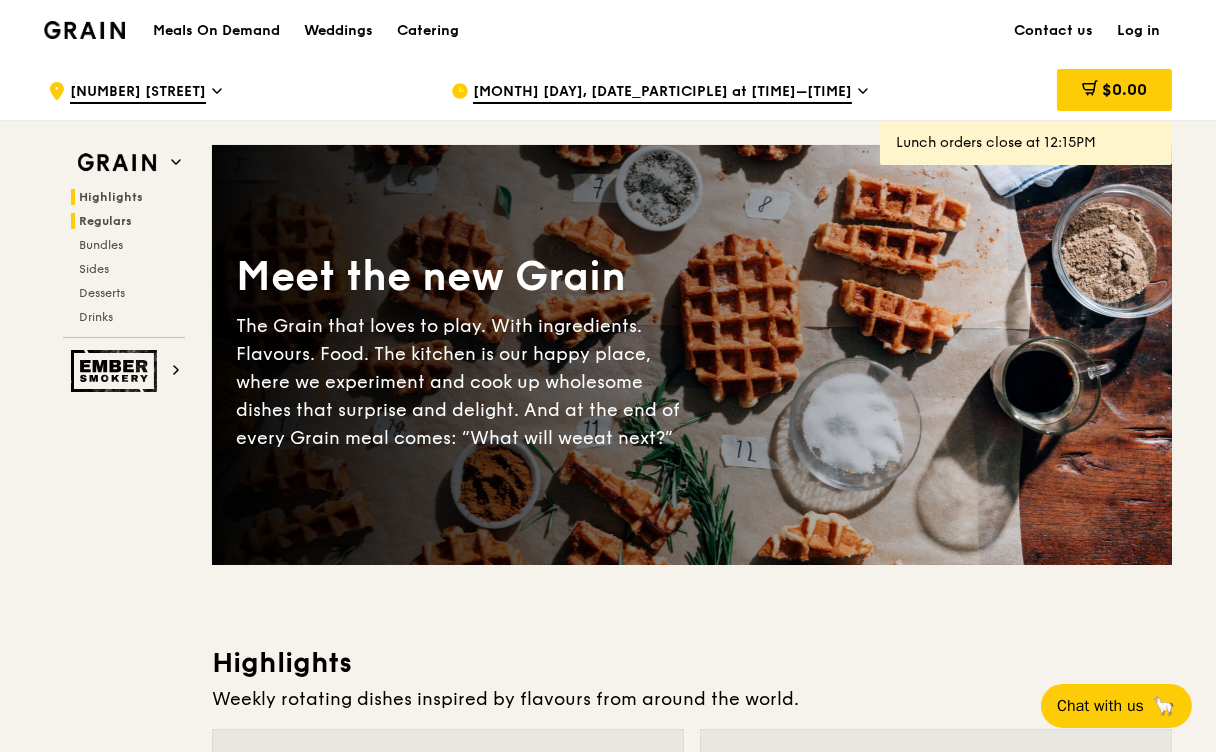 click on "Regulars" at bounding box center [105, 221] 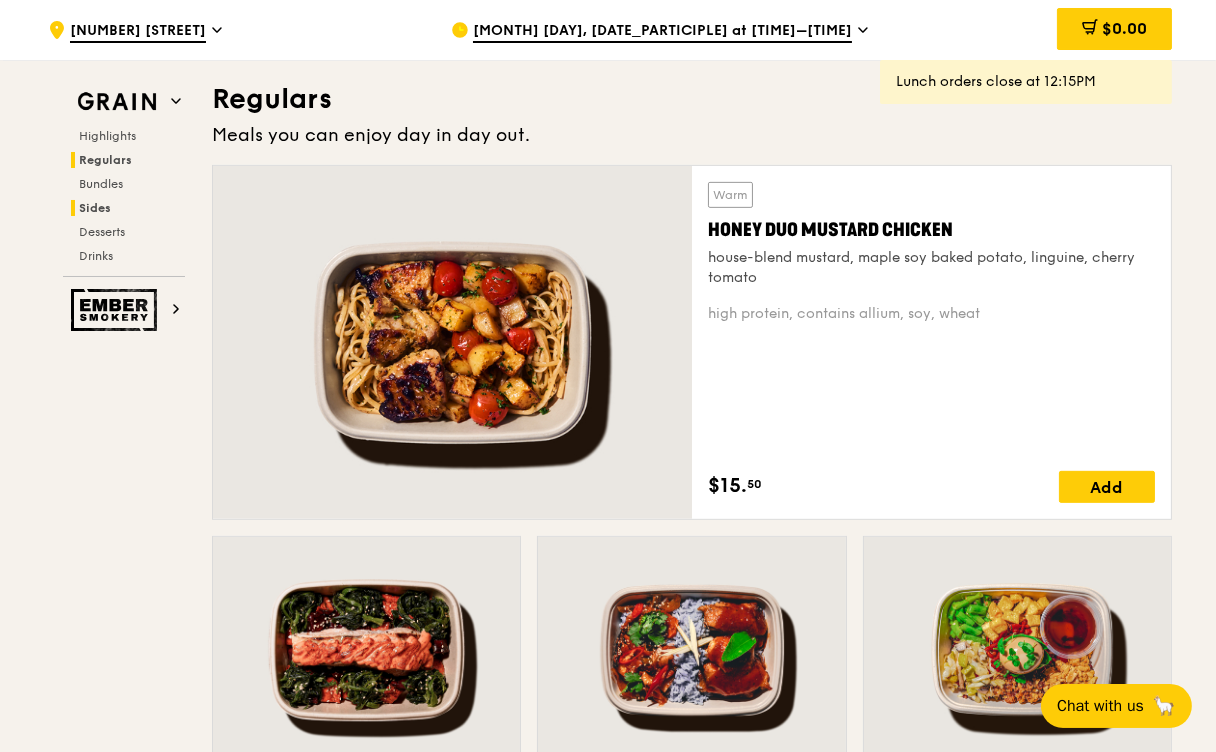 click on "Sides" at bounding box center [95, 208] 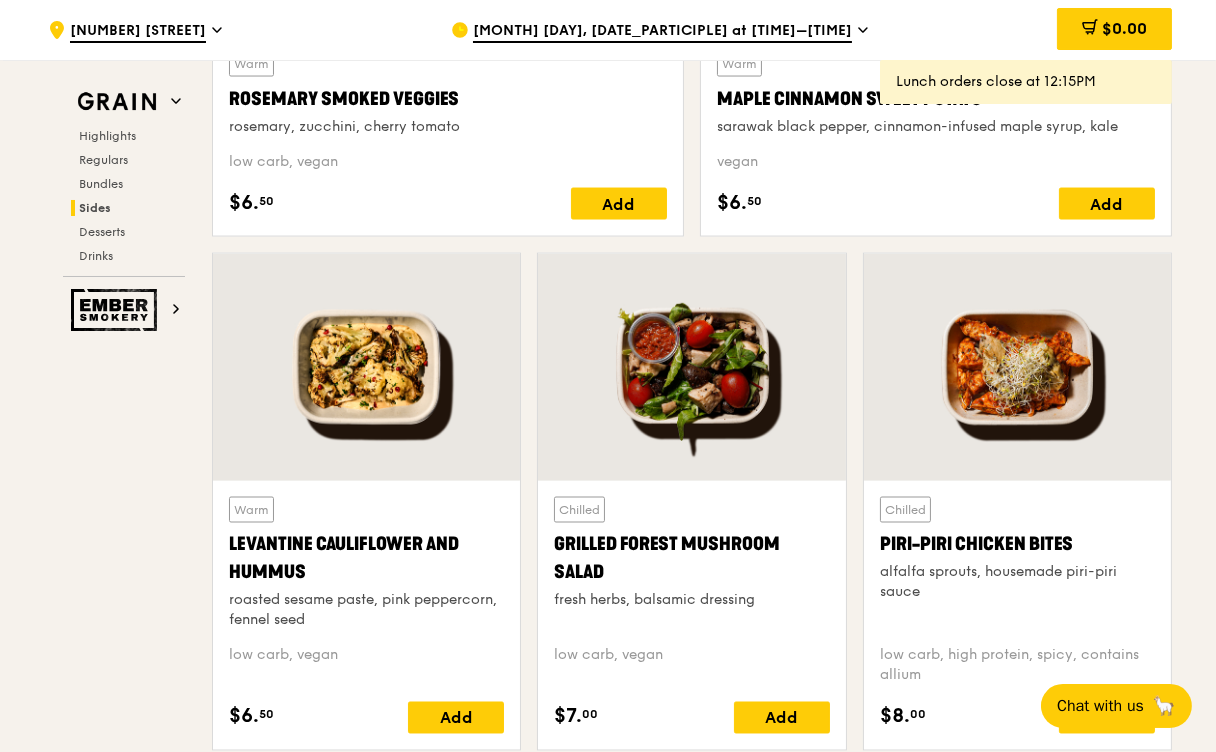 scroll, scrollTop: 4932, scrollLeft: 0, axis: vertical 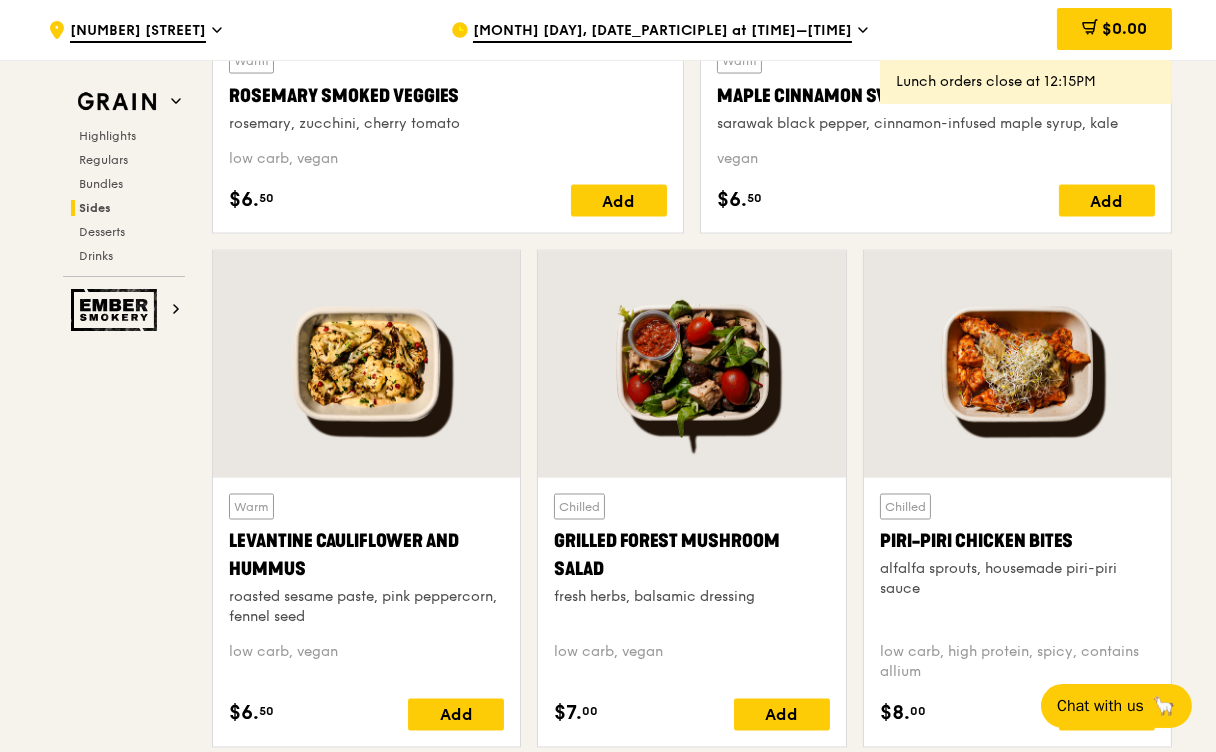 drag, startPoint x: 624, startPoint y: 569, endPoint x: 552, endPoint y: 538, distance: 78.39005 